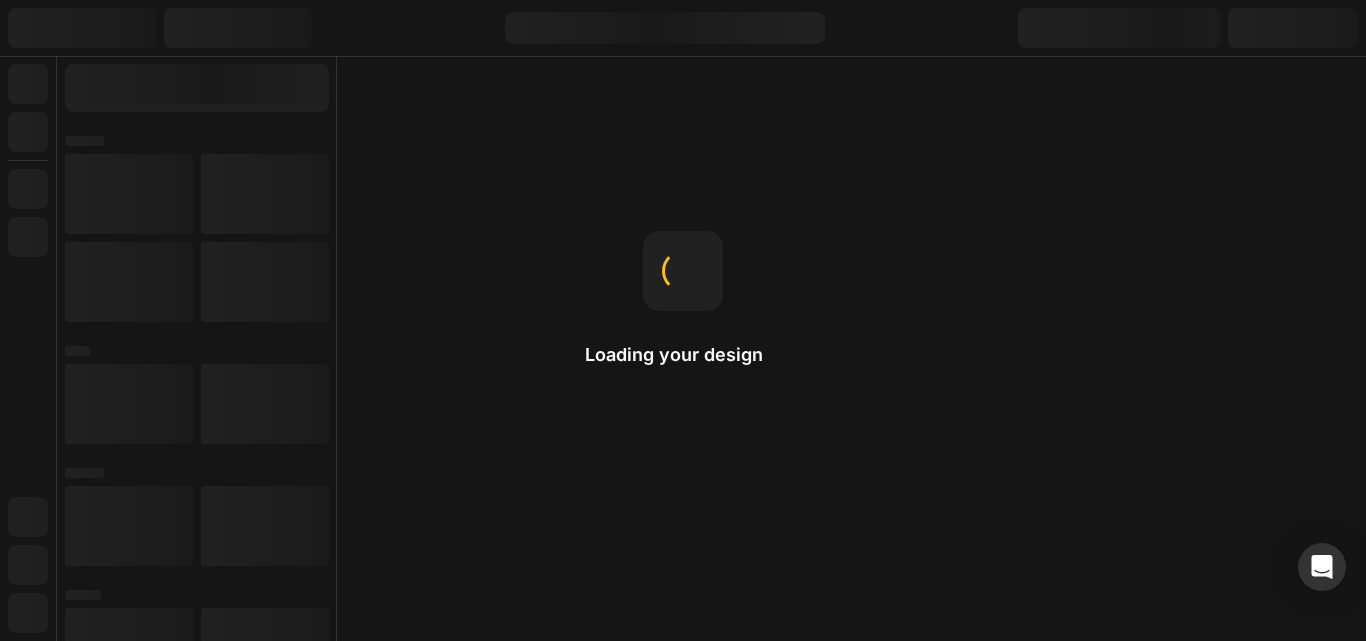 scroll, scrollTop: 0, scrollLeft: 0, axis: both 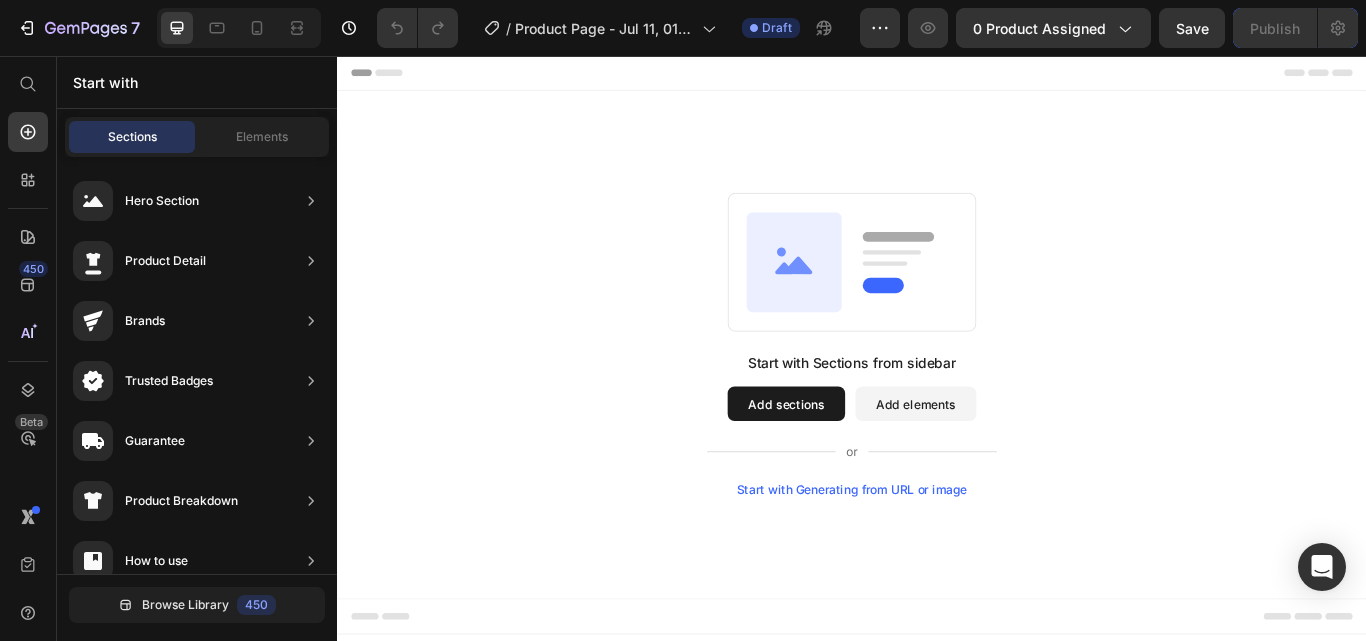 drag, startPoint x: 450, startPoint y: 225, endPoint x: 460, endPoint y: 215, distance: 14.142136 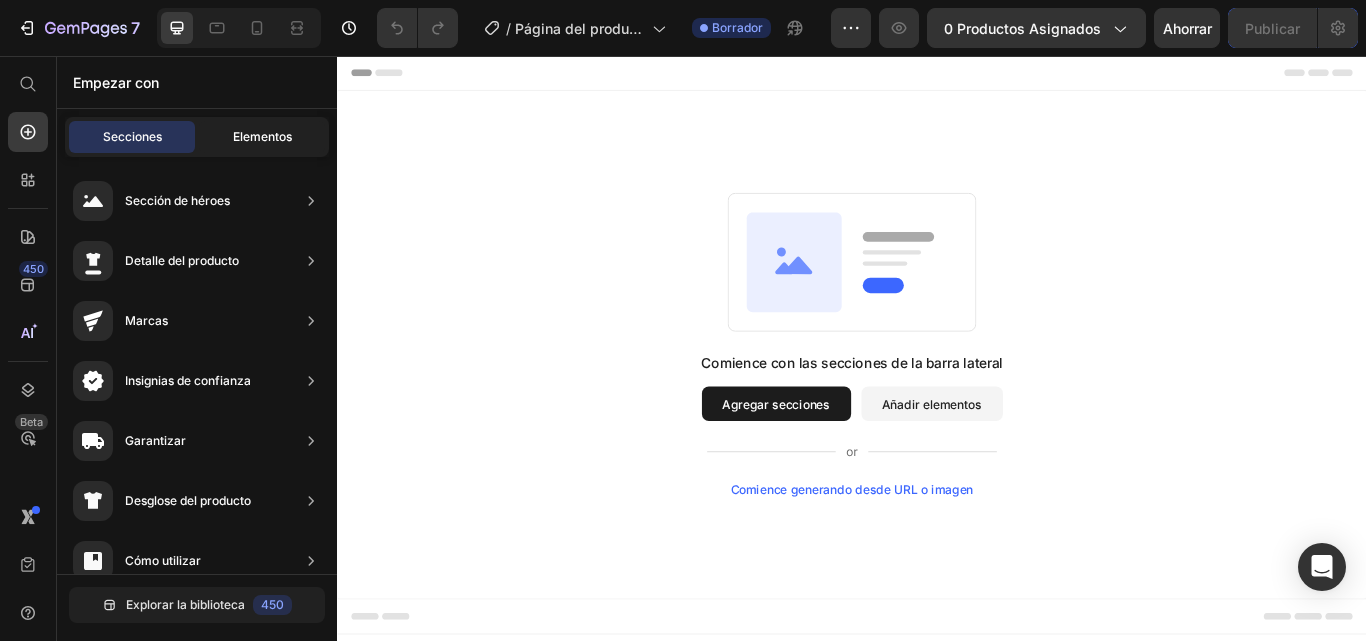click on "Elementos" at bounding box center (262, 136) 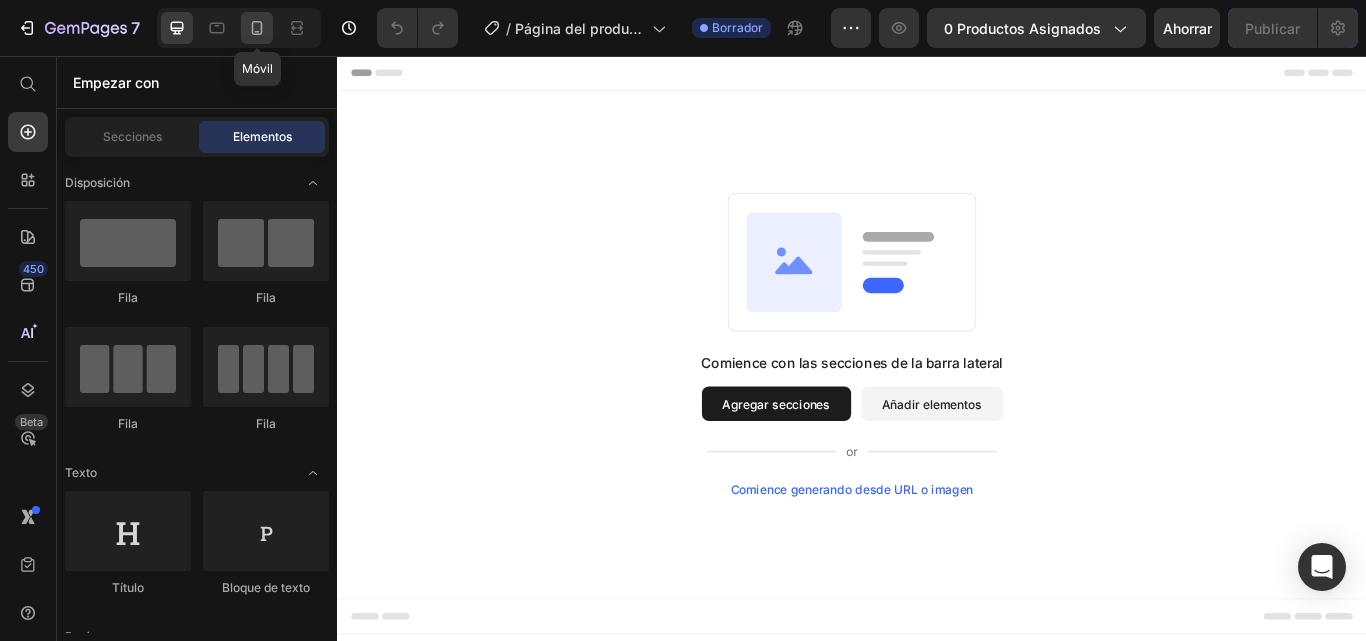 click 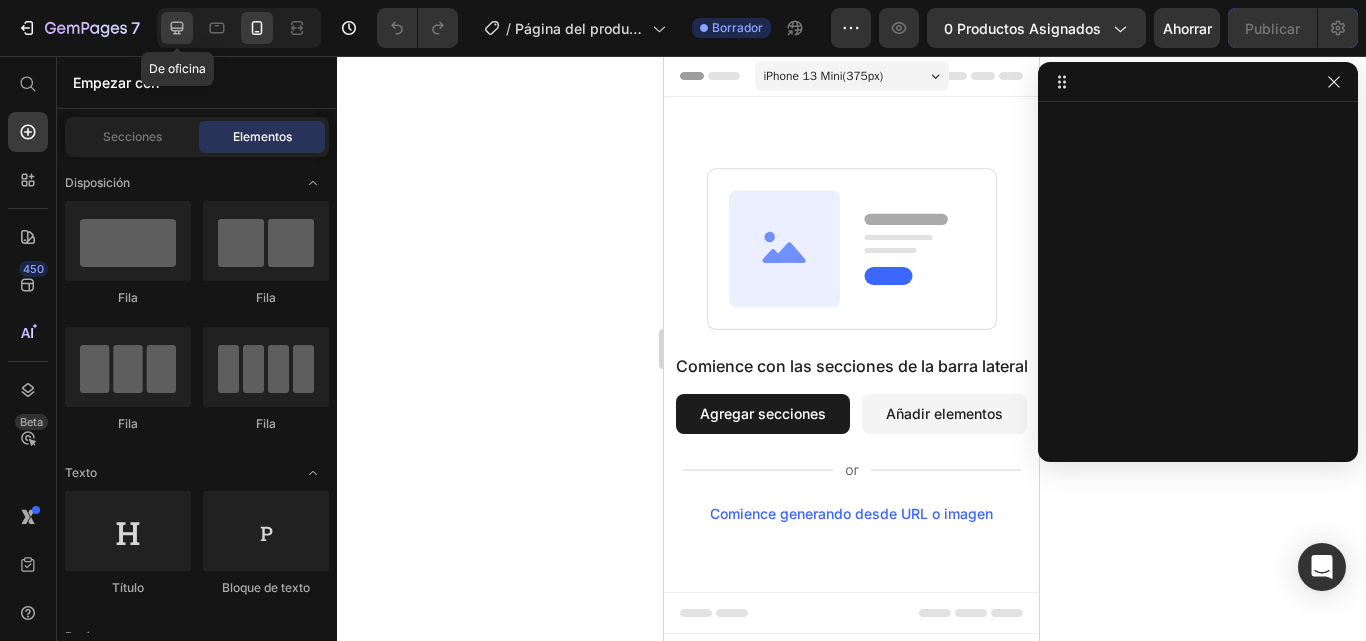 click 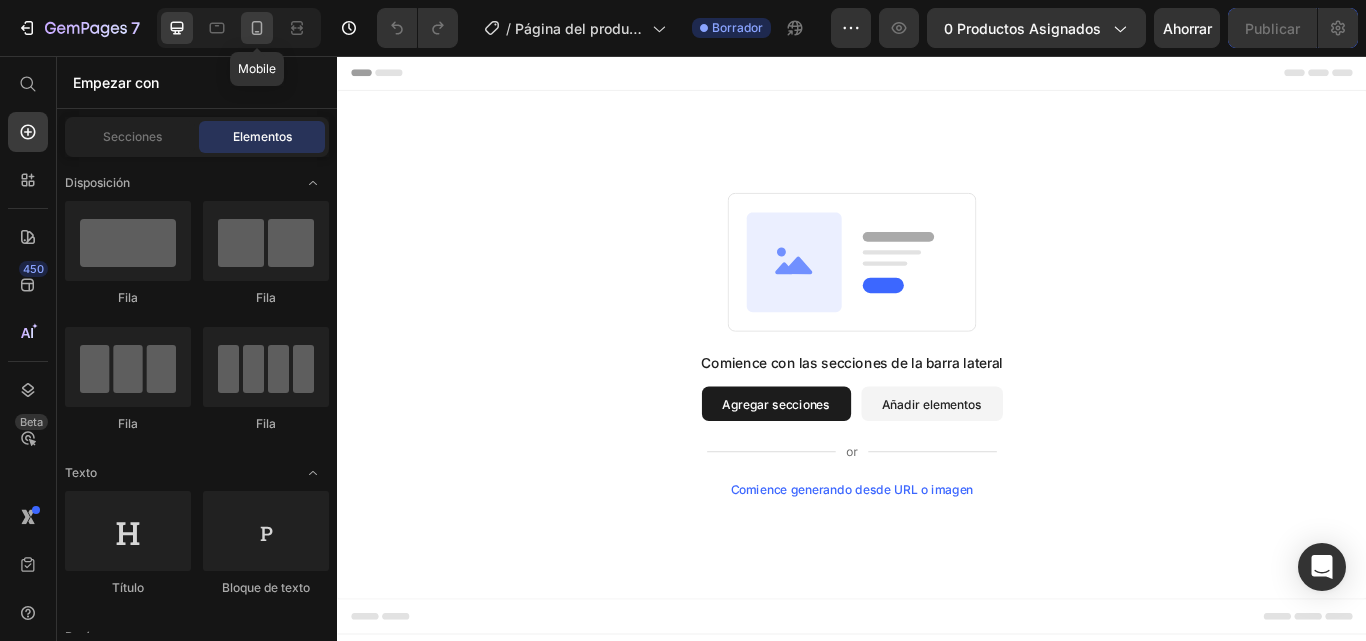 click 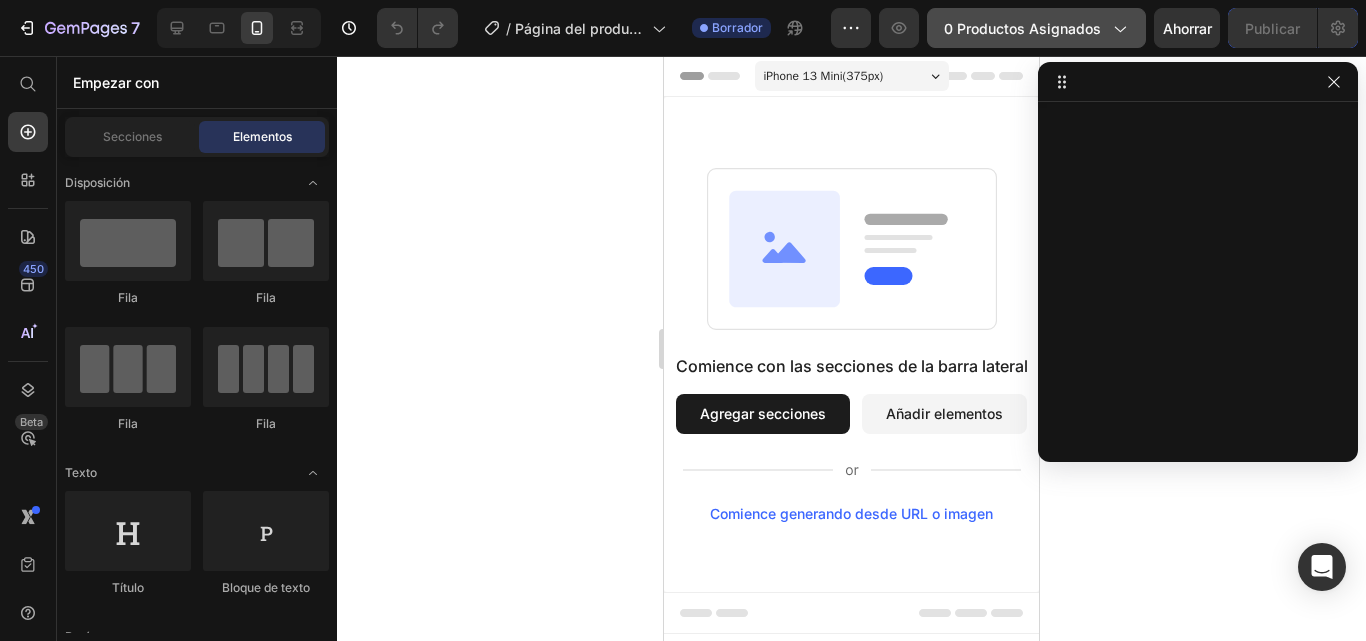 click on "0 productos asignados" at bounding box center (1036, 28) 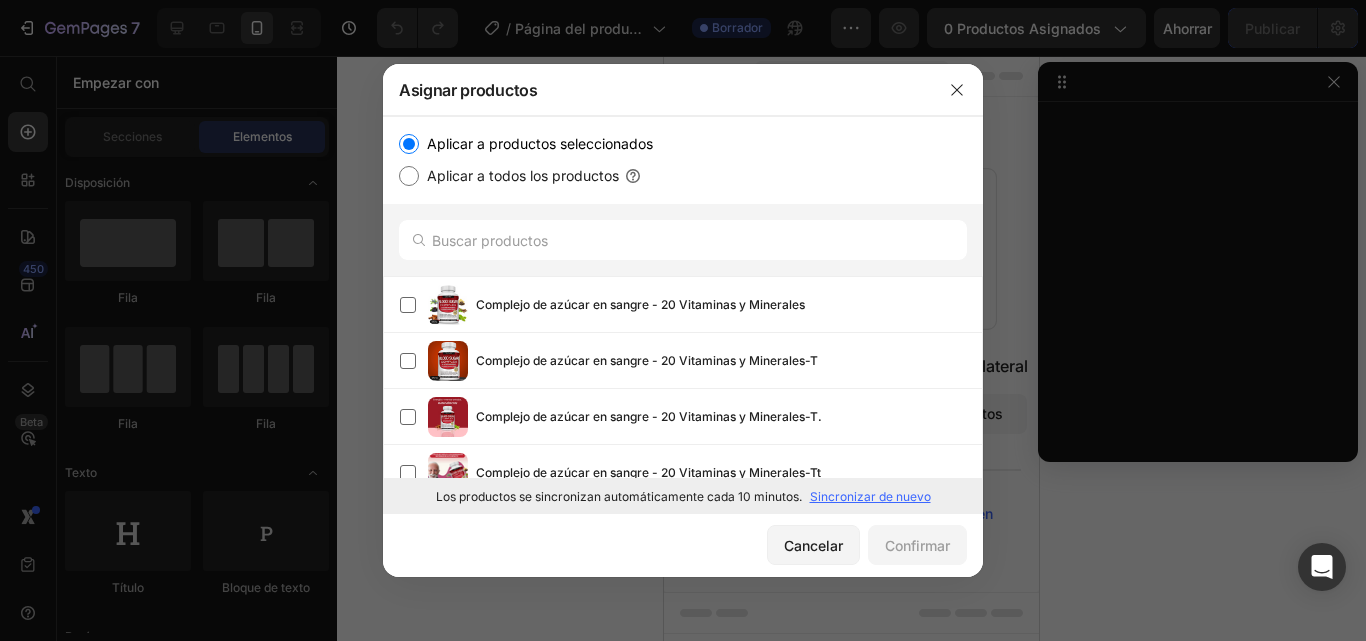 type 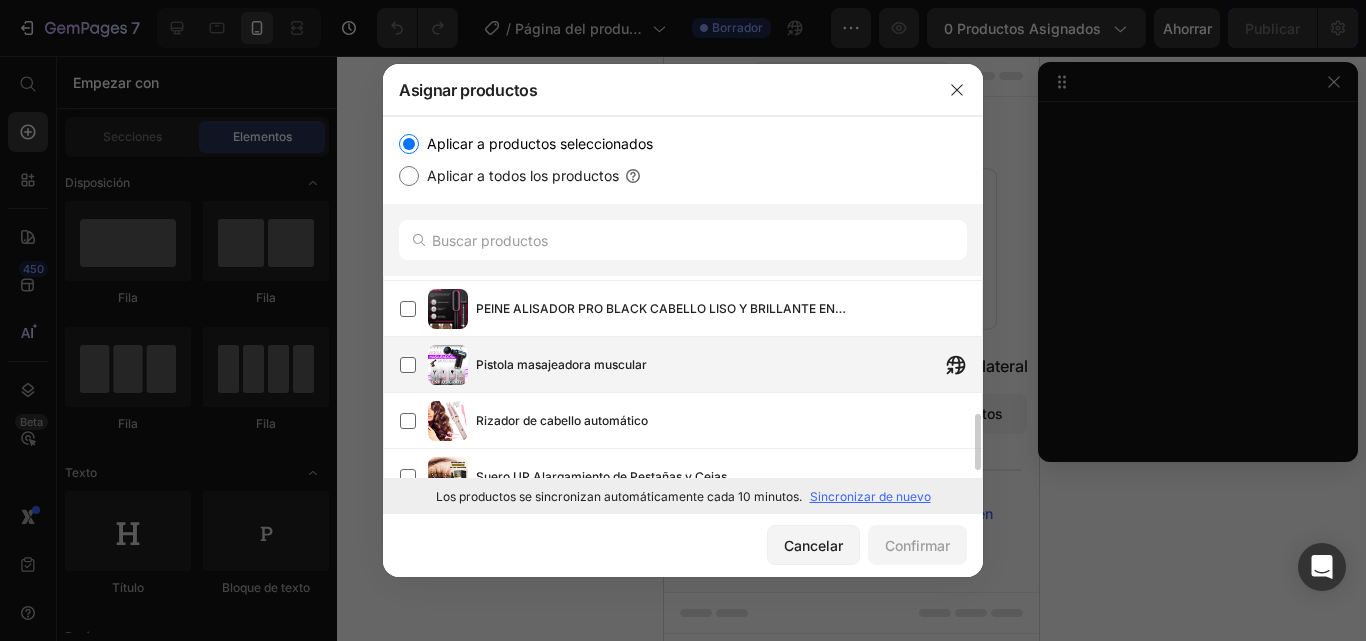 scroll, scrollTop: 526, scrollLeft: 0, axis: vertical 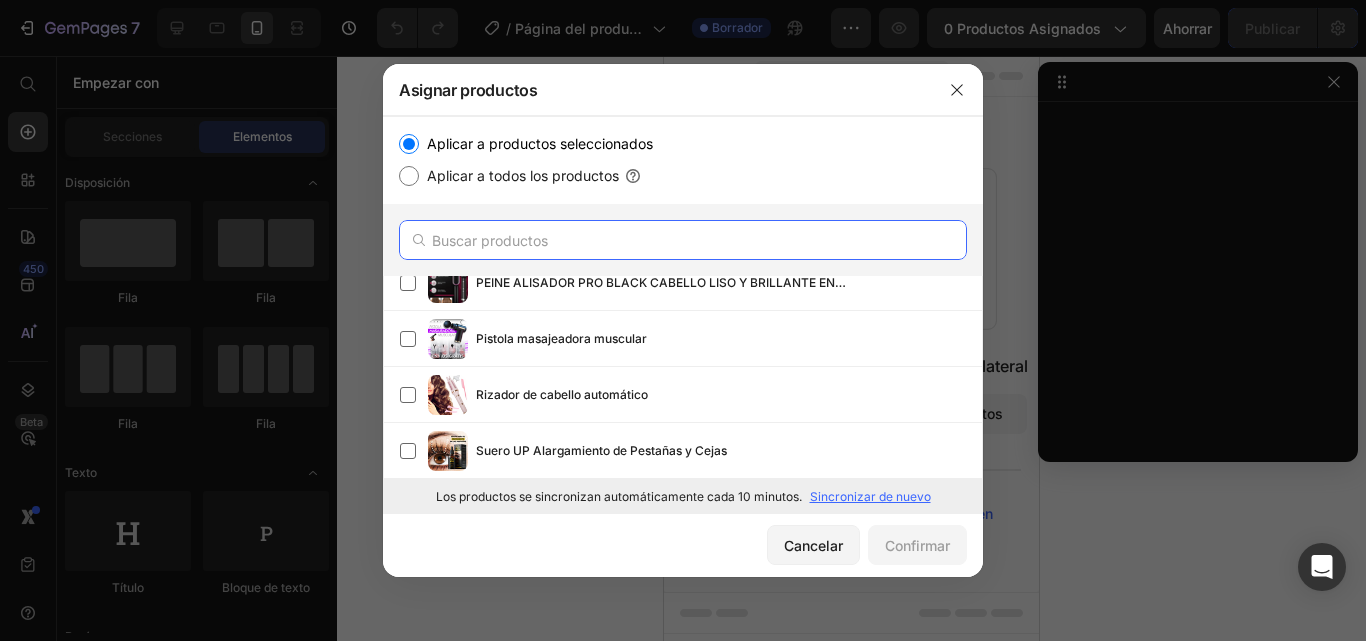 click at bounding box center [683, 240] 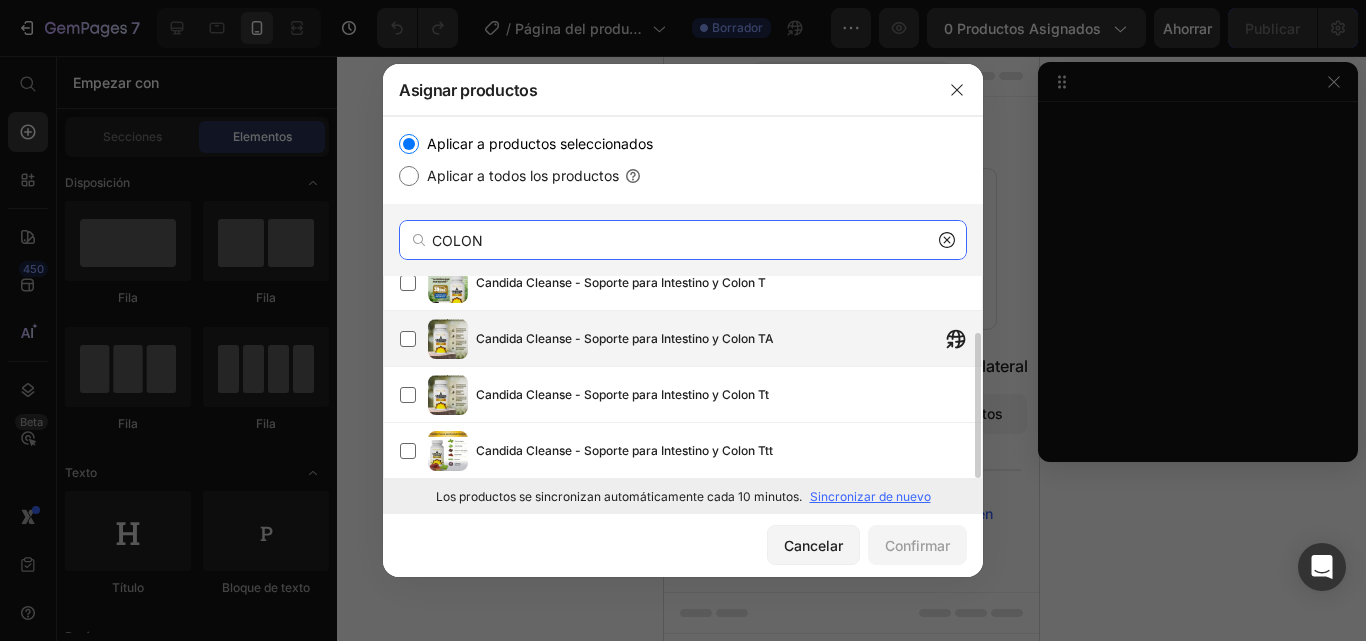 scroll, scrollTop: 0, scrollLeft: 0, axis: both 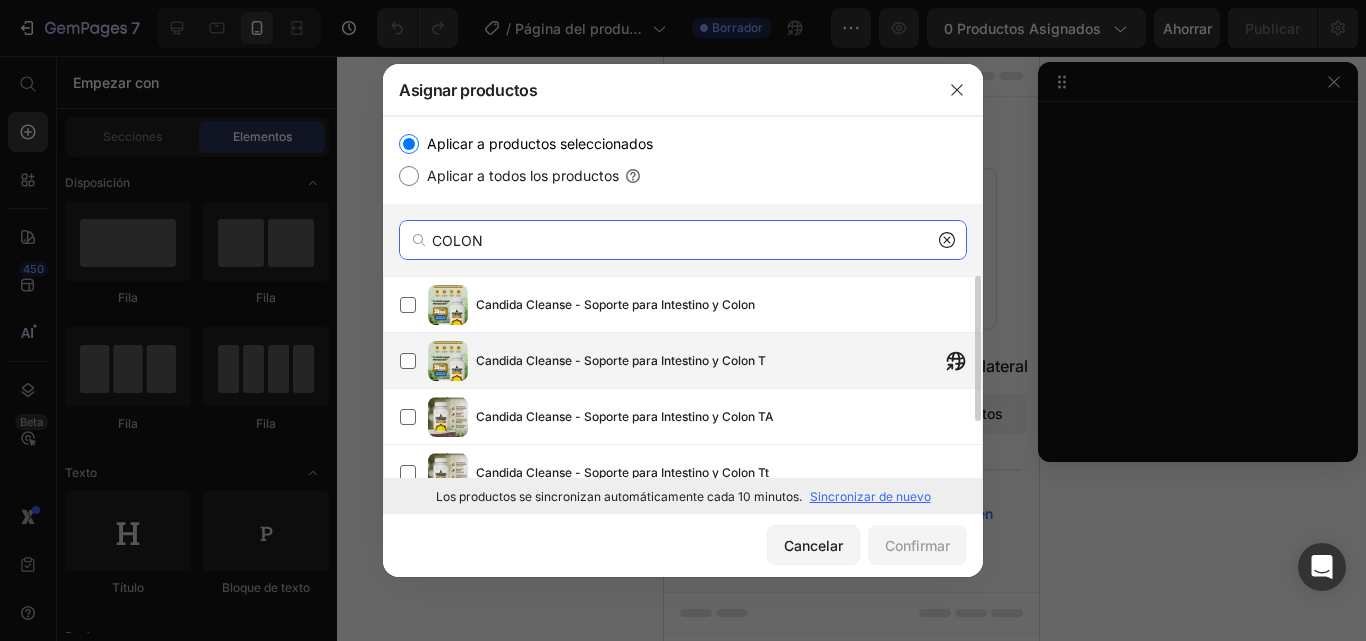 type on "COLON" 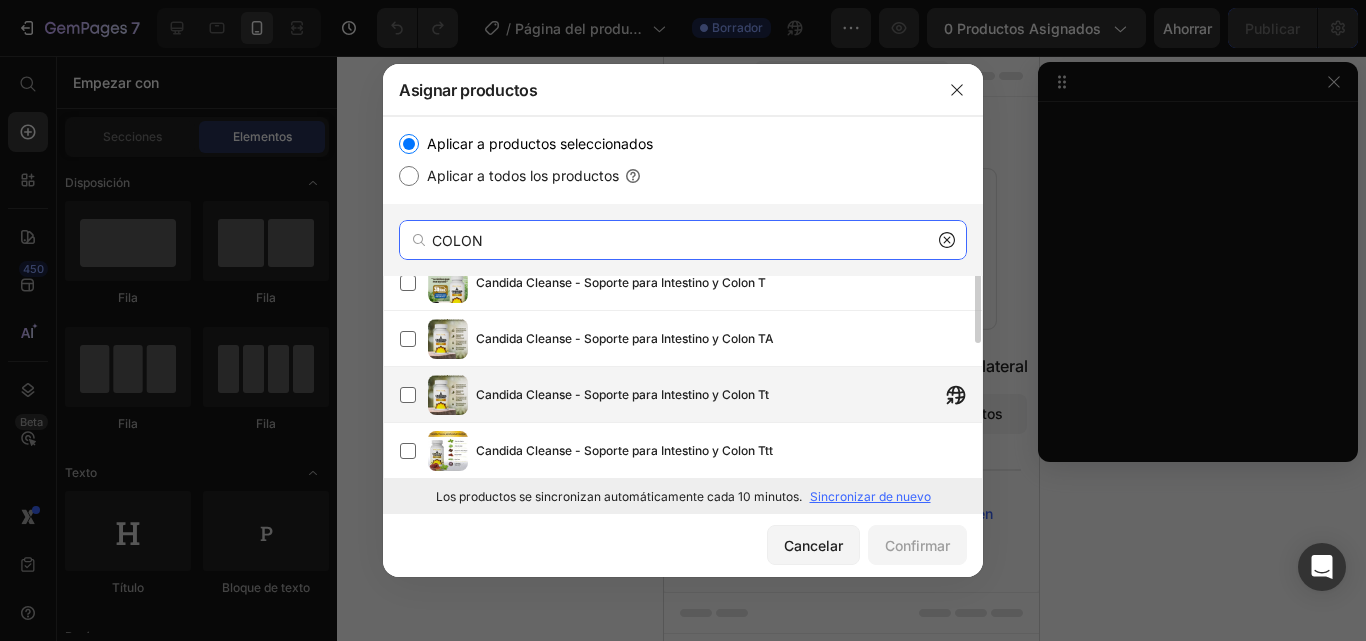 scroll, scrollTop: 0, scrollLeft: 0, axis: both 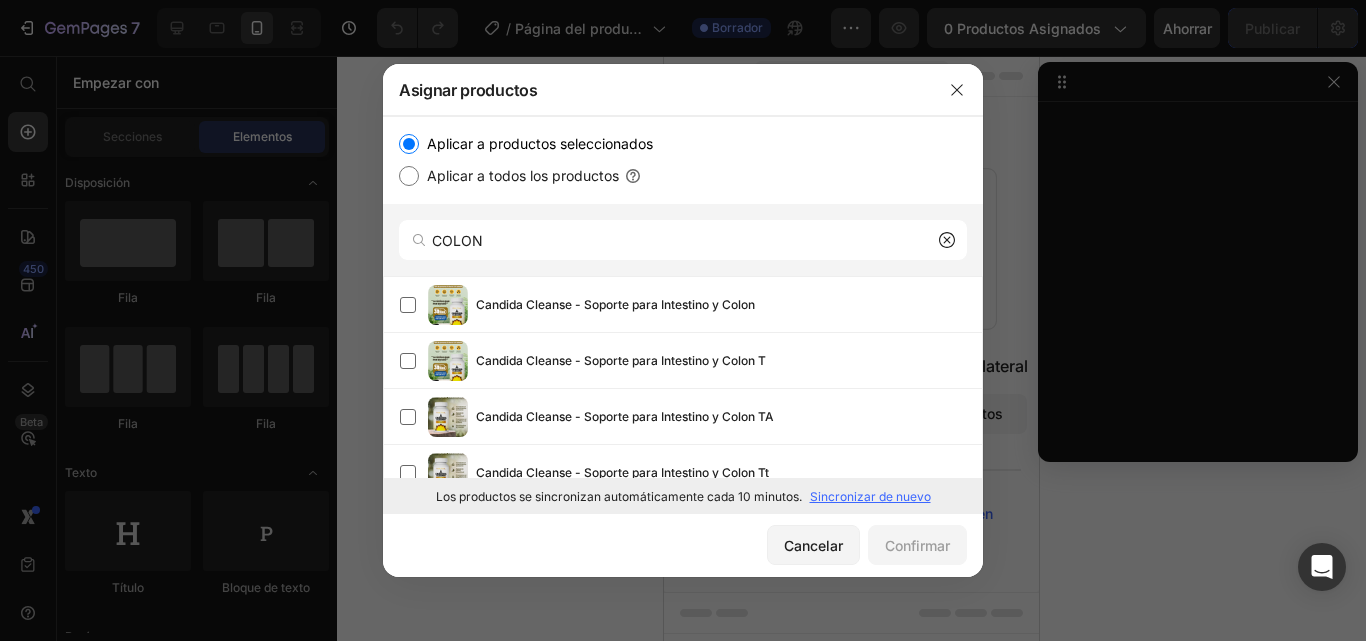 click on "Aplicar a todos los productos" at bounding box center [523, 175] 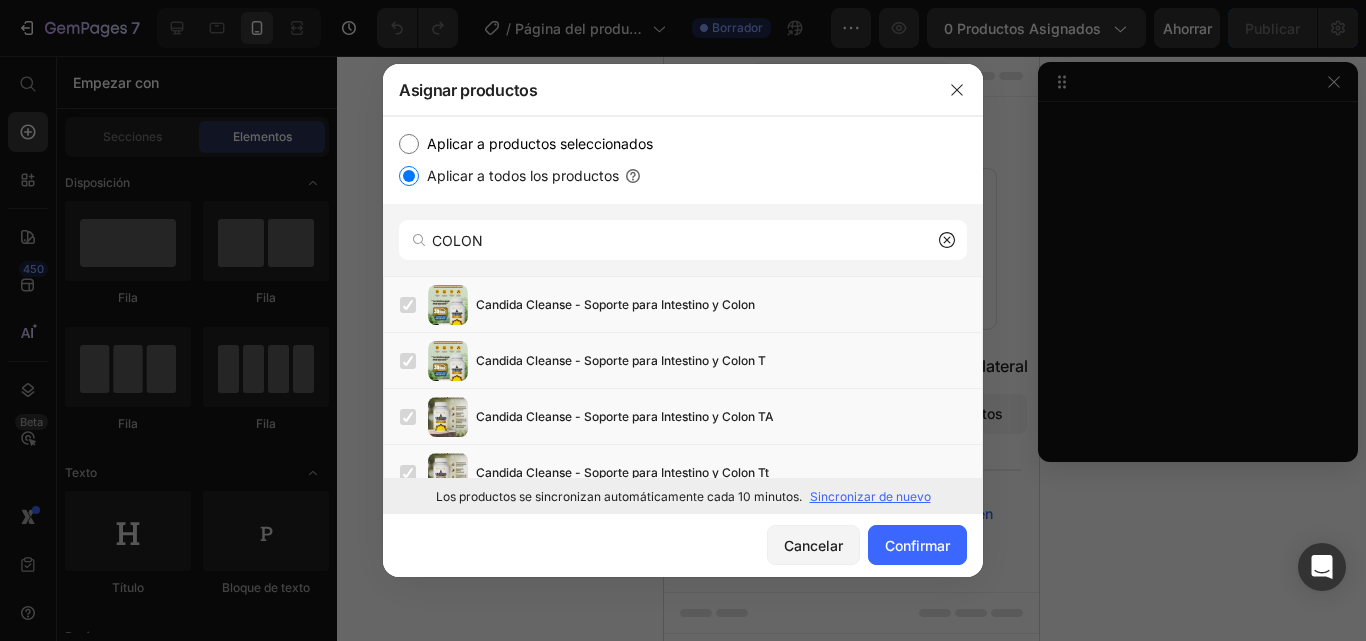 click on "Aplicar a todos los productos" at bounding box center (523, 175) 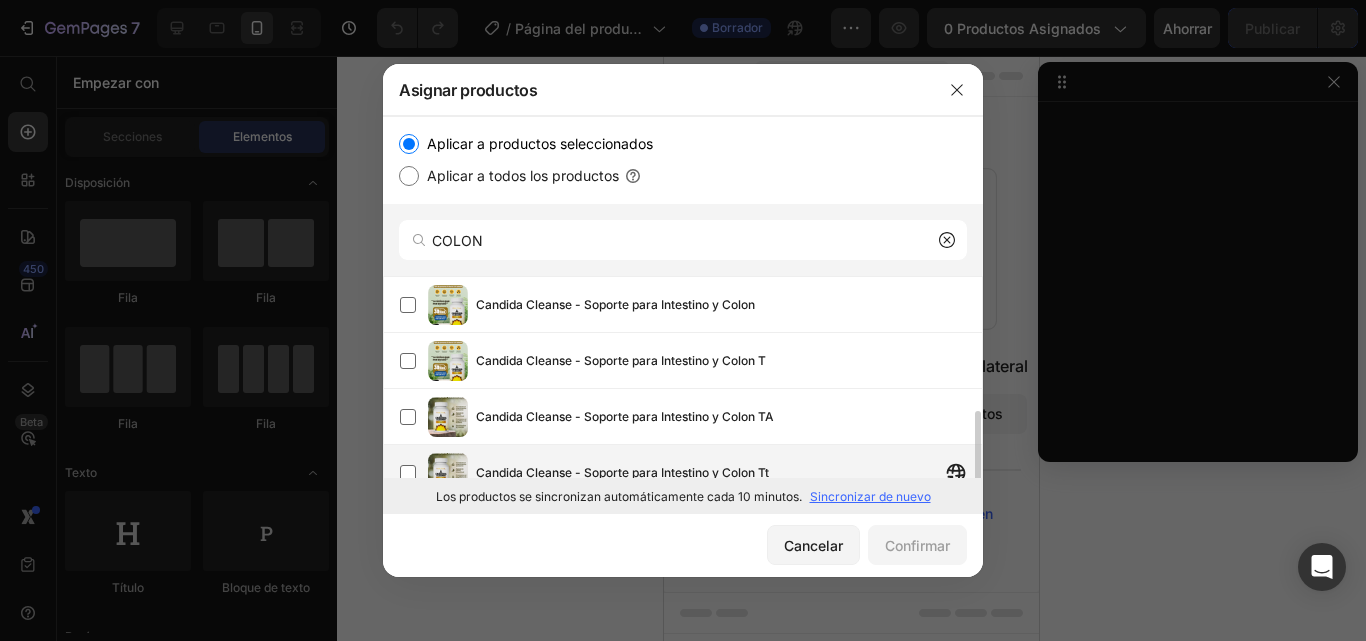 scroll, scrollTop: 78, scrollLeft: 0, axis: vertical 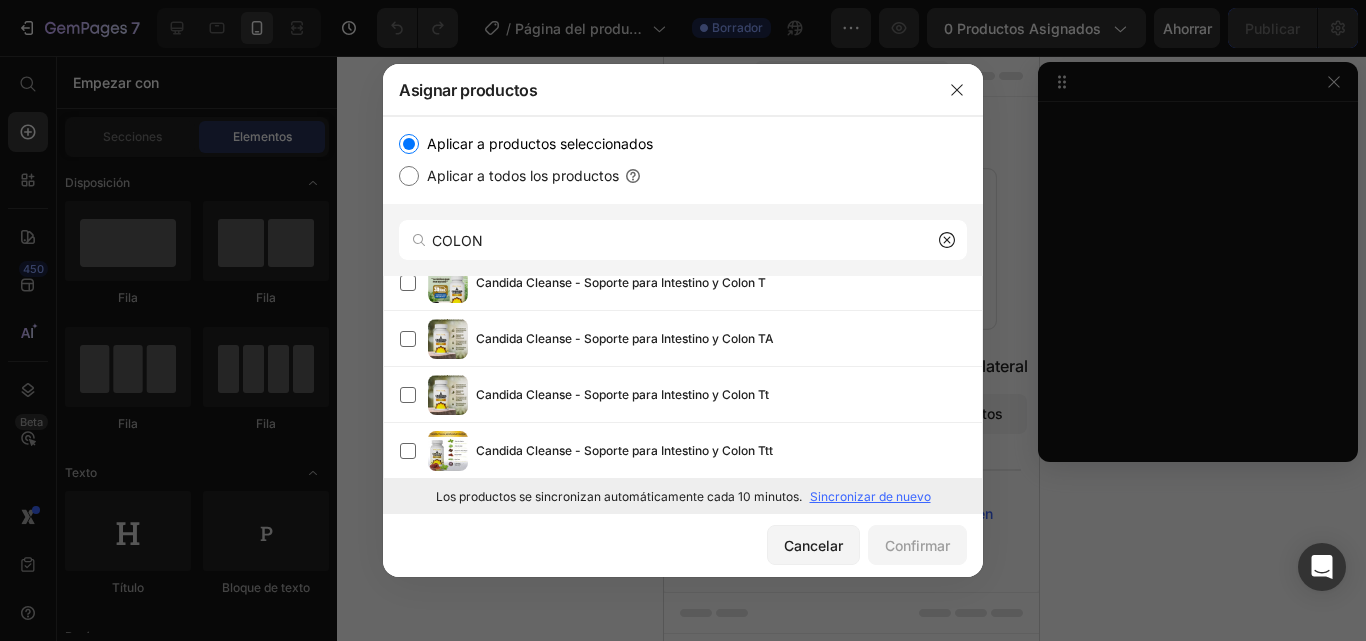 click on "Sincronizar de nuevo" at bounding box center [870, 496] 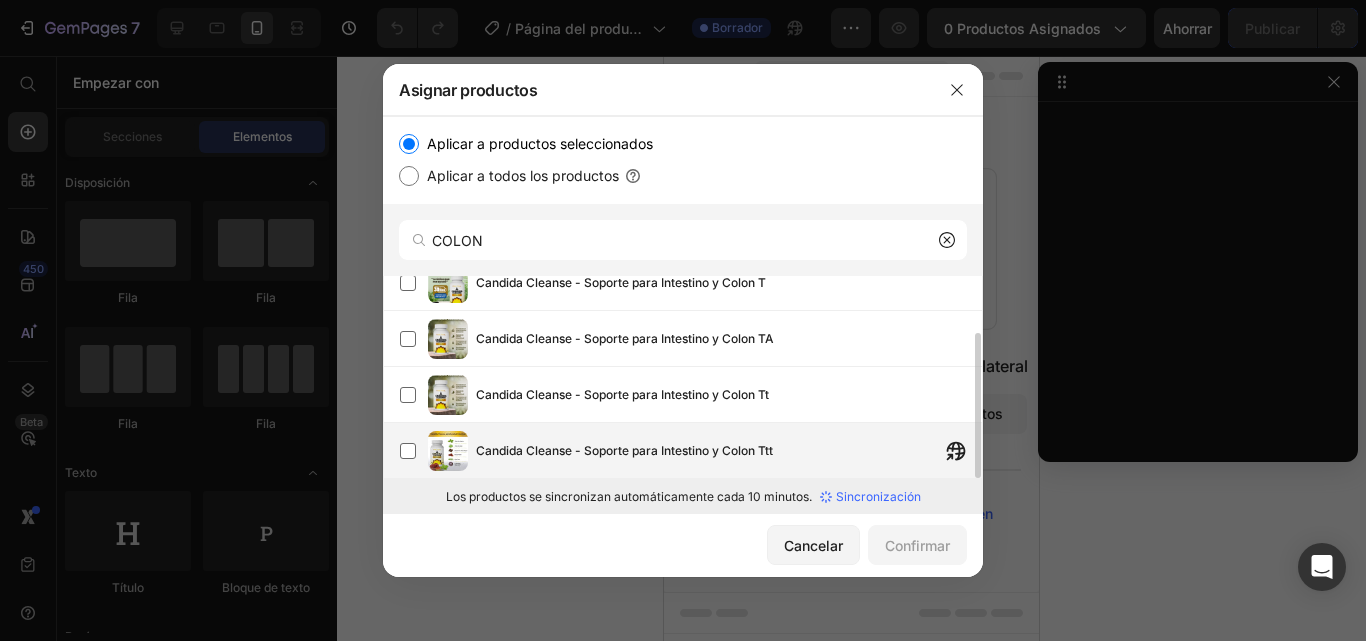 type 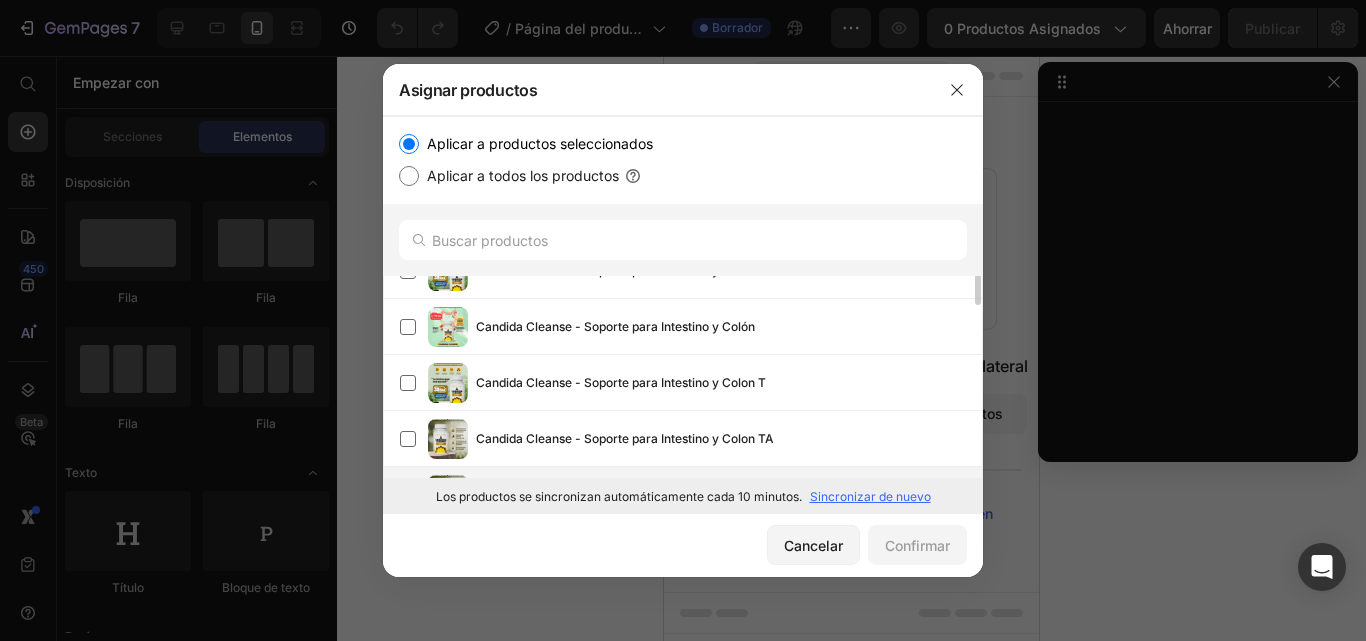 scroll, scrollTop: 158, scrollLeft: 0, axis: vertical 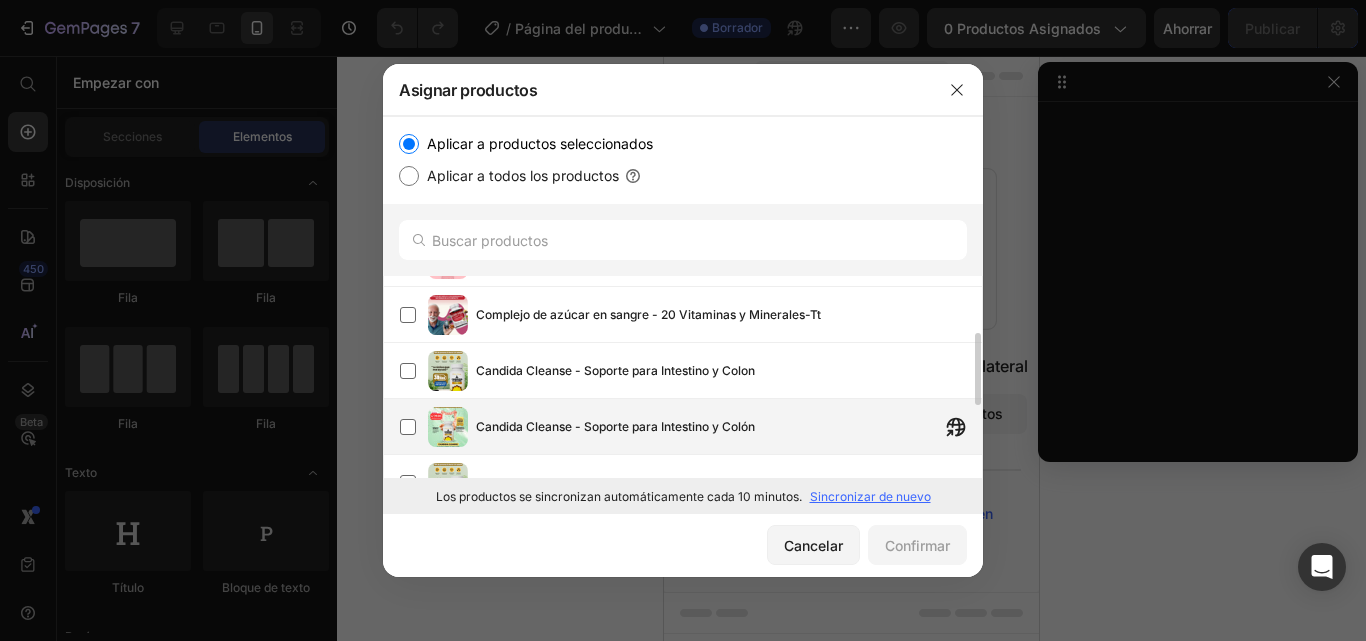 click on "Candida Cleanse - Soporte para Intestino y Colón" at bounding box center (729, 427) 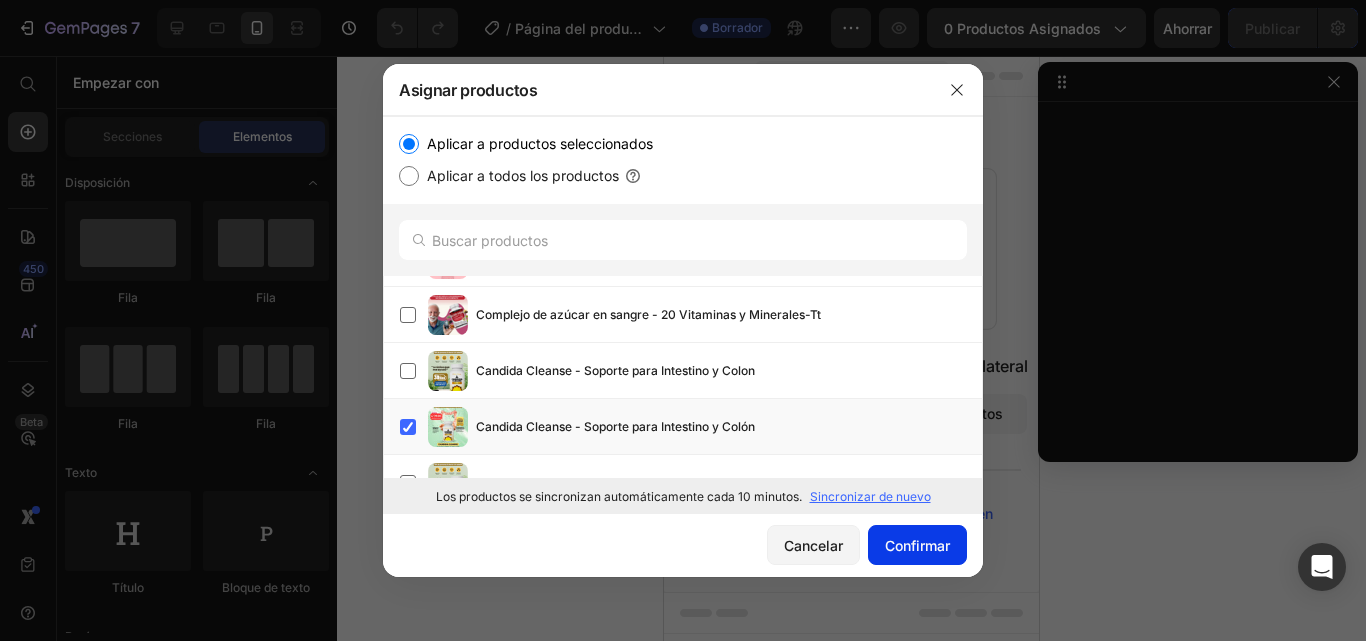 click on "Confirmar" at bounding box center [917, 545] 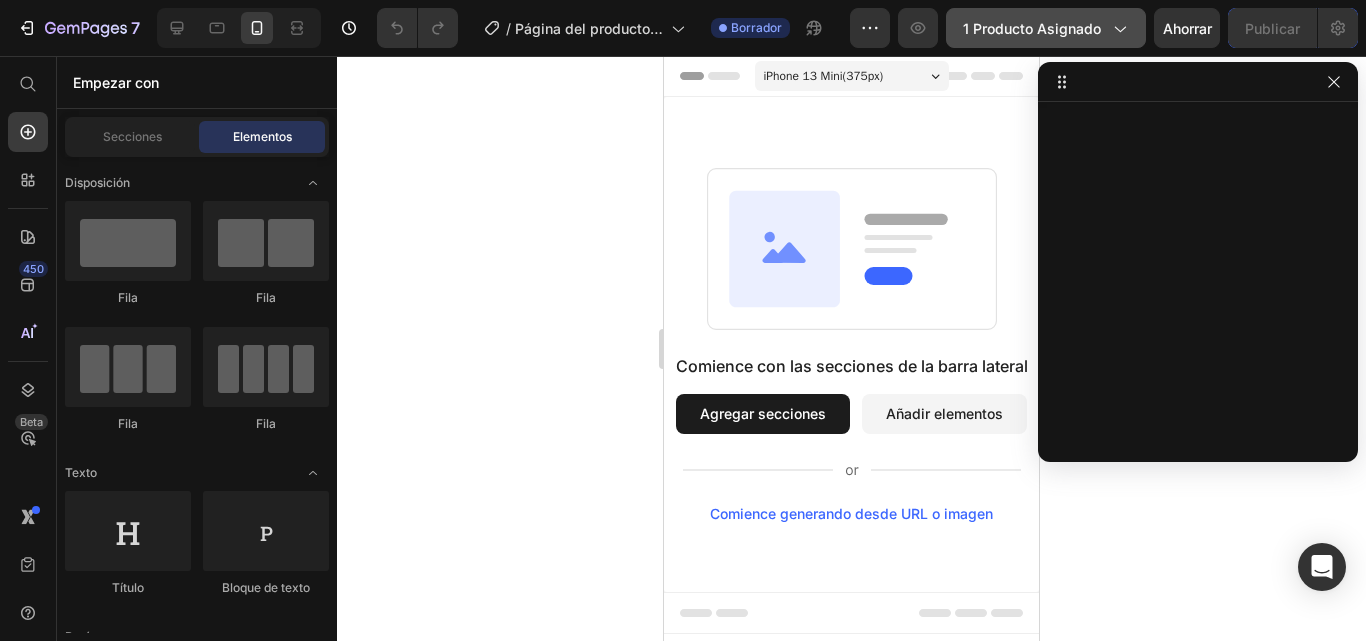 click on "1 producto asignado" at bounding box center (1032, 28) 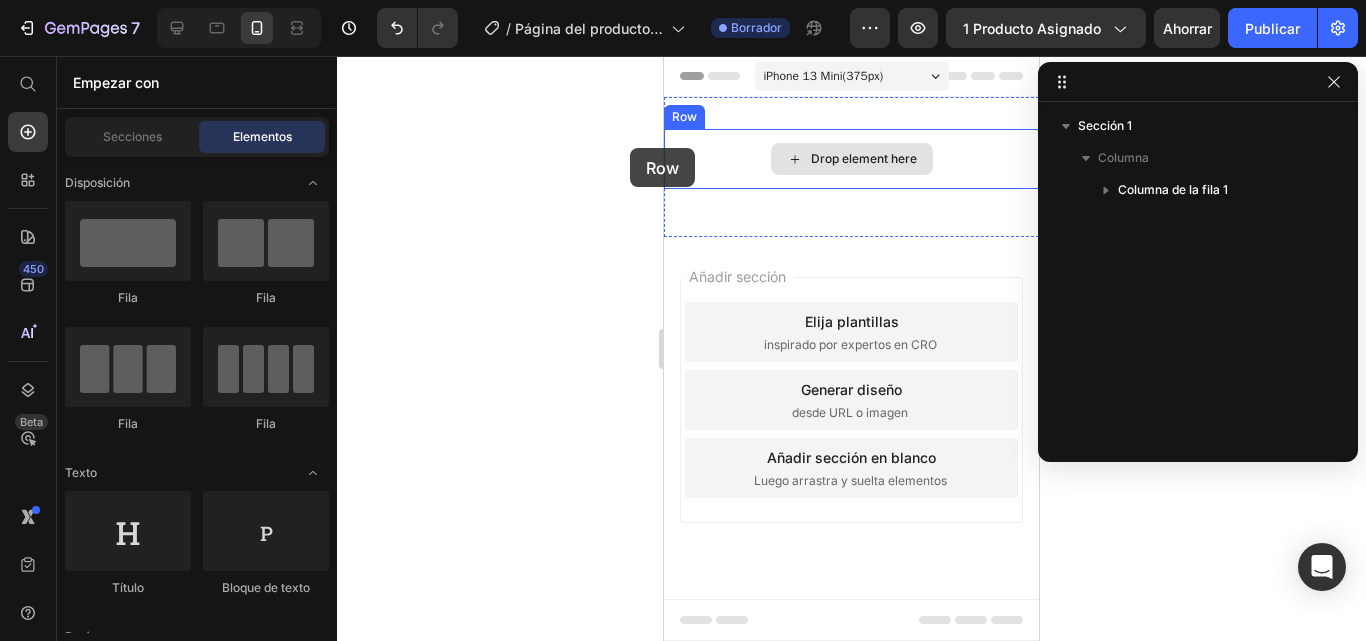 drag, startPoint x: 843, startPoint y: 157, endPoint x: 627, endPoint y: 147, distance: 216.23135 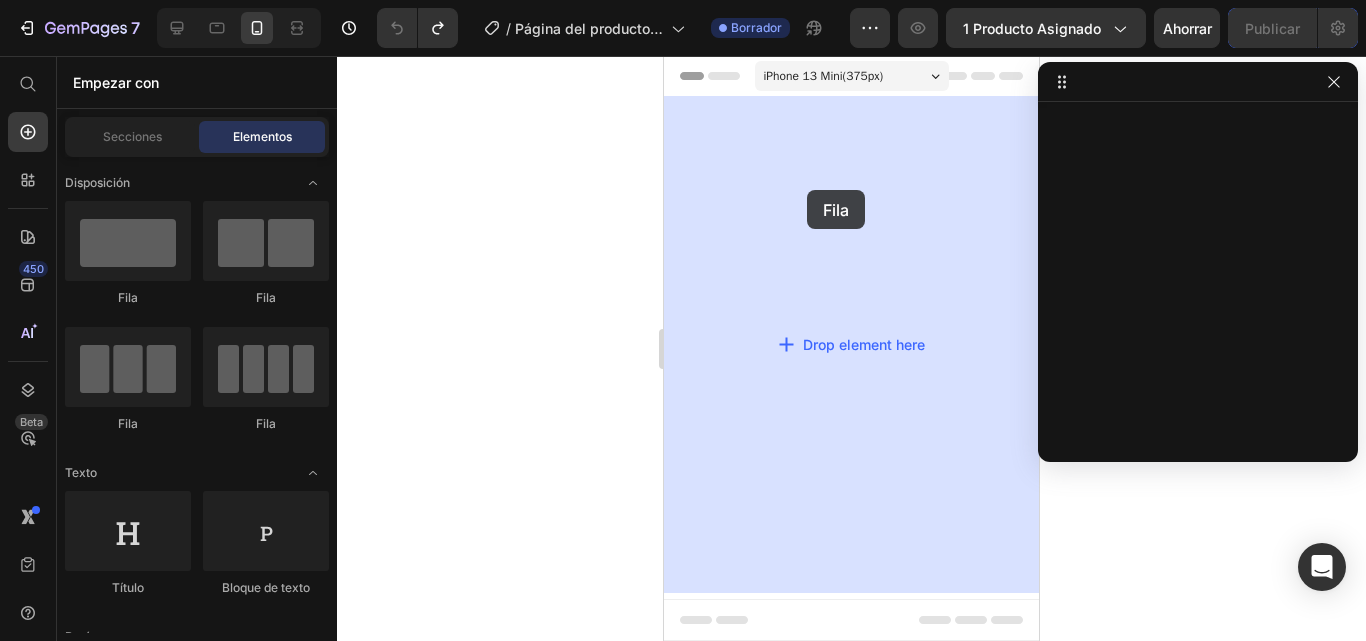 drag, startPoint x: 821, startPoint y: 310, endPoint x: 807, endPoint y: 190, distance: 120.8139 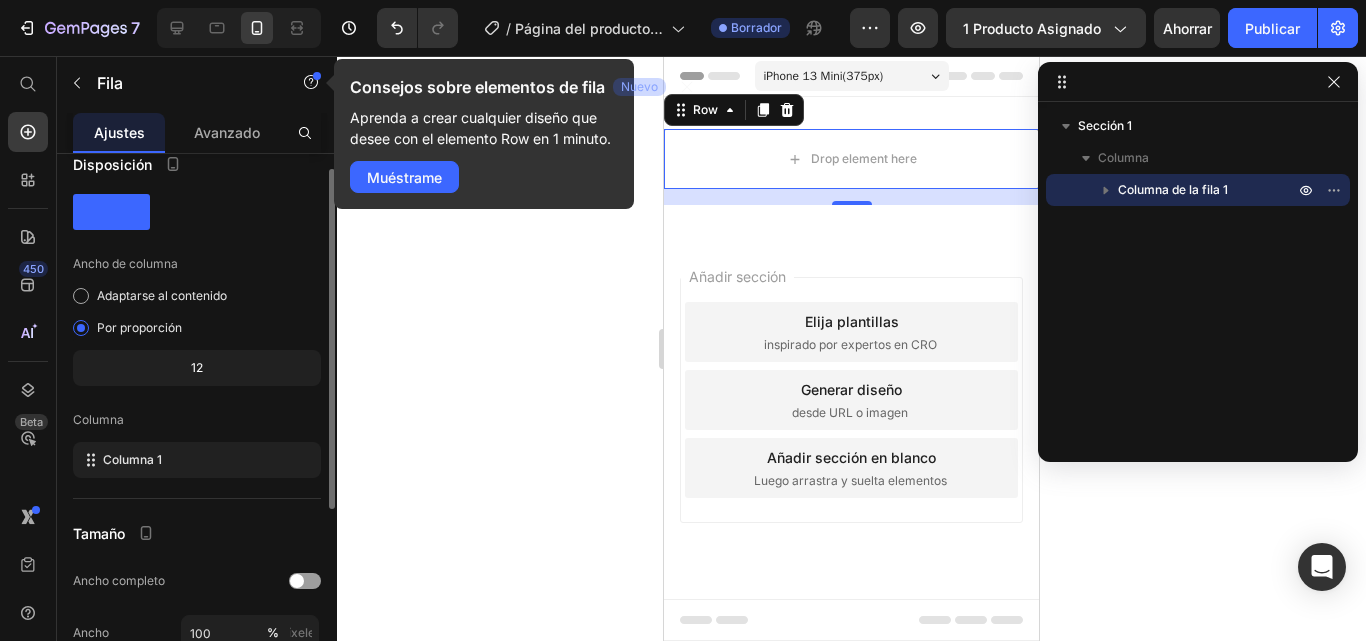 scroll, scrollTop: 0, scrollLeft: 0, axis: both 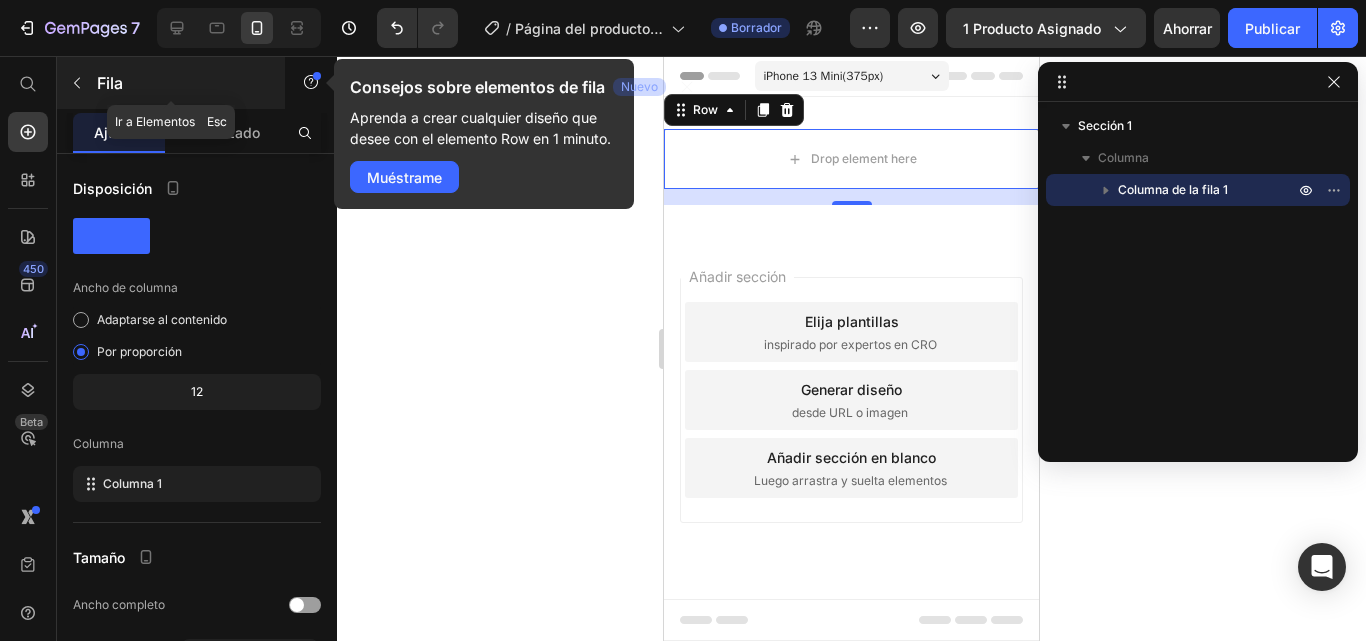 click 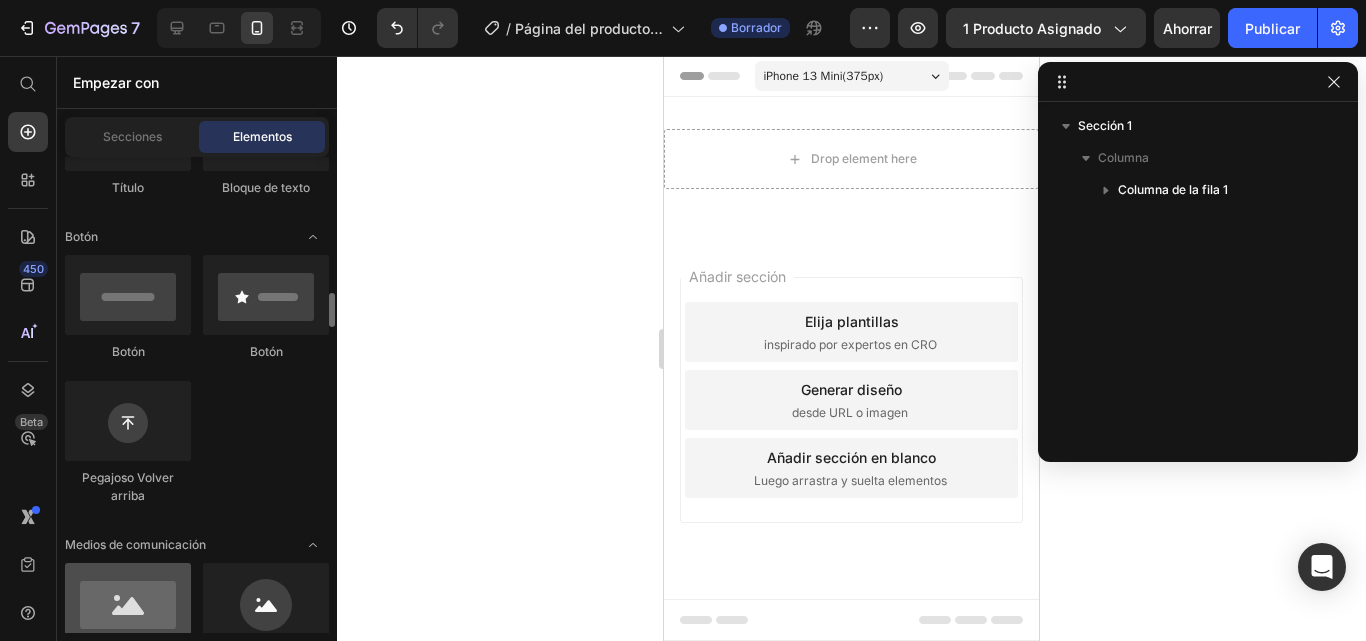 scroll, scrollTop: 500, scrollLeft: 0, axis: vertical 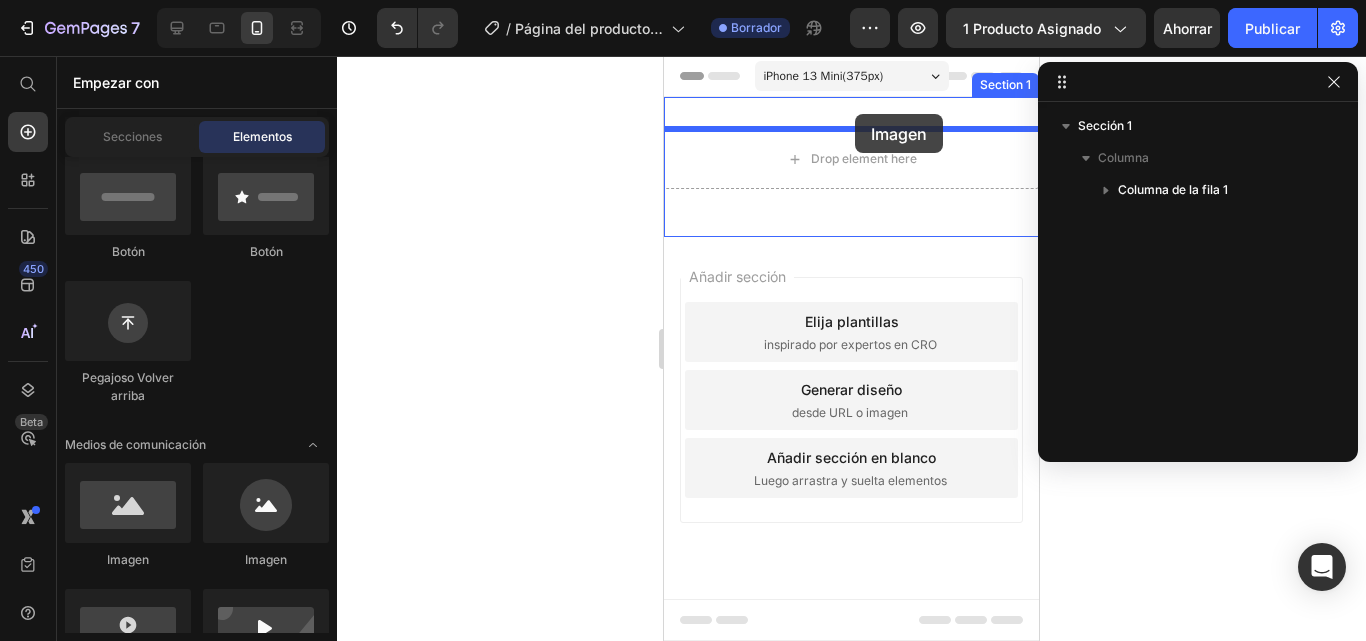 drag, startPoint x: 787, startPoint y: 565, endPoint x: 855, endPoint y: 114, distance: 456.09756 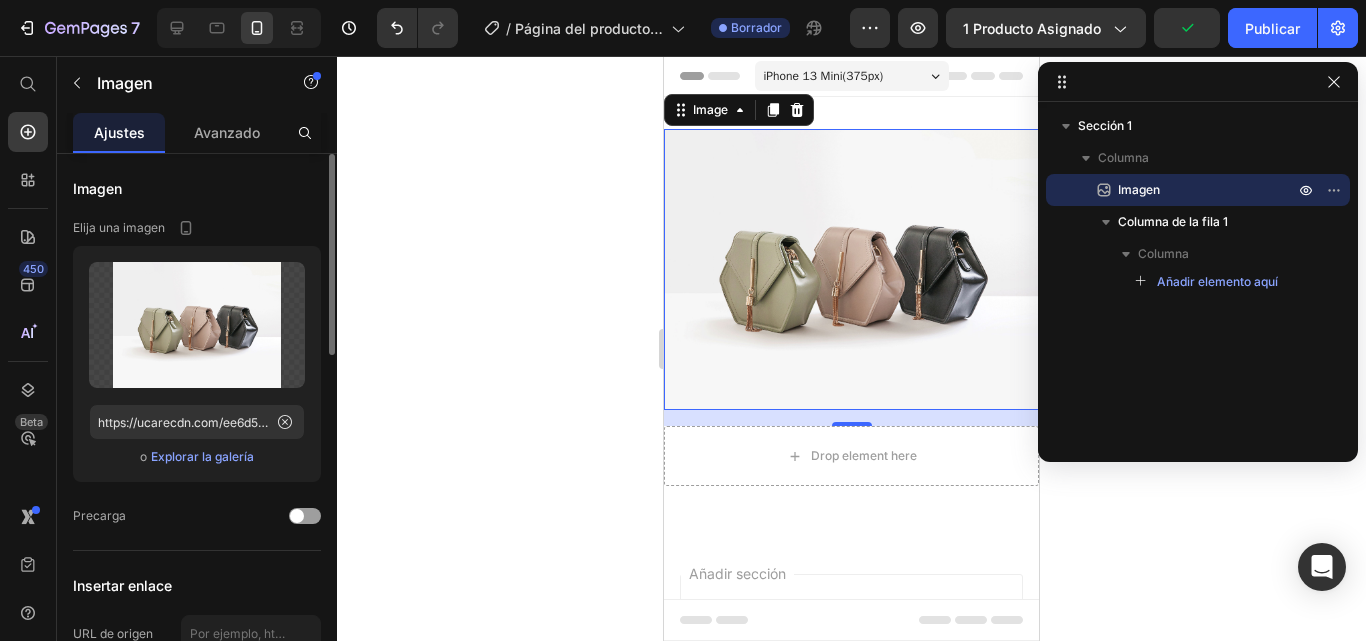 click on "Explorar la galería" at bounding box center [202, 457] 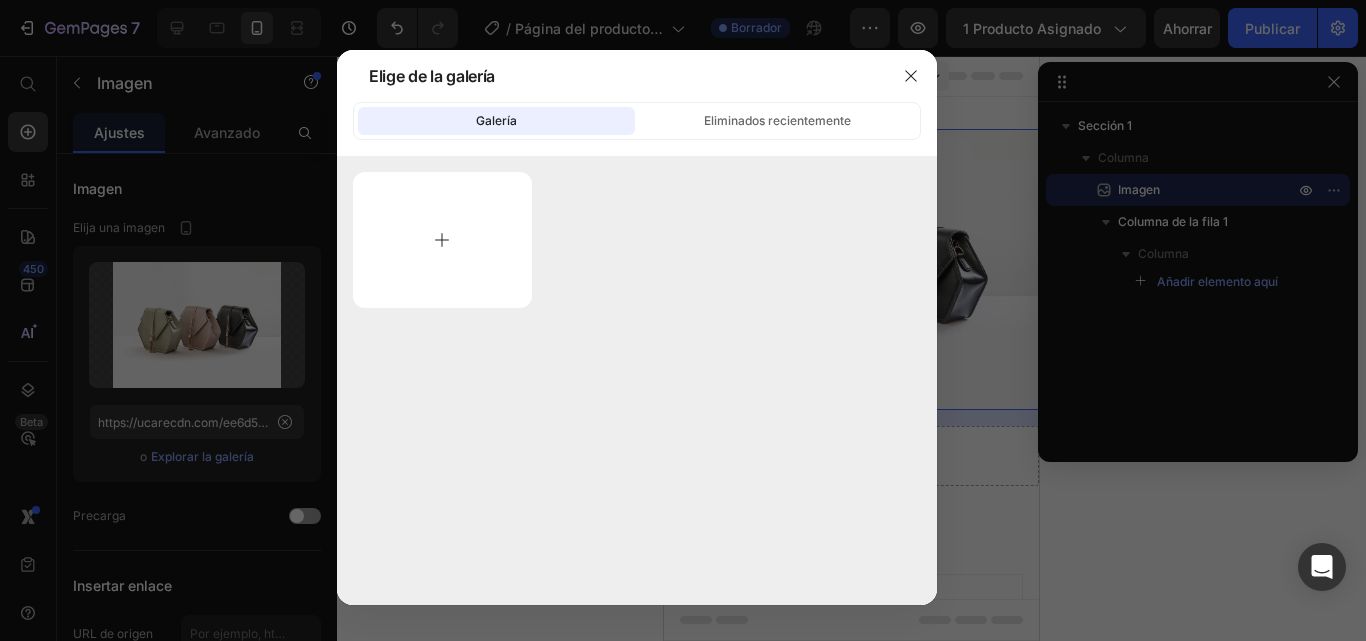 click at bounding box center [442, 240] 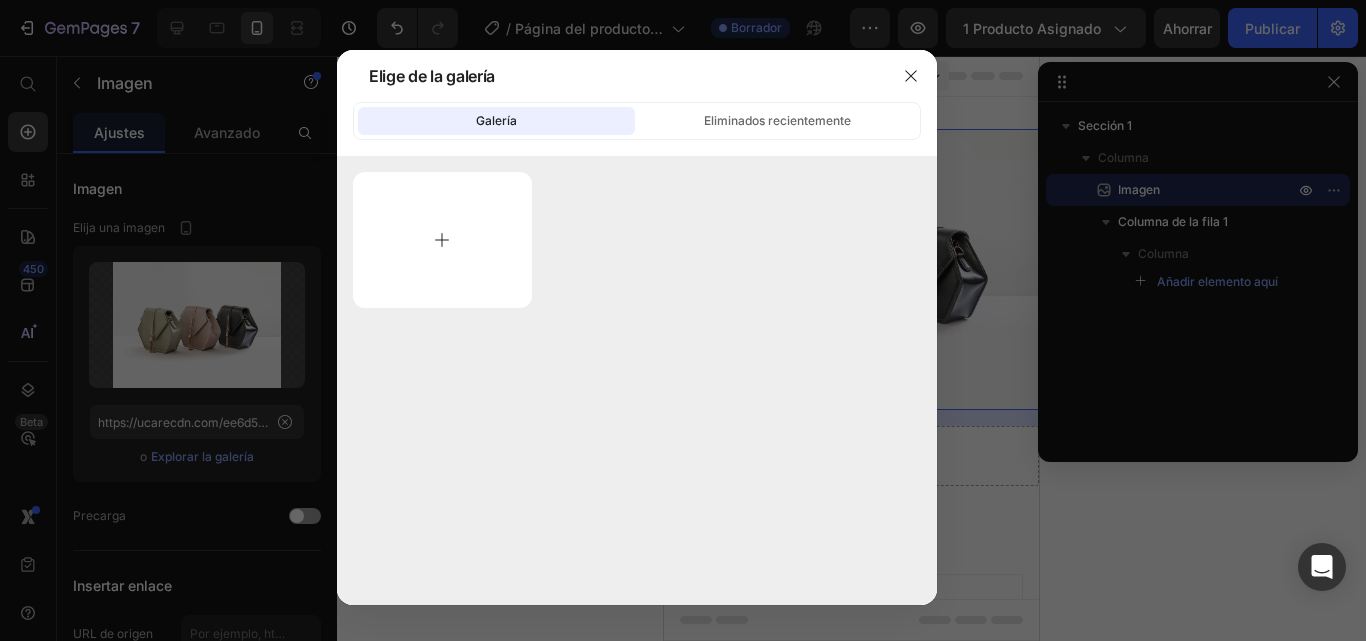 type on "C:\fakepath\[FILENAME].jpg" 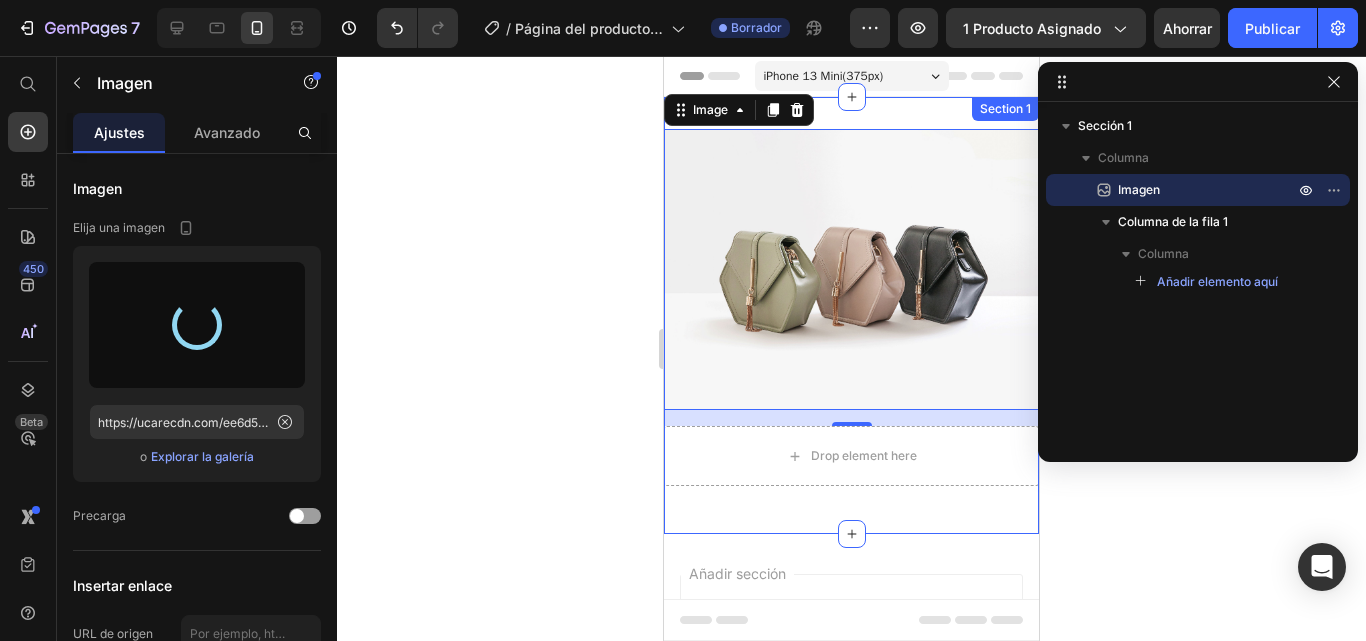 type on "https://cdn.shopify.com/s/files/1/0691/5719/1857/files/[FILENAME].jpg" 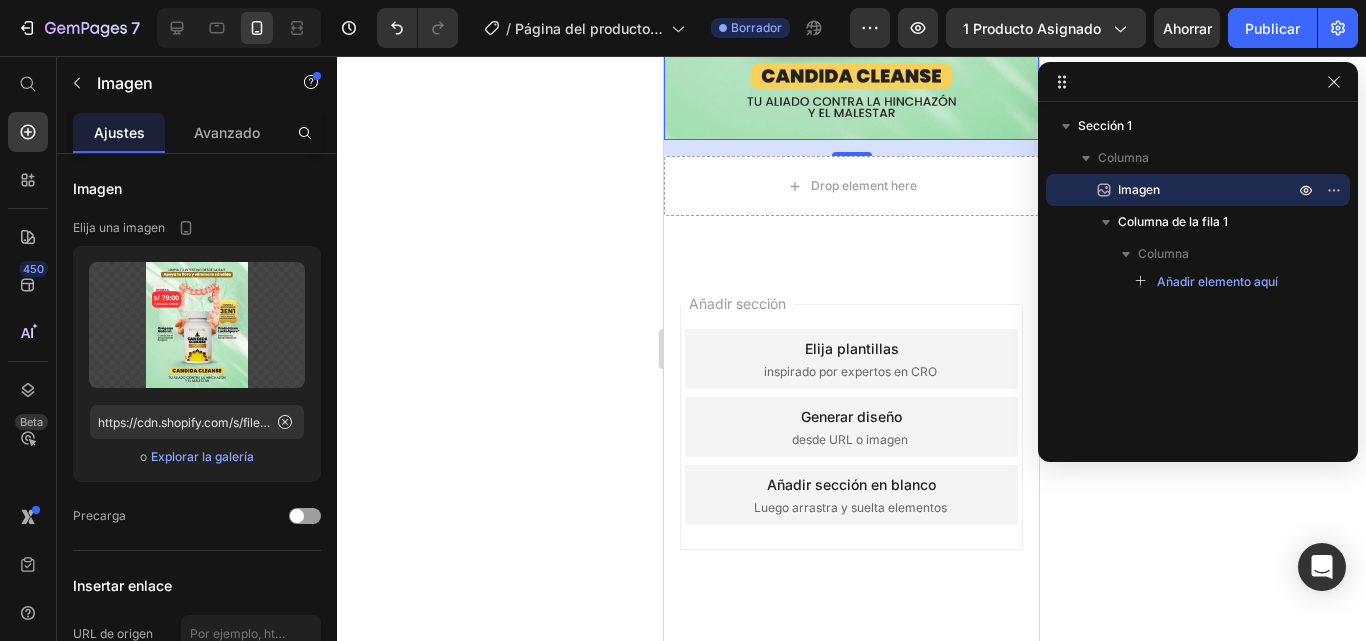 scroll, scrollTop: 483, scrollLeft: 0, axis: vertical 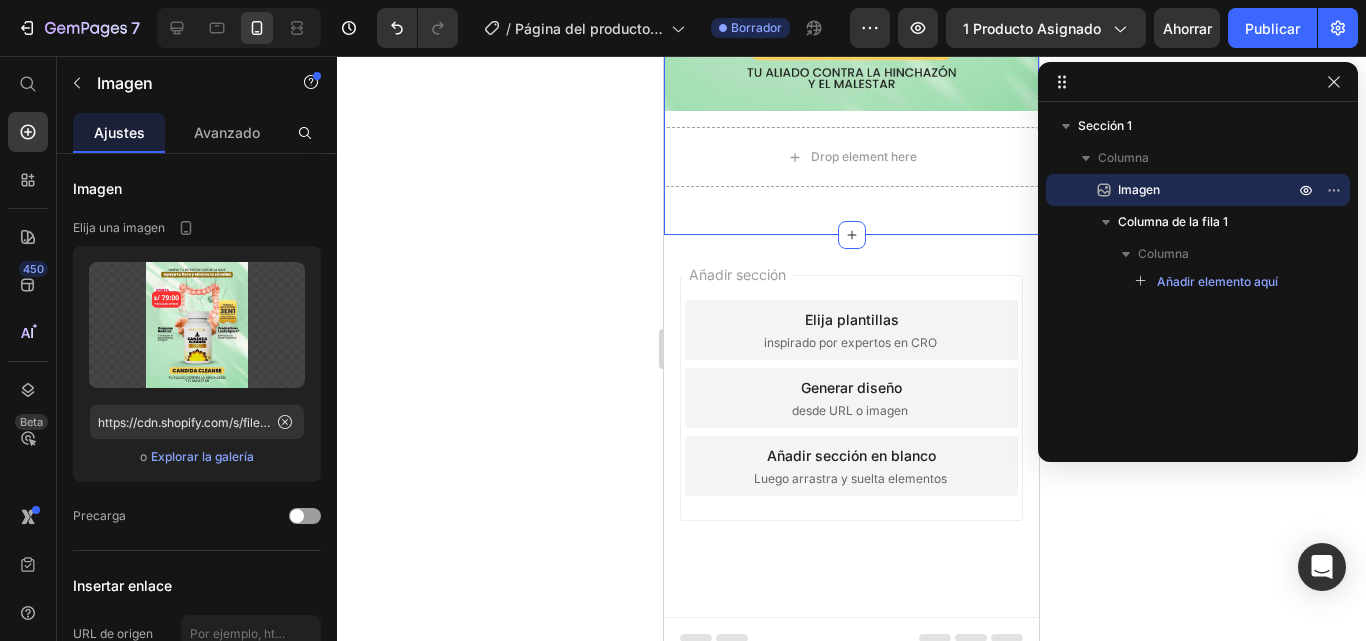 click on "Image
Drop element here Row Section 1   You can create reusable sections Create Theme Section AI Content Write with GemAI What would you like to describe here? Tone and Voice Persuasive Product Getting products... Show more Generate" at bounding box center (851, -76) 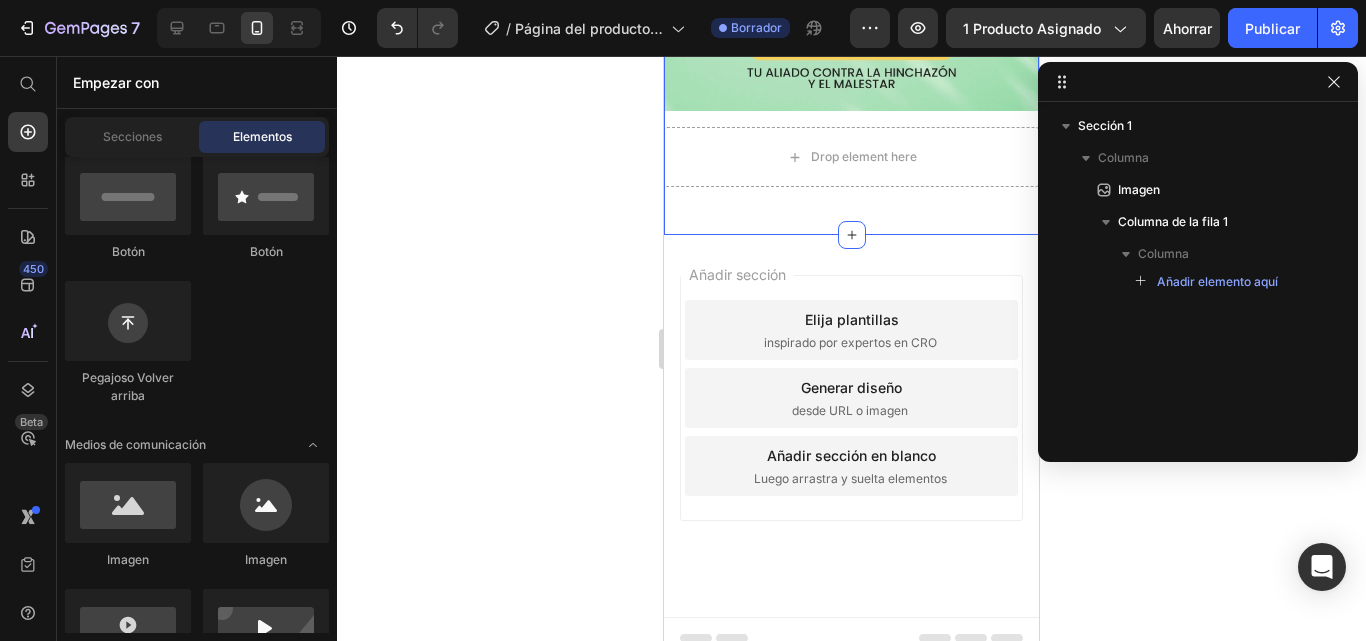 click on "Añadir sección Elija plantillas inspirado por expertos en CRO Generar diseño desde URL o imagen Añadir sección en blanco Luego arrastra y suelta elementos" at bounding box center [851, 426] 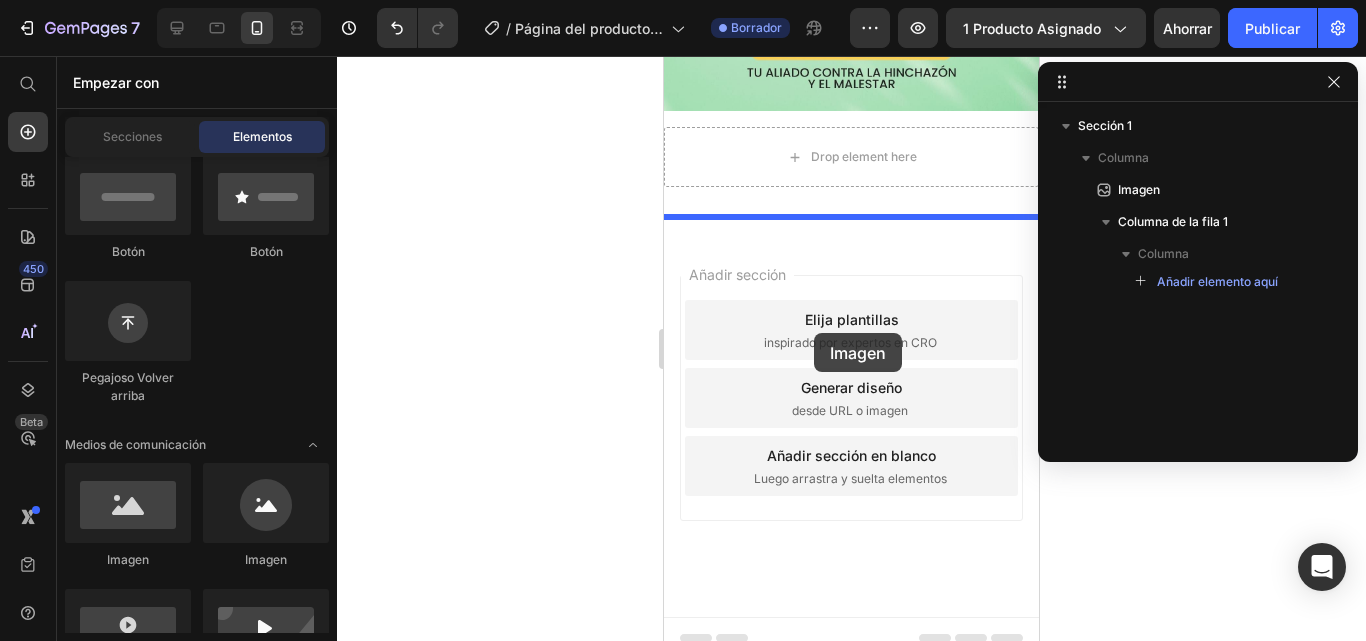drag, startPoint x: 794, startPoint y: 538, endPoint x: 828, endPoint y: 319, distance: 221.62355 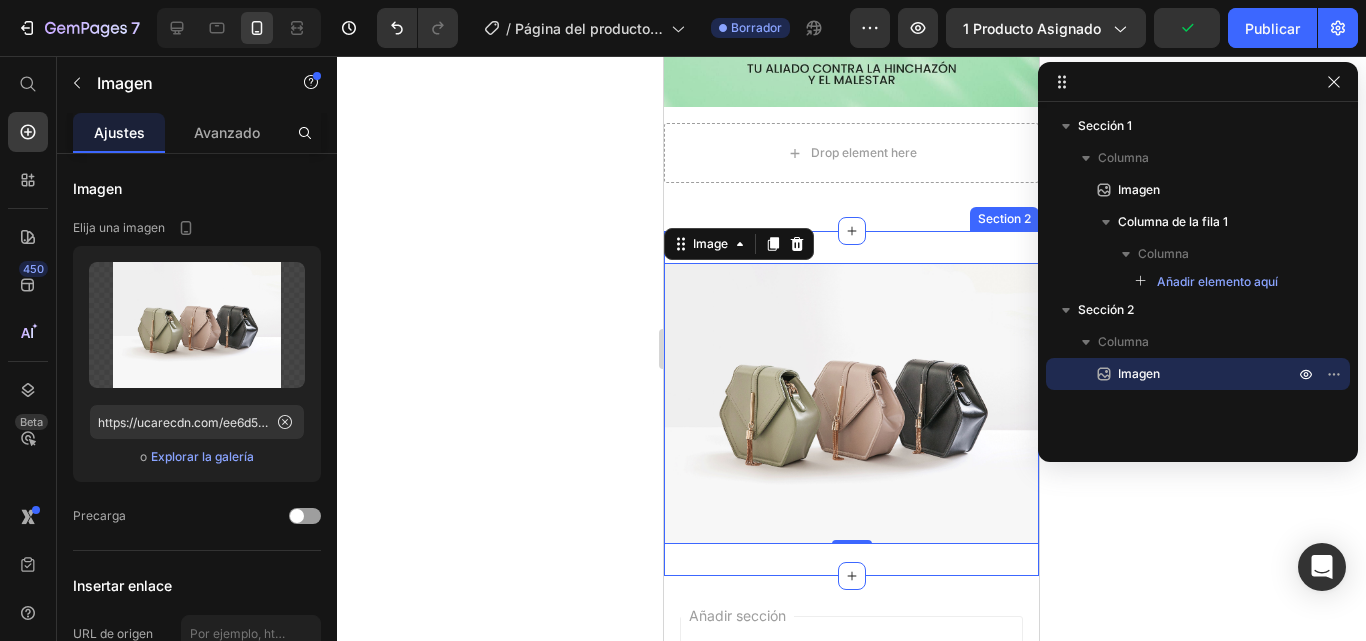 scroll, scrollTop: 300, scrollLeft: 0, axis: vertical 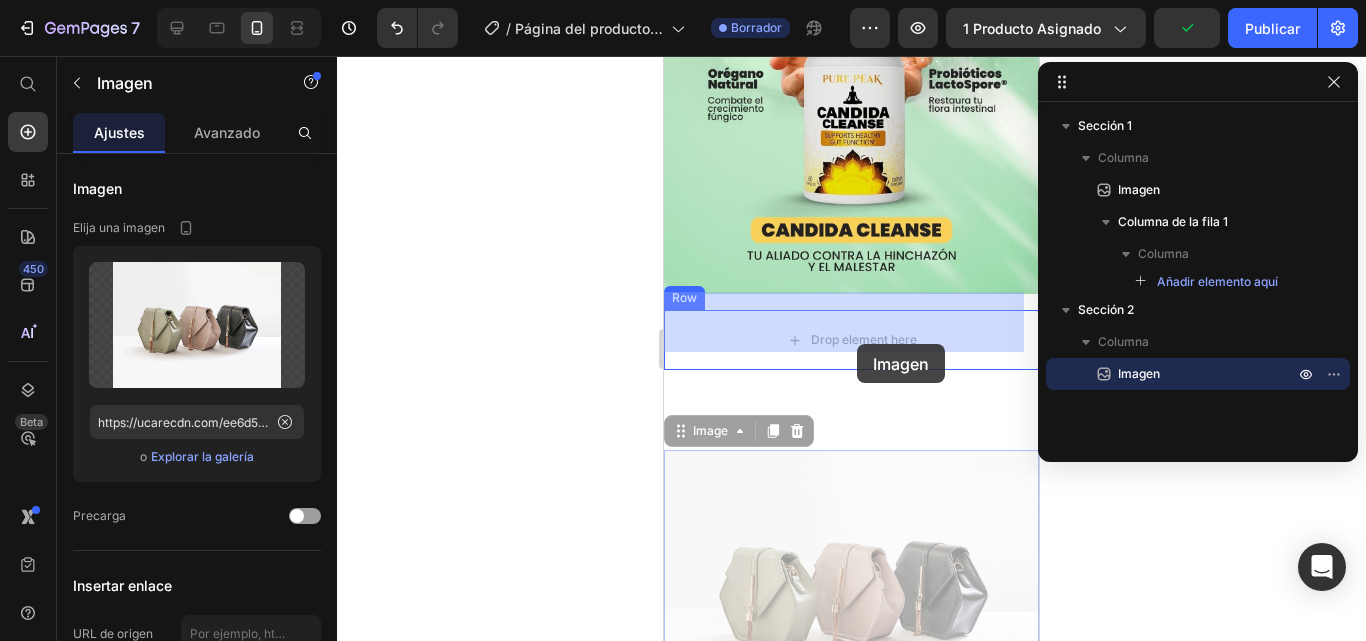 drag, startPoint x: 855, startPoint y: 464, endPoint x: 856, endPoint y: 334, distance: 130.00385 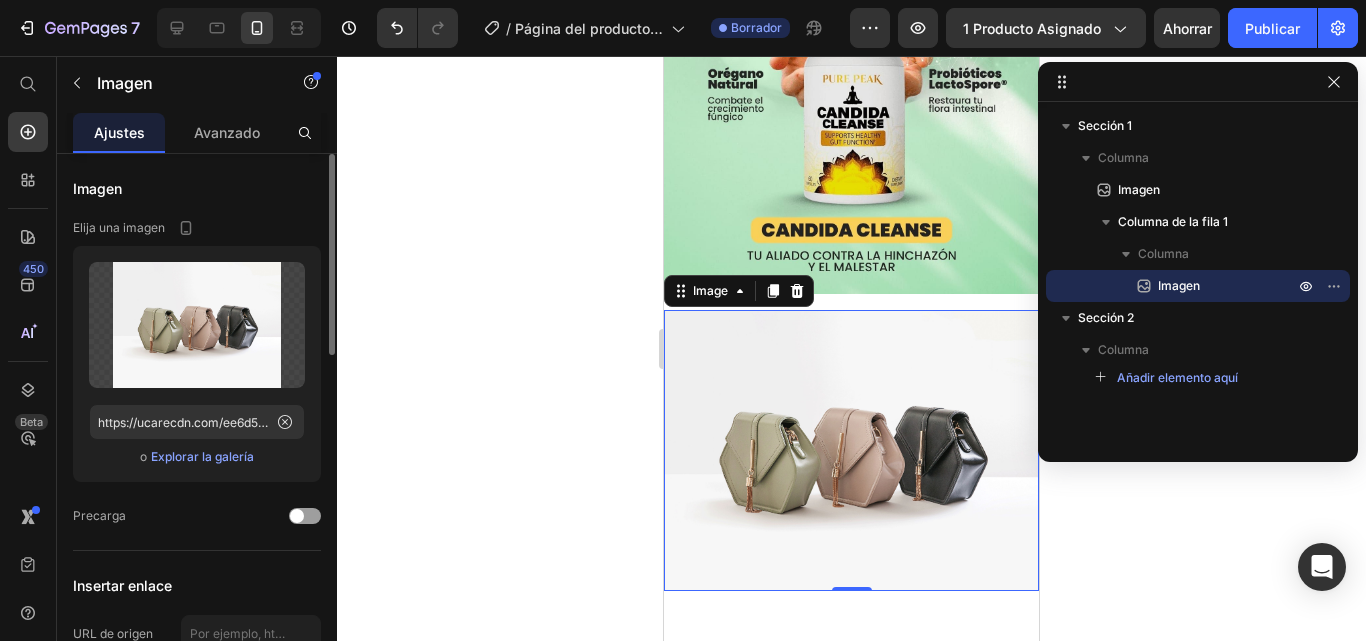 click on "Explorar la galería" at bounding box center [202, 456] 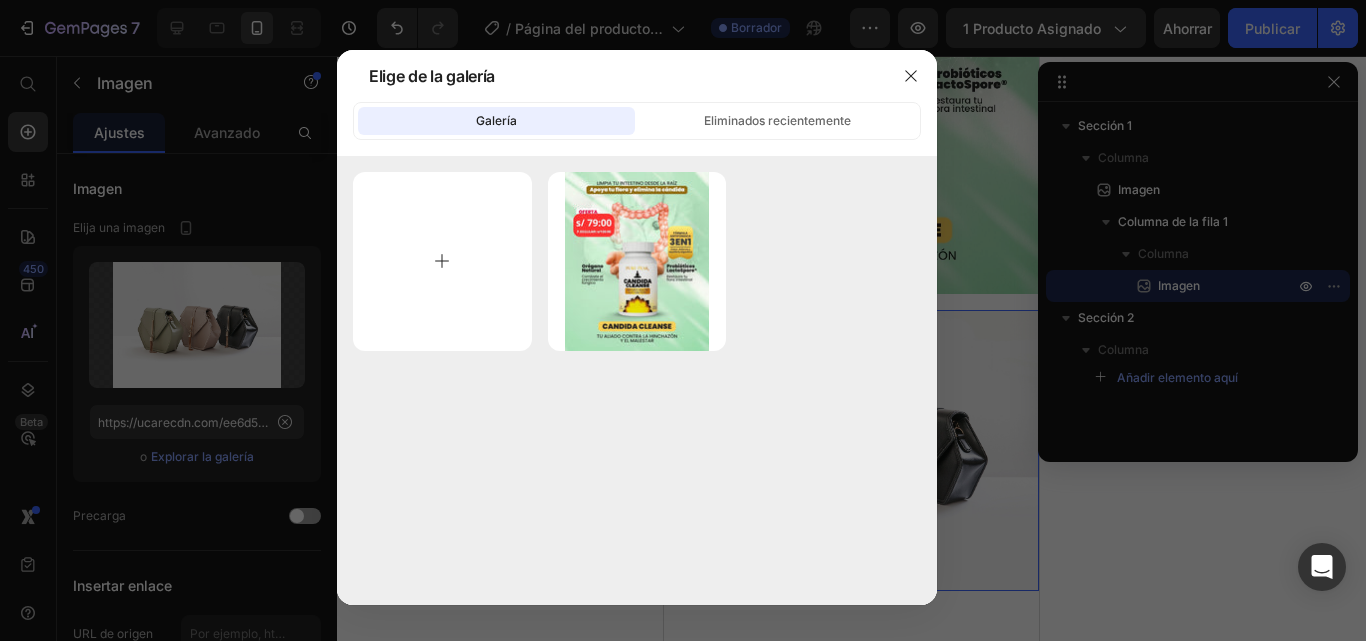 click at bounding box center [442, 261] 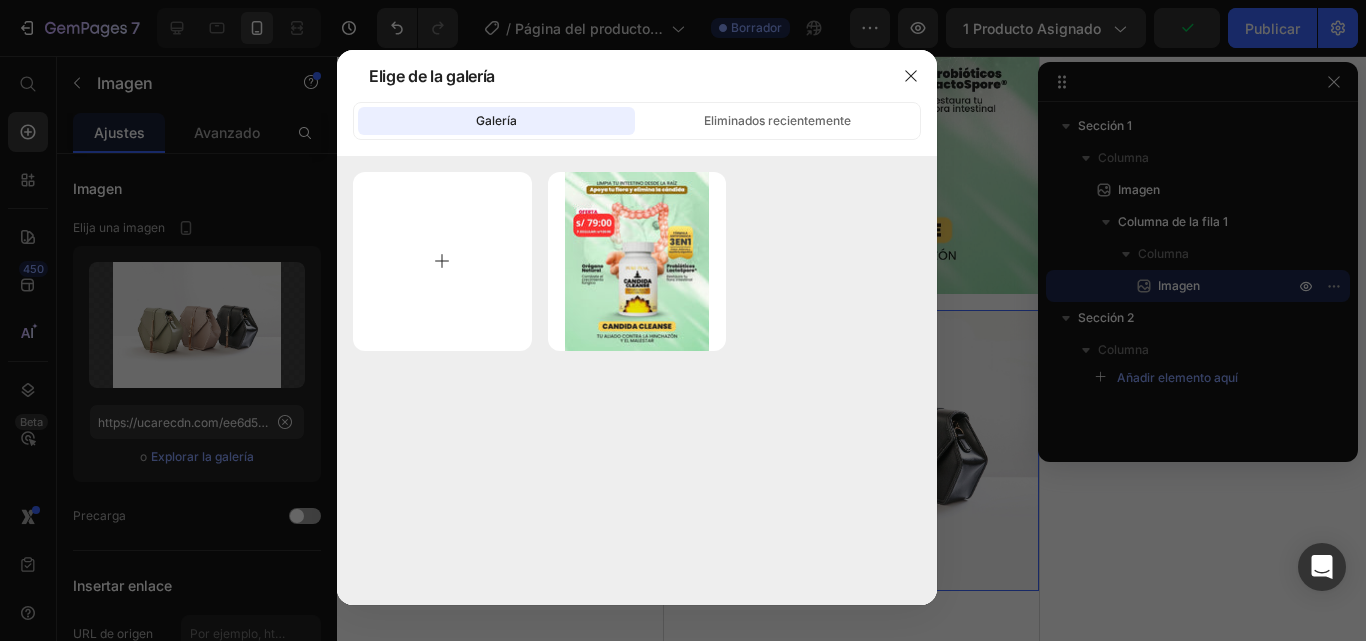 type on "C:\fakepath\[FILENAME].jpeg" 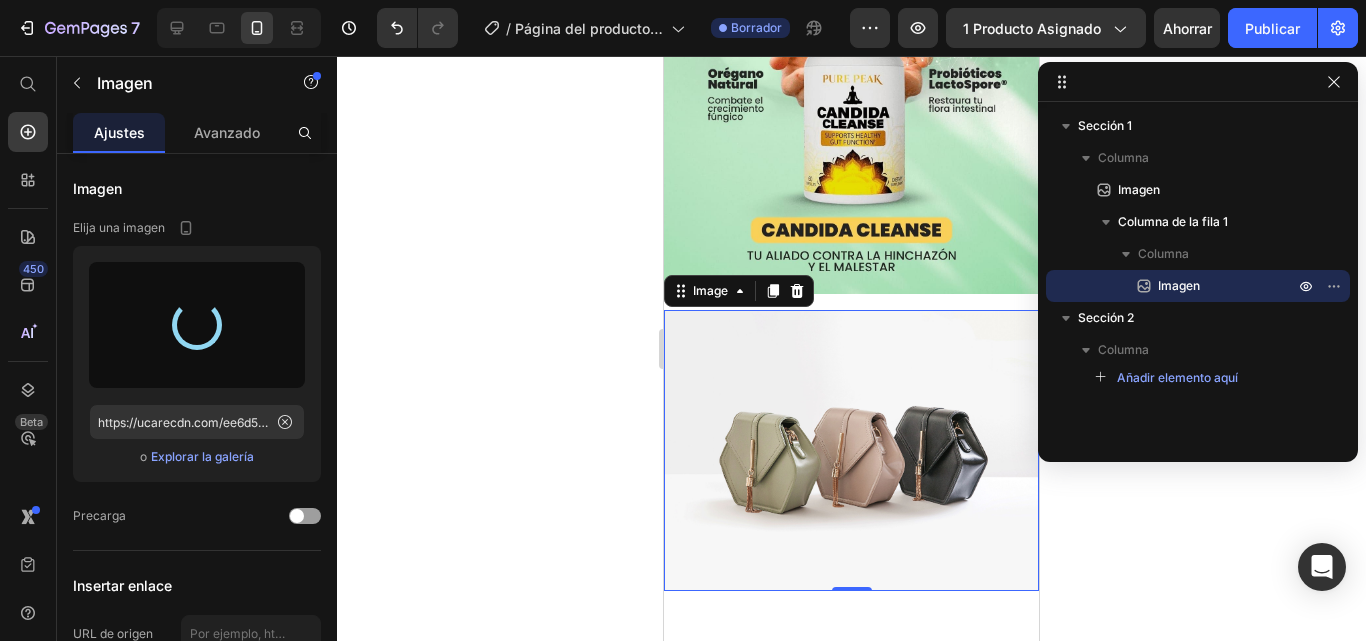 type on "https://cdn.shopify.com/s/files/1/0691/5719/1857/files/[FILENAME].jpg" 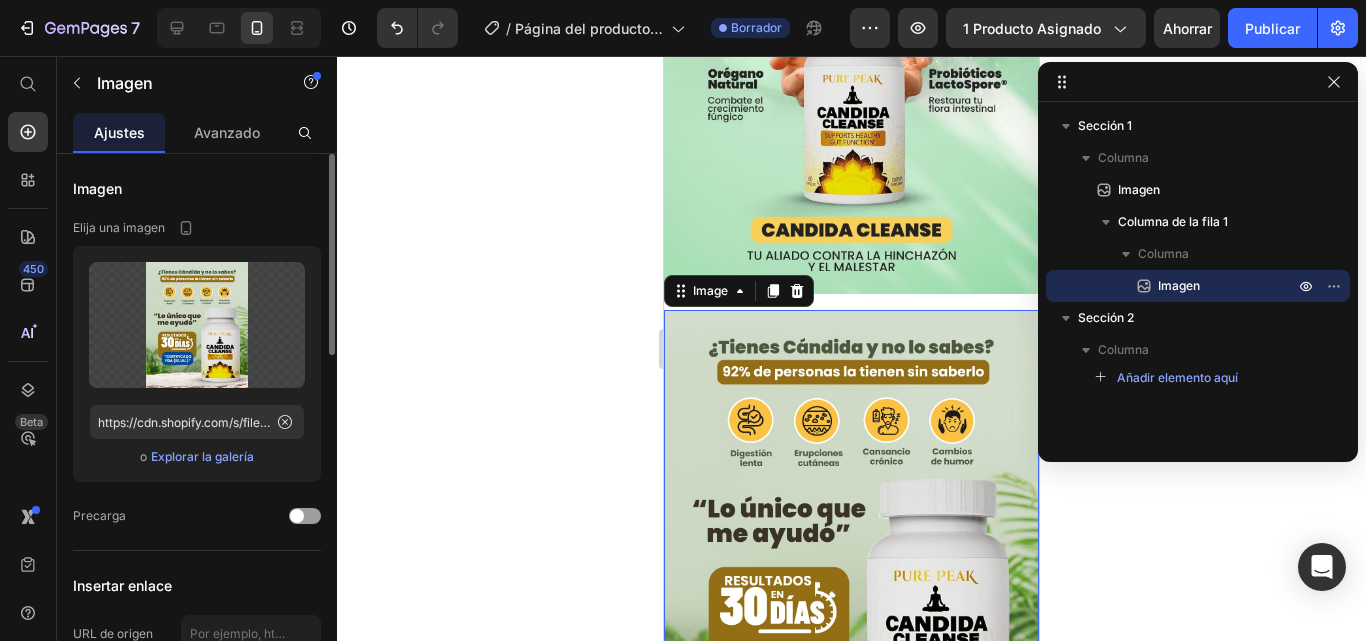 click on "Explorar la galería" at bounding box center [202, 456] 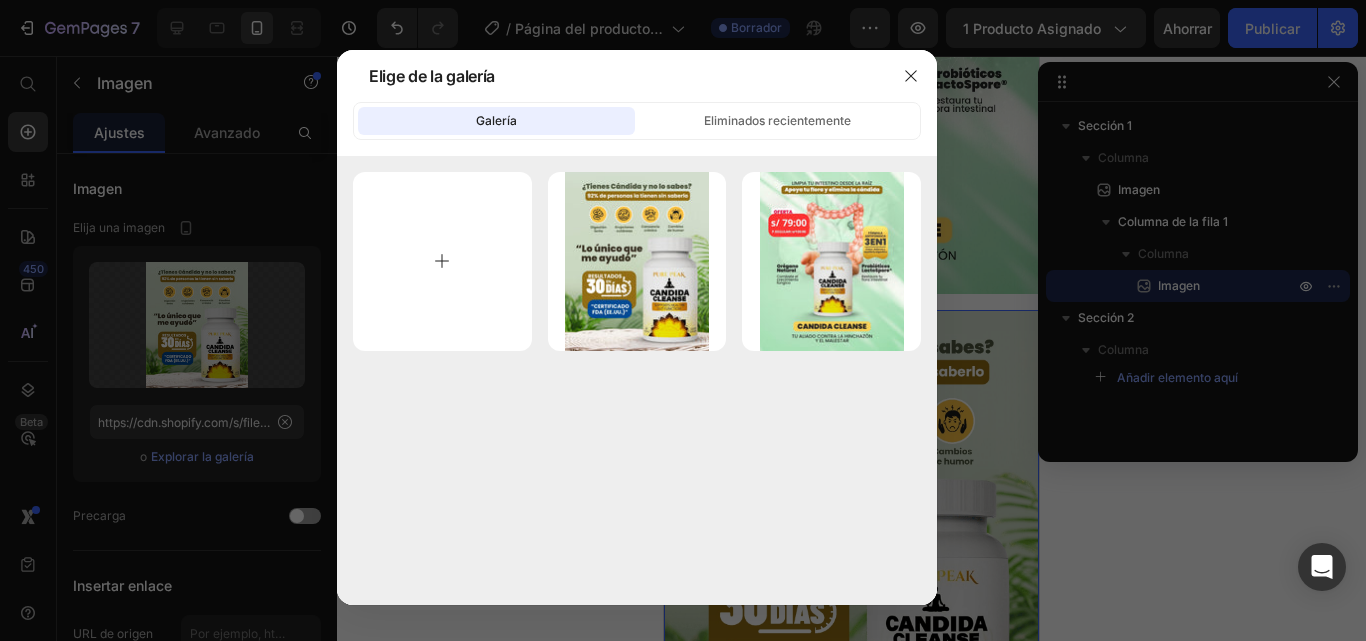 click at bounding box center (442, 261) 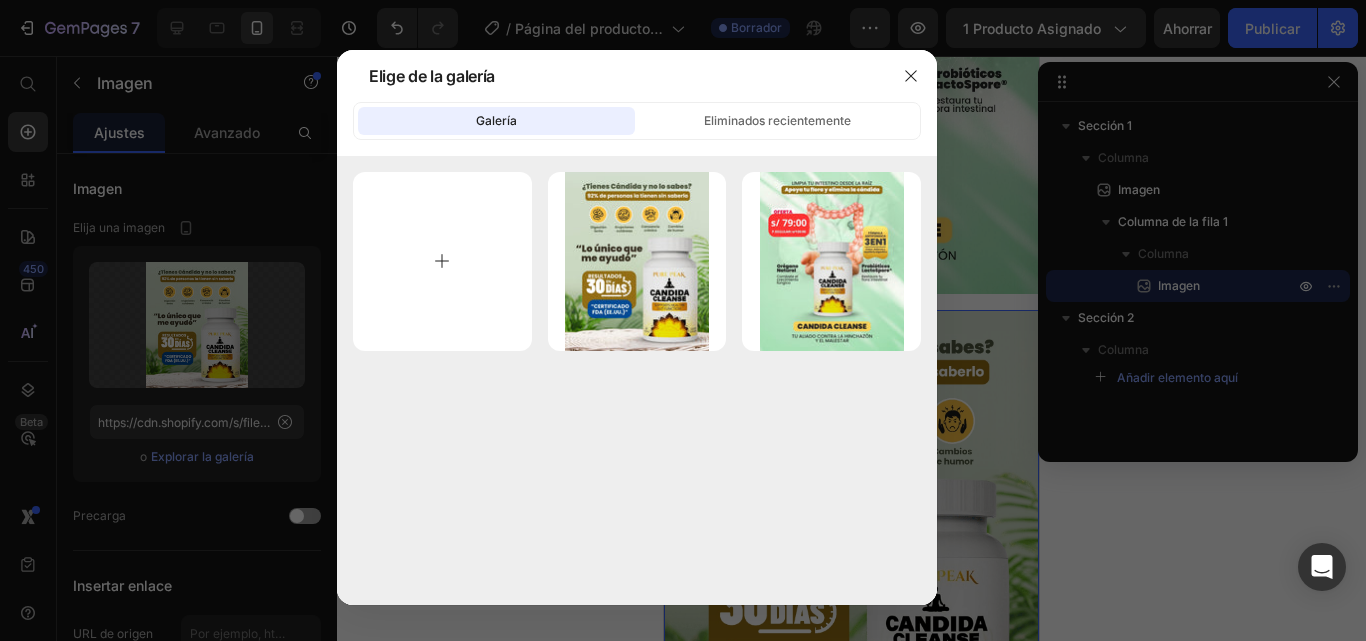 type on "C:\fakepath\[FILENAME].webp" 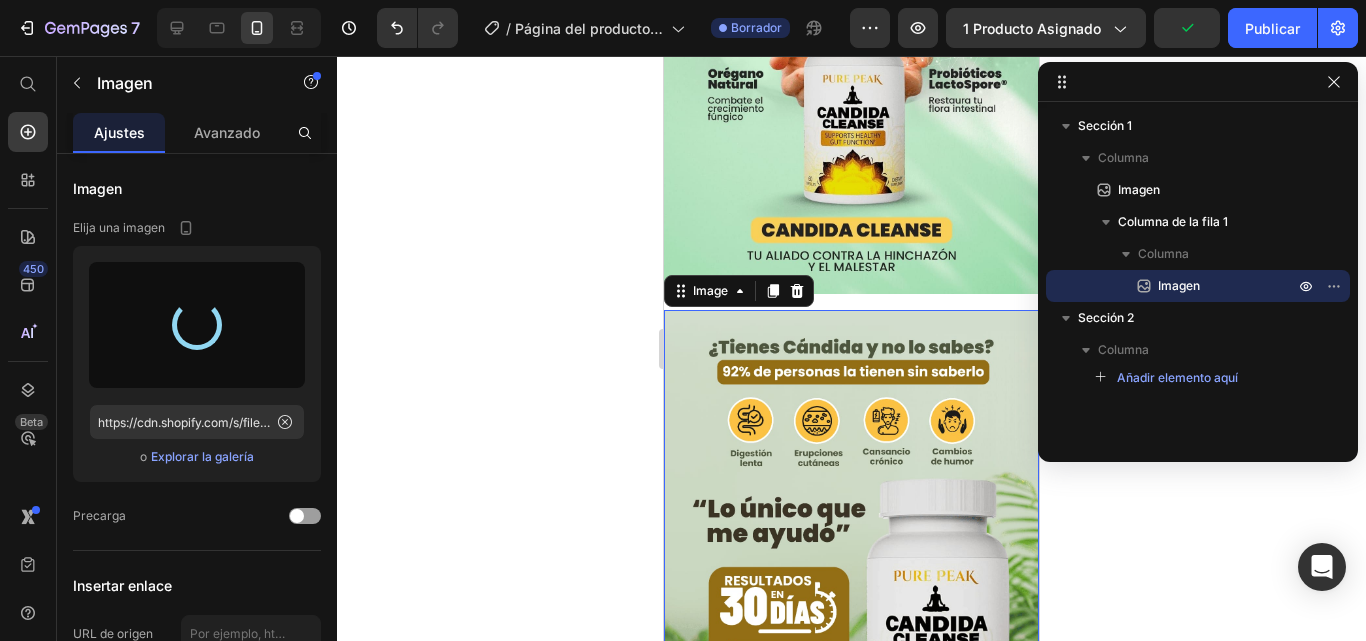 type on "https://cdn.shopify.com/s/files/1/0691/5719/1857/files/[FILENAME].webp" 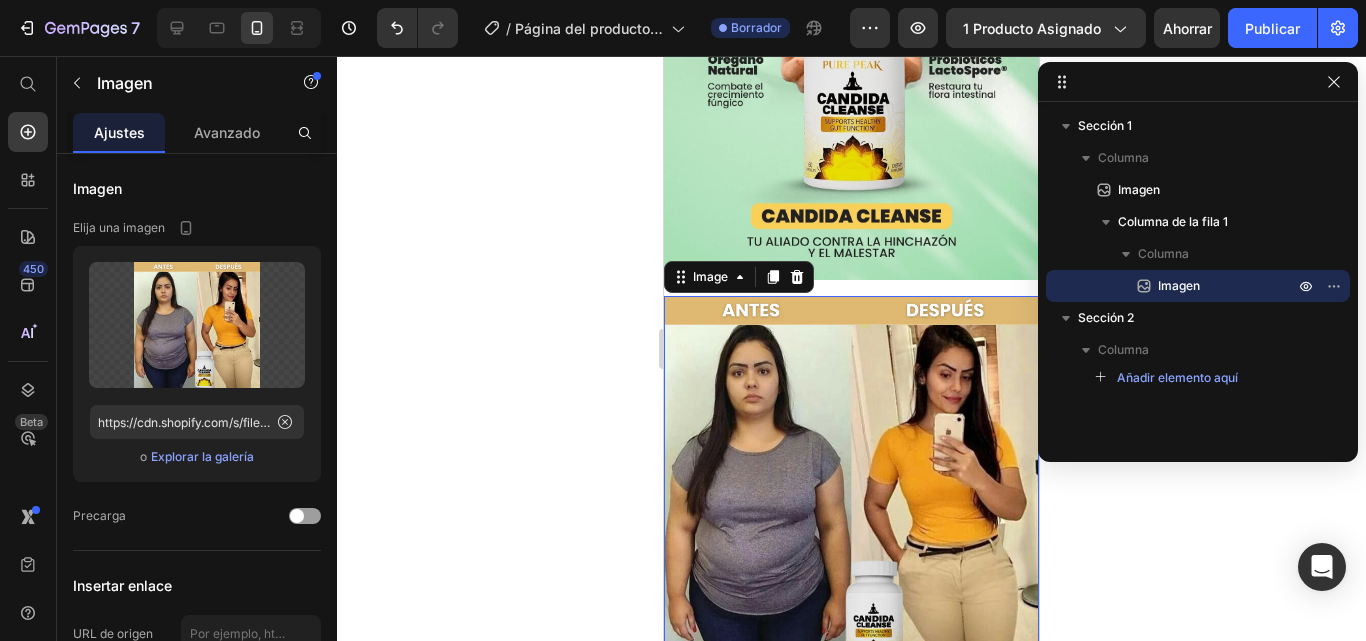 scroll, scrollTop: 300, scrollLeft: 0, axis: vertical 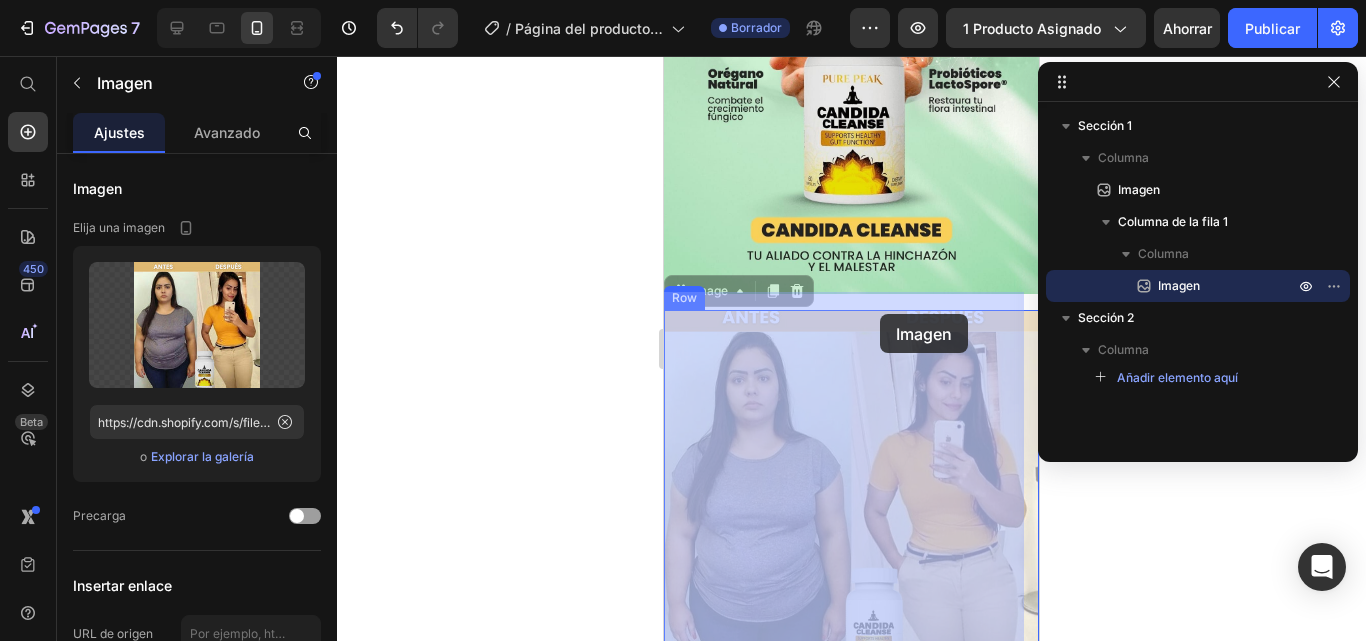 drag, startPoint x: 885, startPoint y: 380, endPoint x: 880, endPoint y: 312, distance: 68.18358 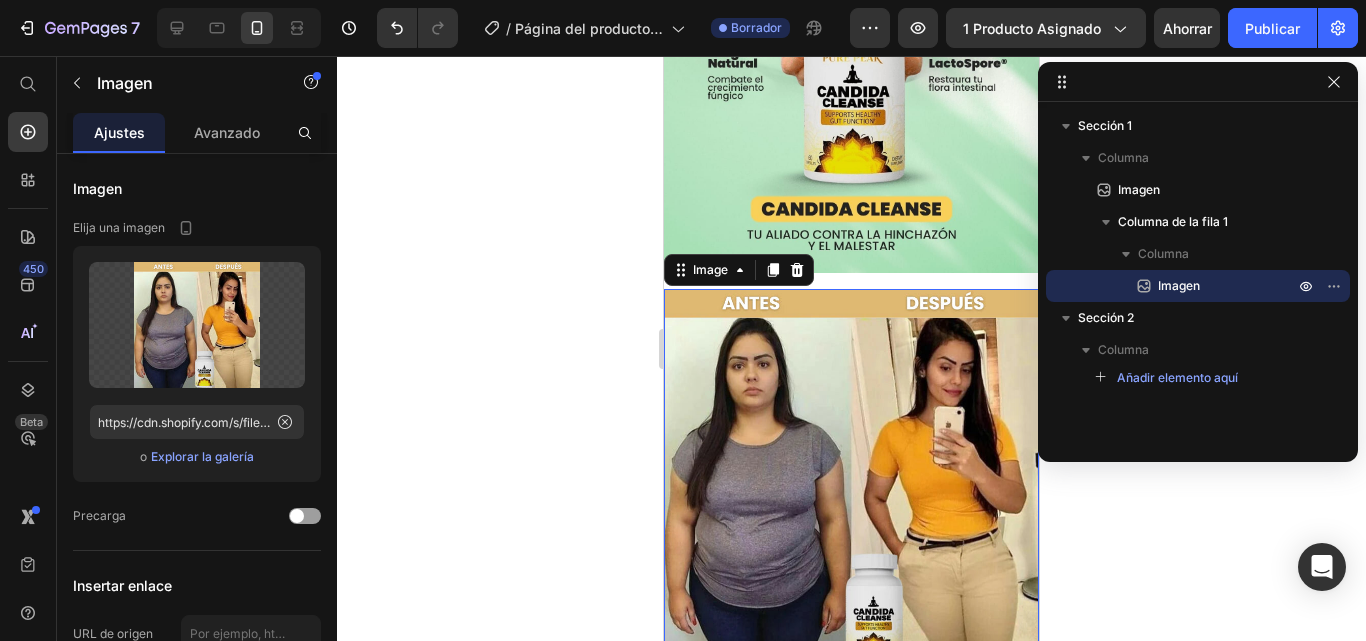 scroll, scrollTop: 200, scrollLeft: 0, axis: vertical 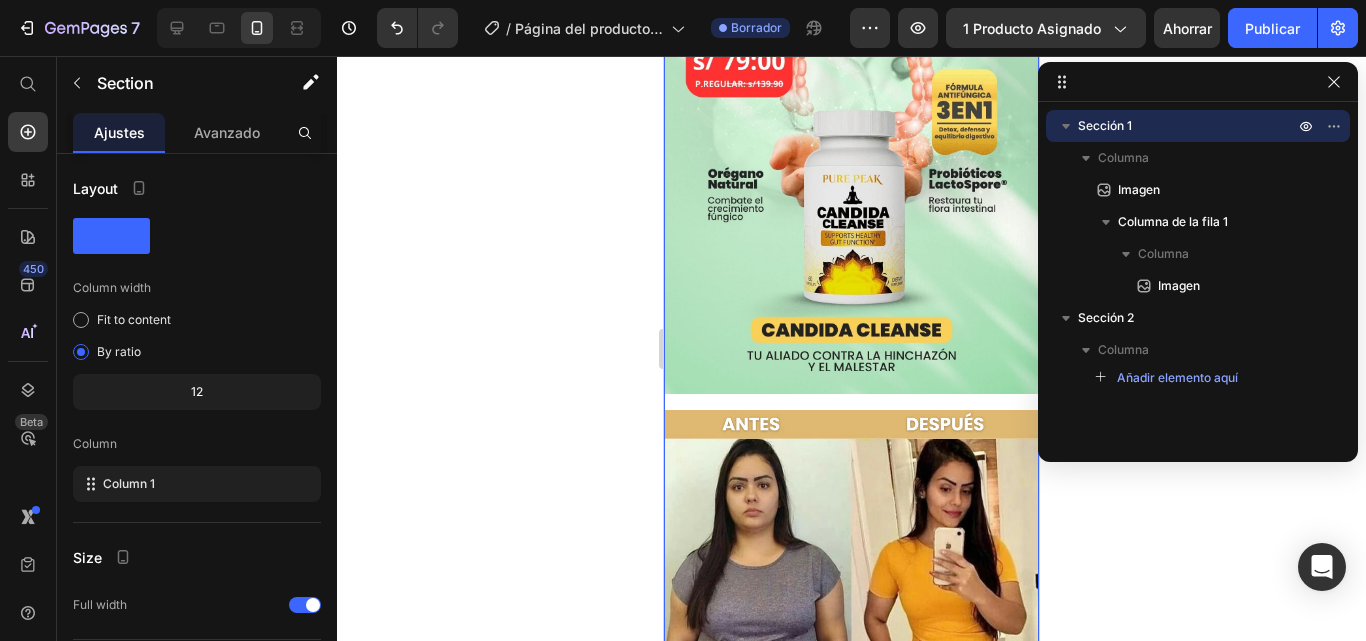 click on "Image Image Row" at bounding box center (851, 365) 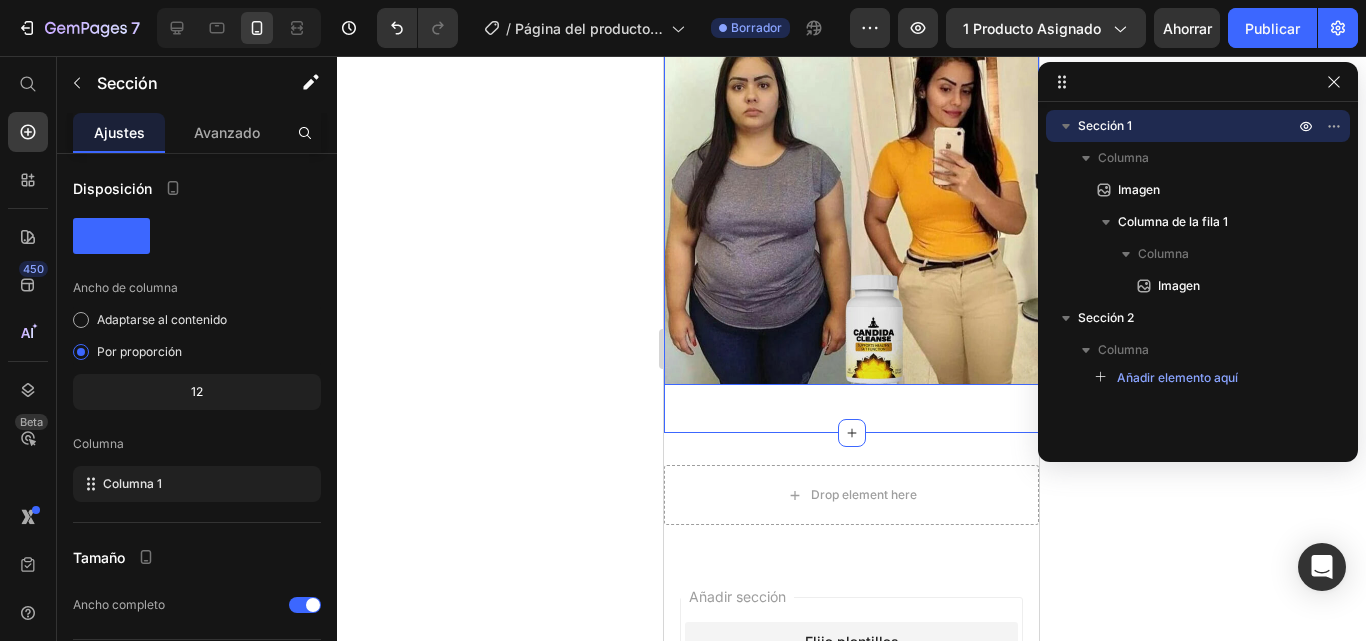 scroll, scrollTop: 700, scrollLeft: 0, axis: vertical 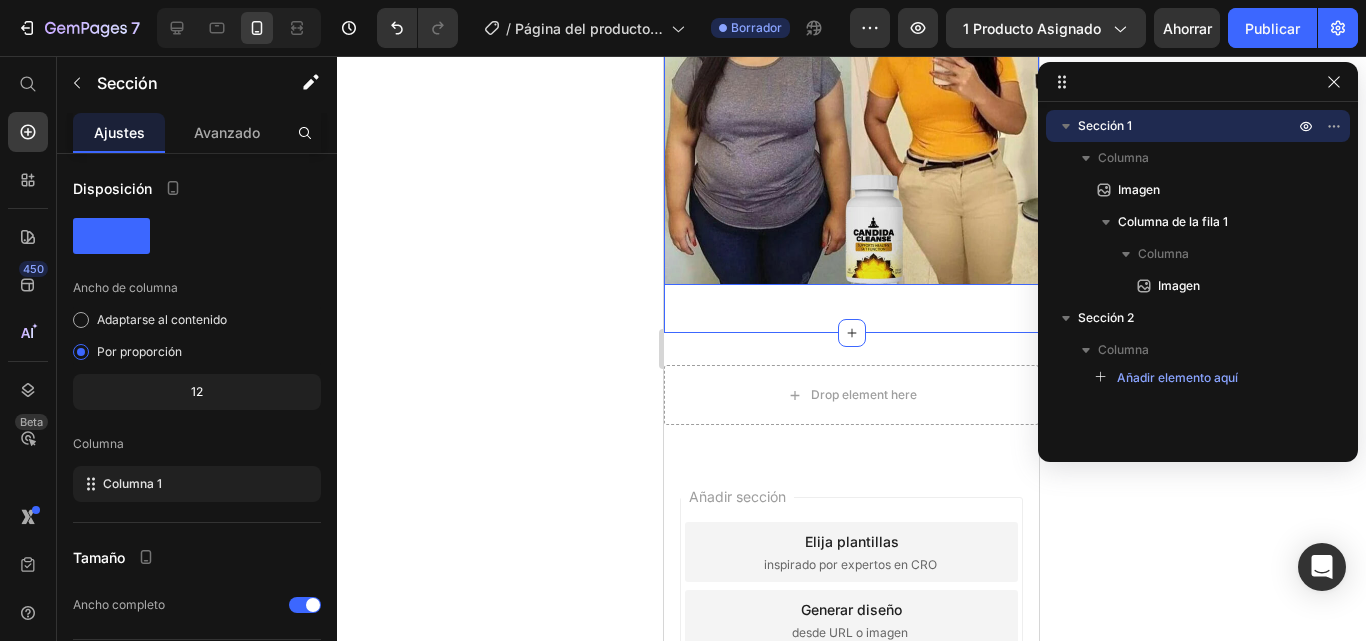 click at bounding box center [851, 97] 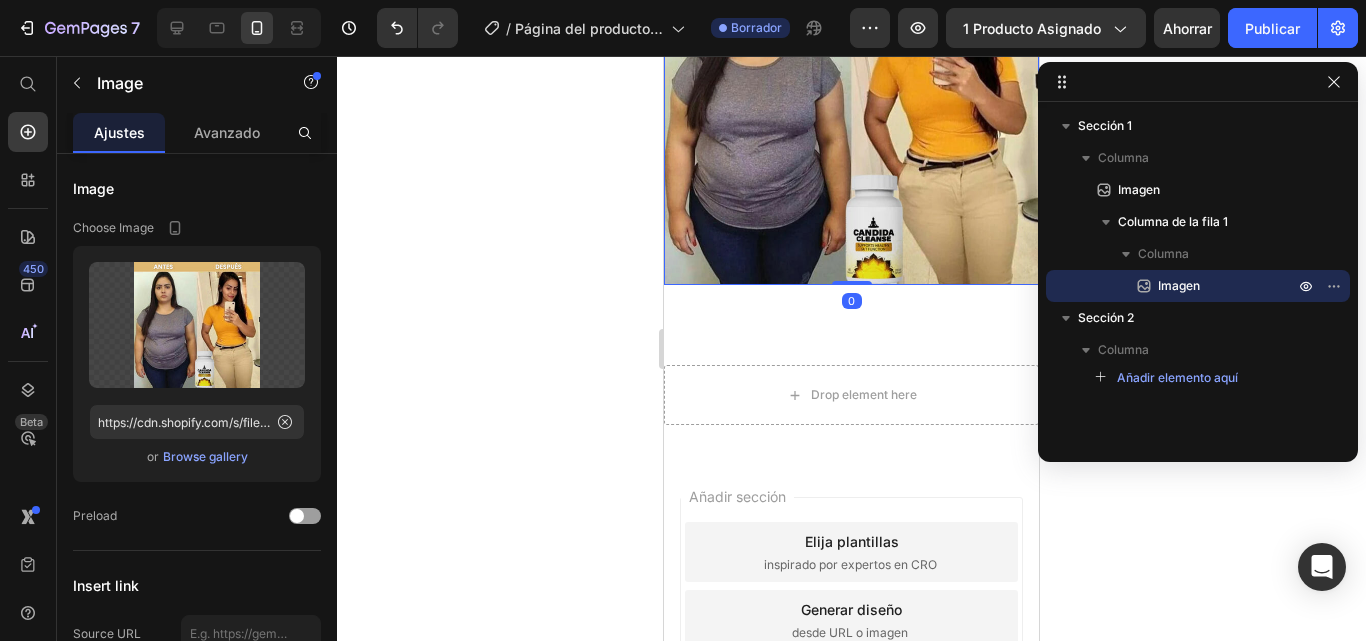 click at bounding box center [851, 97] 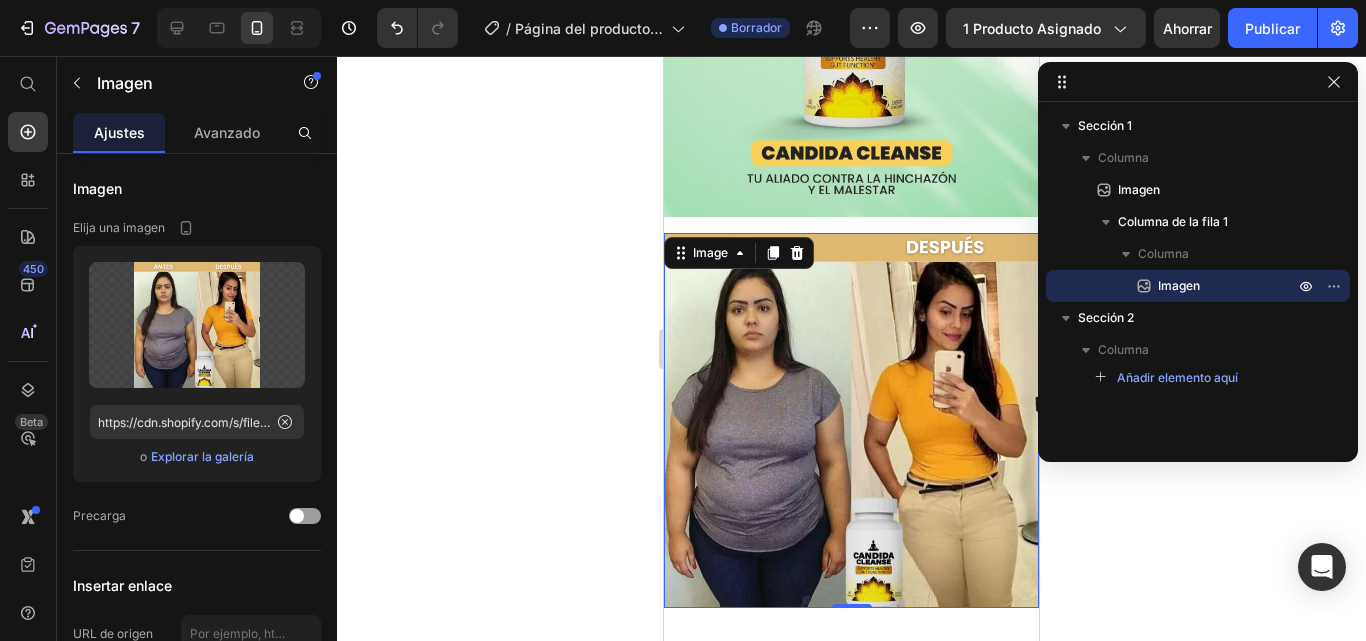 scroll, scrollTop: 300, scrollLeft: 0, axis: vertical 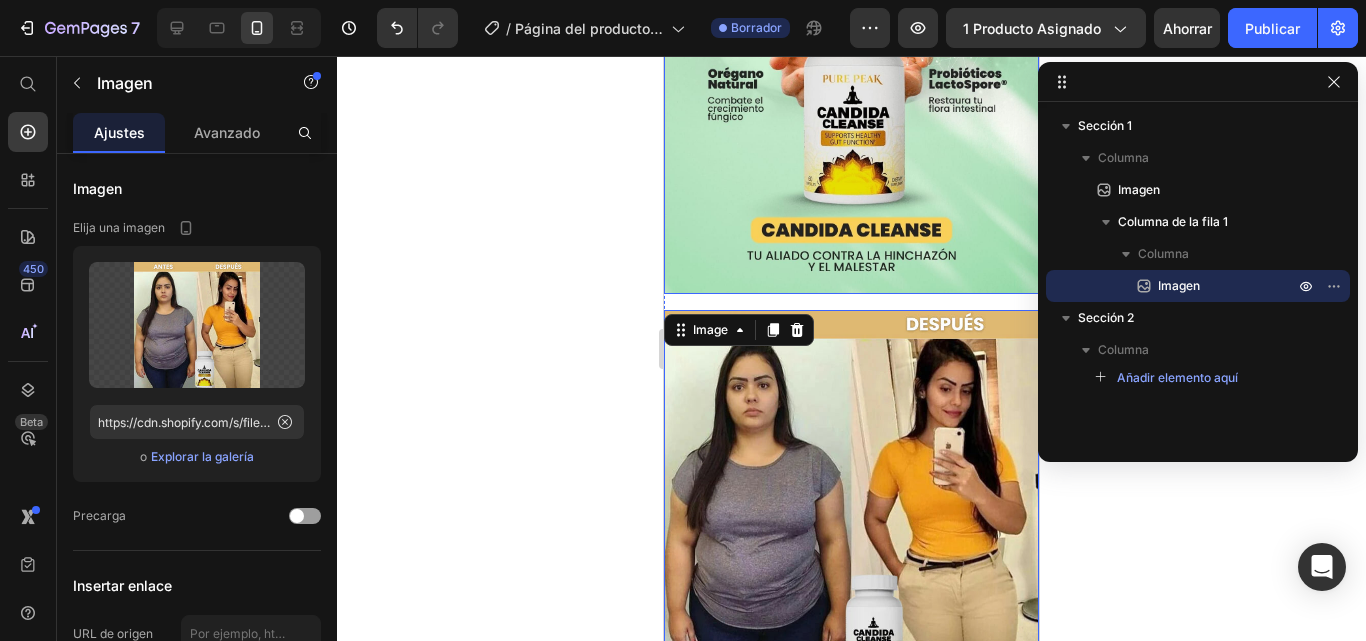 click at bounding box center [851, 61] 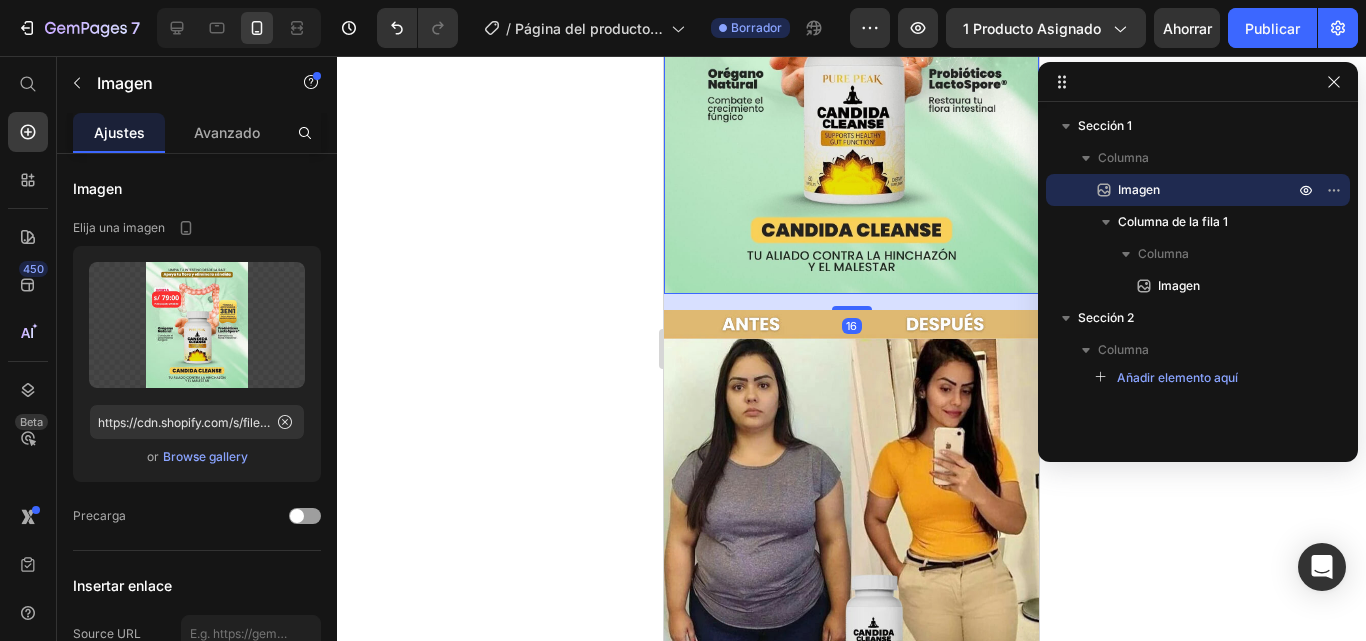 click at bounding box center [851, 61] 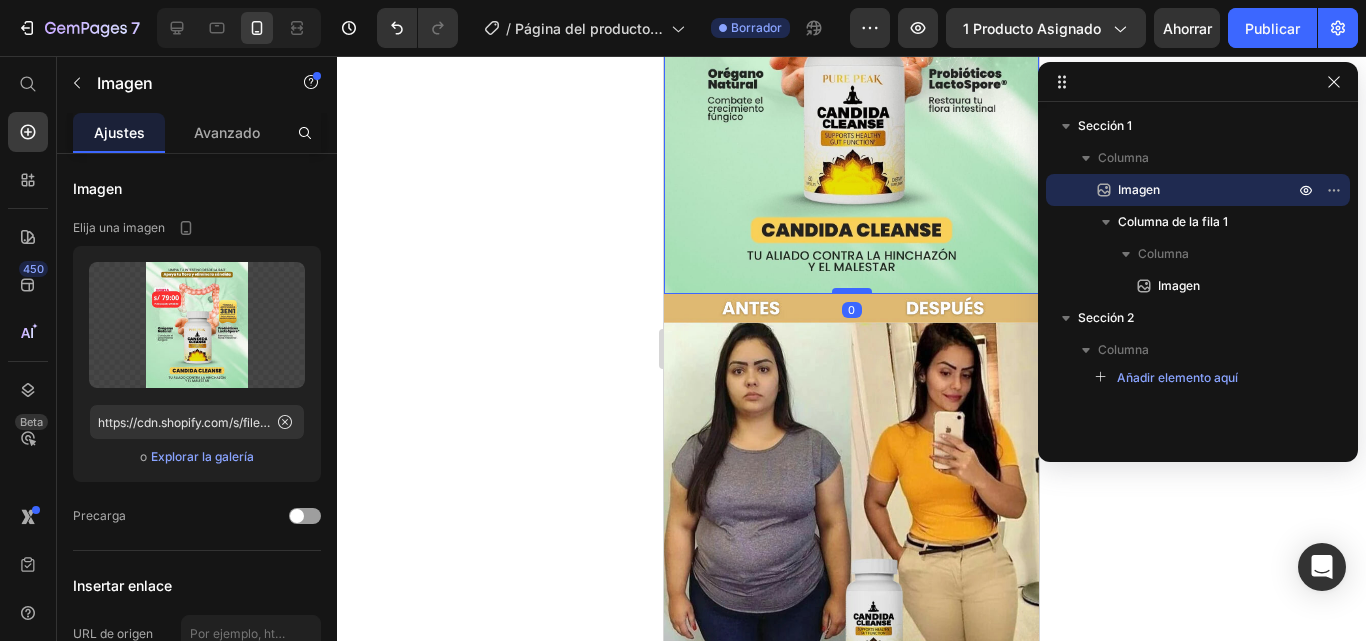 drag, startPoint x: 829, startPoint y: 290, endPoint x: 836, endPoint y: 272, distance: 19.313208 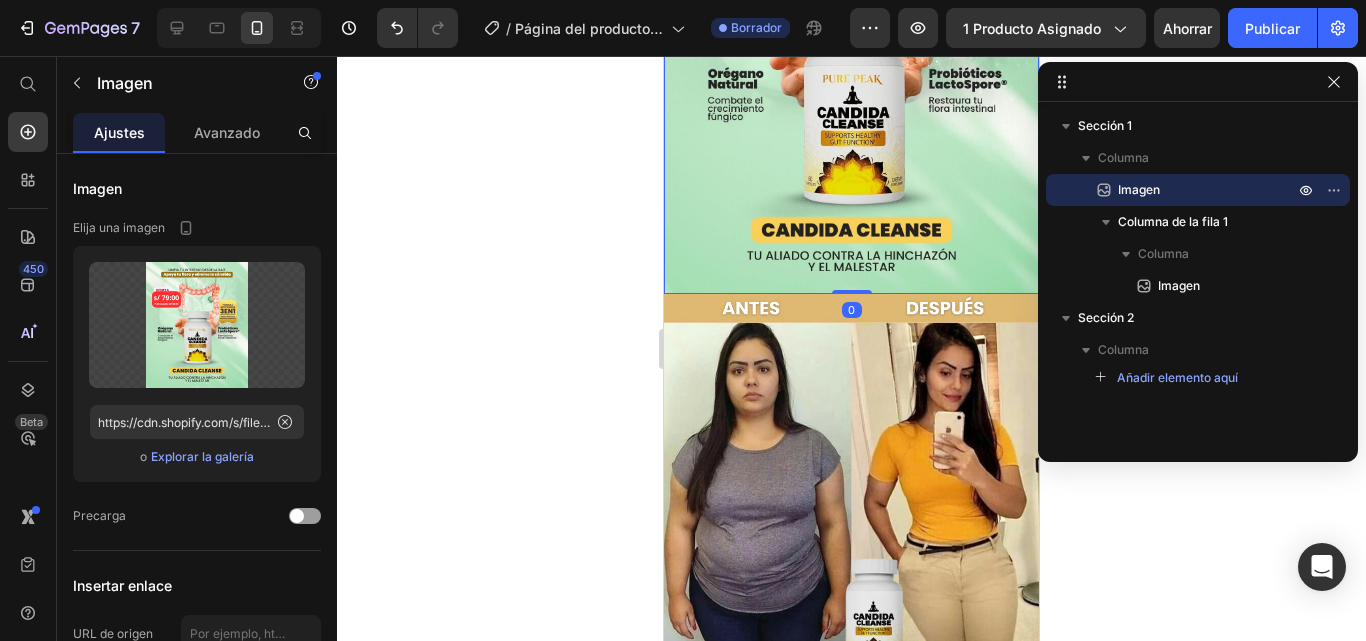 click 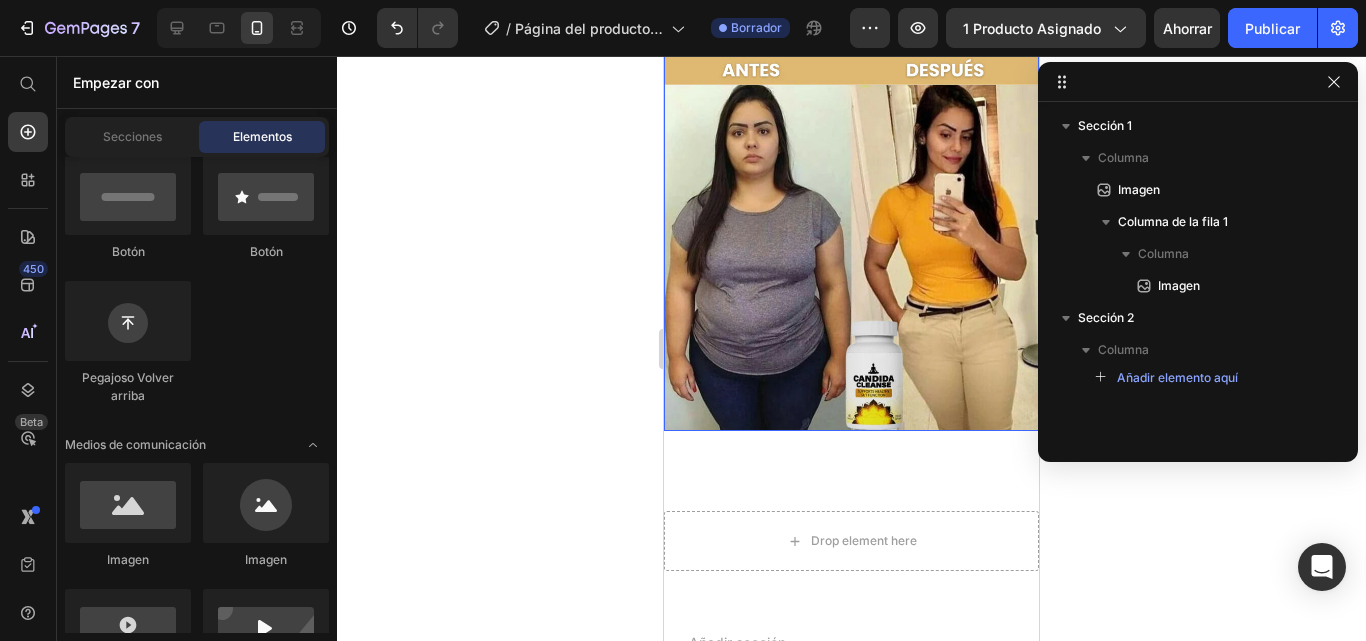 scroll, scrollTop: 600, scrollLeft: 0, axis: vertical 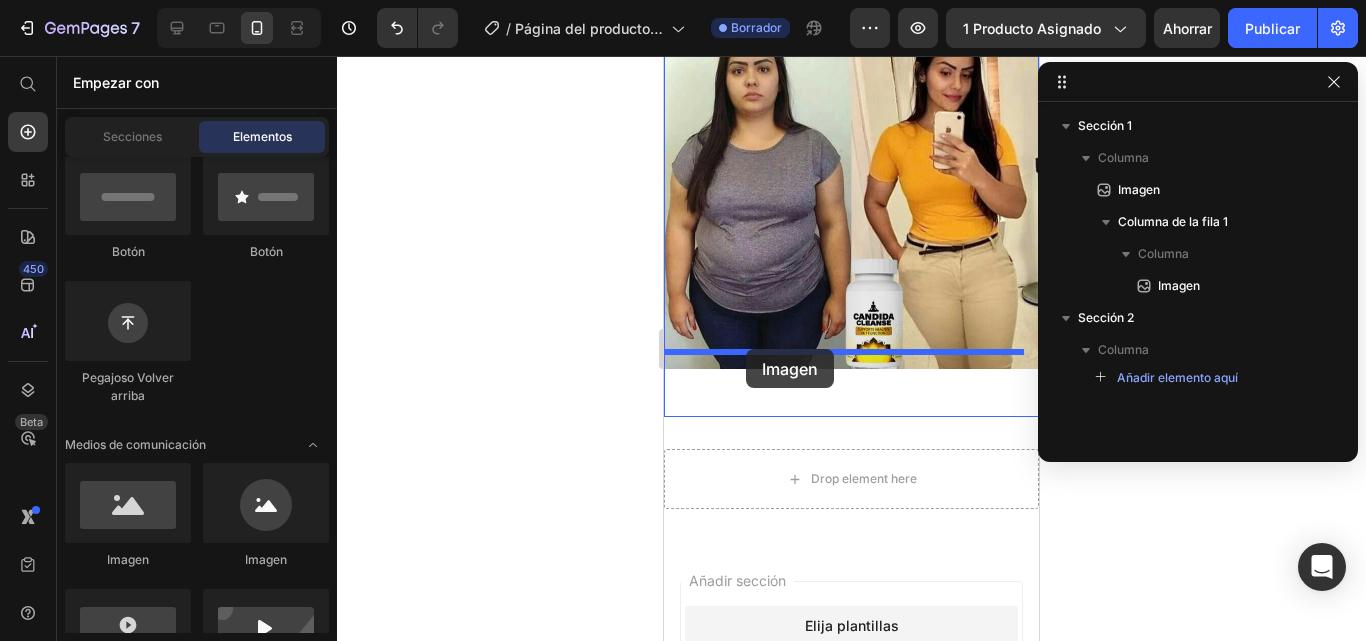 drag, startPoint x: 801, startPoint y: 582, endPoint x: 746, endPoint y: 349, distance: 239.40343 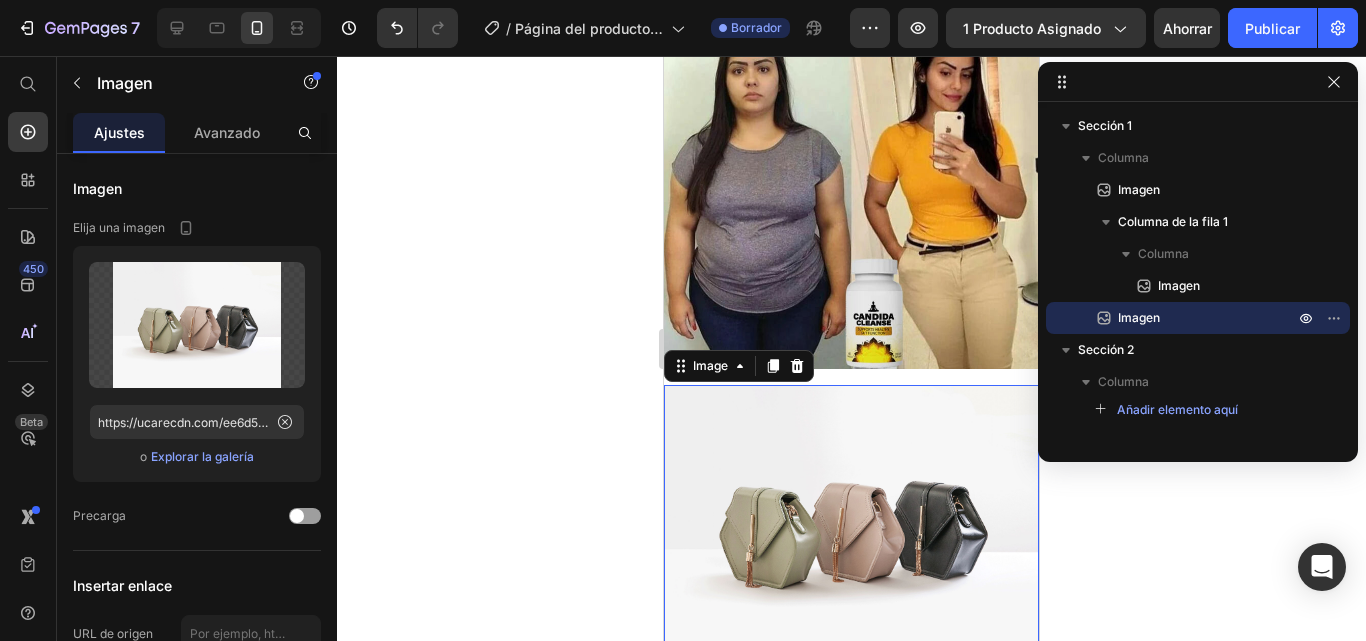 scroll, scrollTop: 500, scrollLeft: 0, axis: vertical 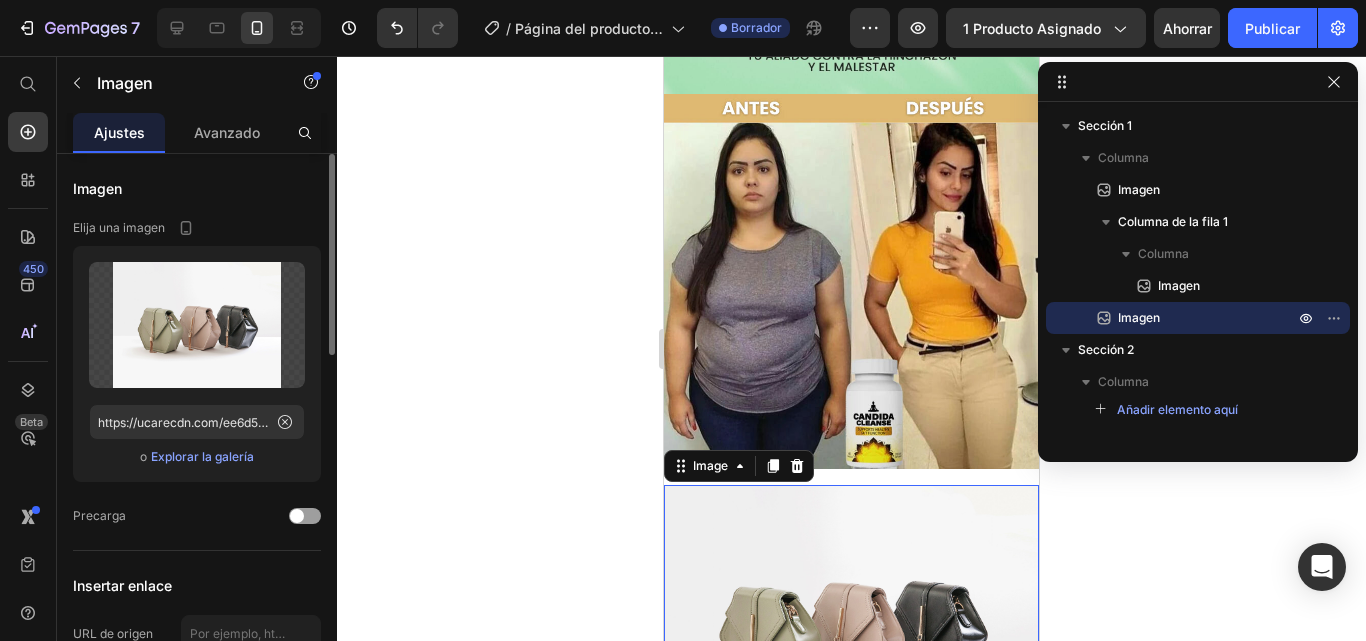 click on "Explorar la galería" at bounding box center [202, 456] 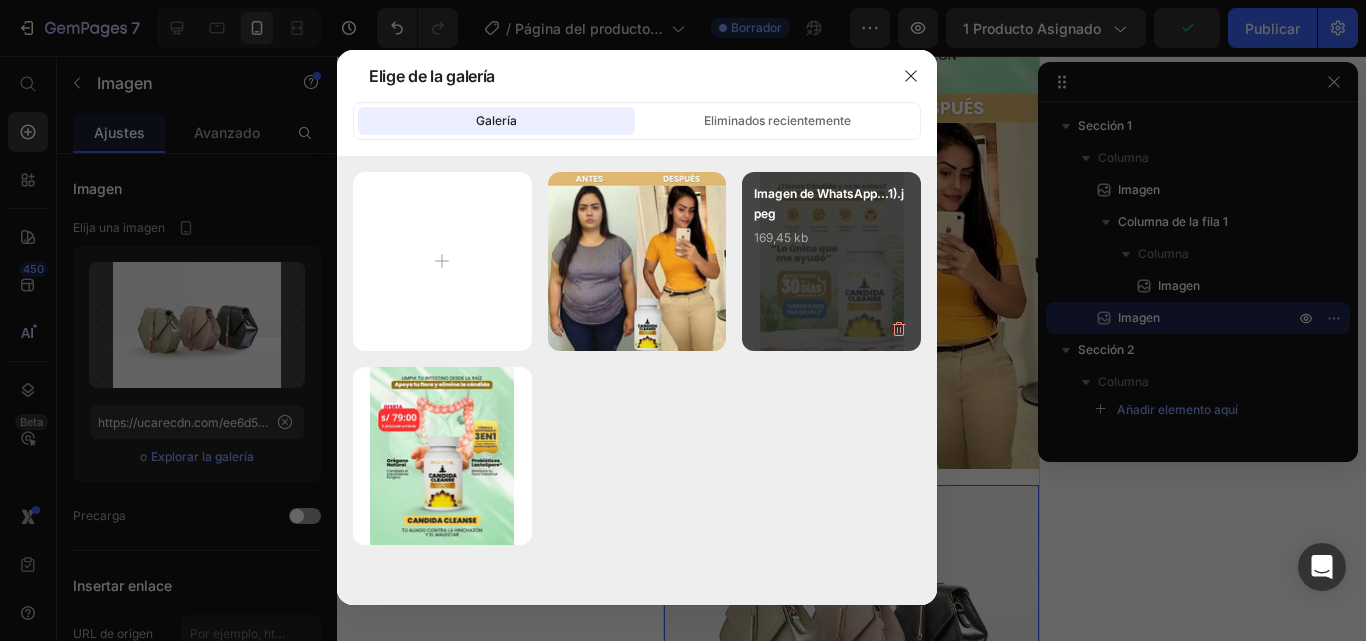 click on "Imagen de WhatsApp...1).jpeg 169,45 kb" at bounding box center (831, 261) 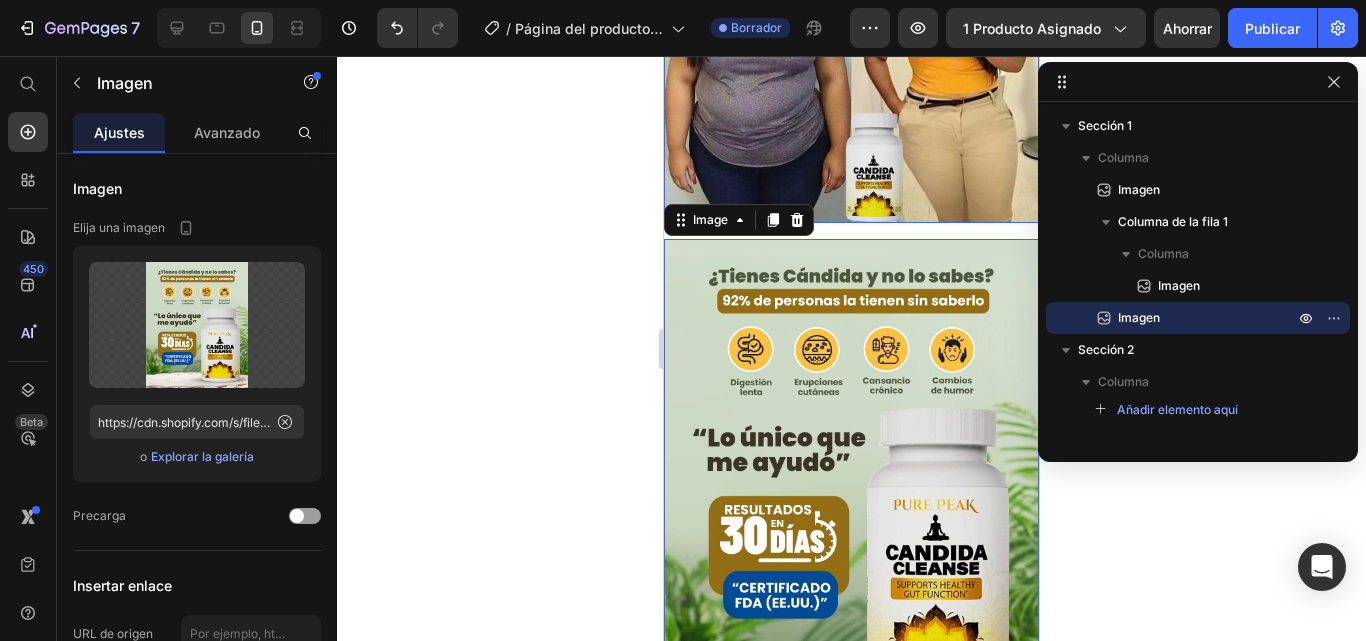 scroll, scrollTop: 800, scrollLeft: 0, axis: vertical 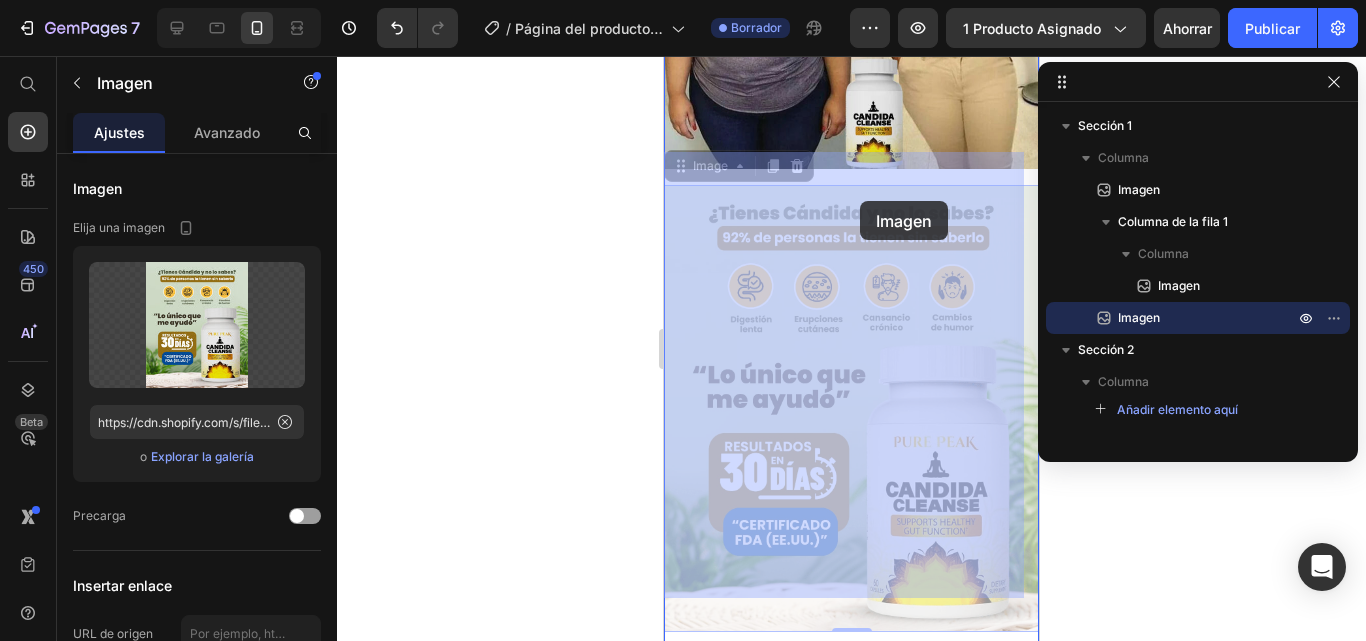 drag, startPoint x: 852, startPoint y: 286, endPoint x: 860, endPoint y: 198, distance: 88.362885 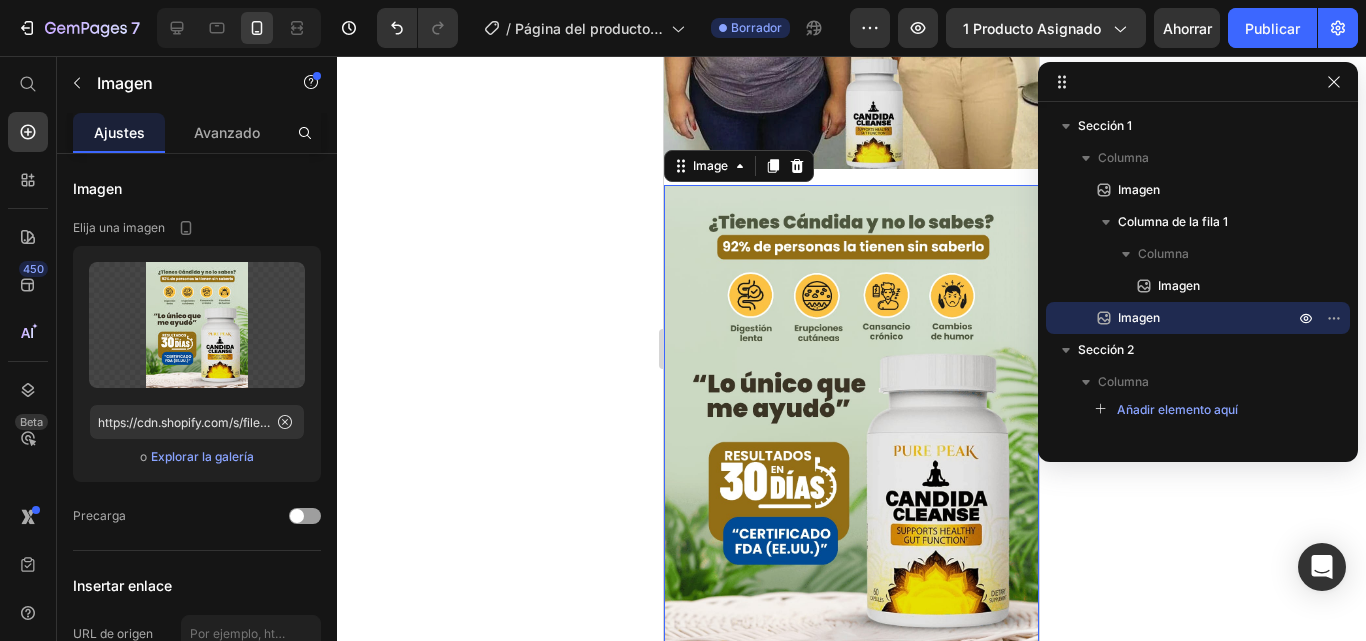click at bounding box center [851, 417] 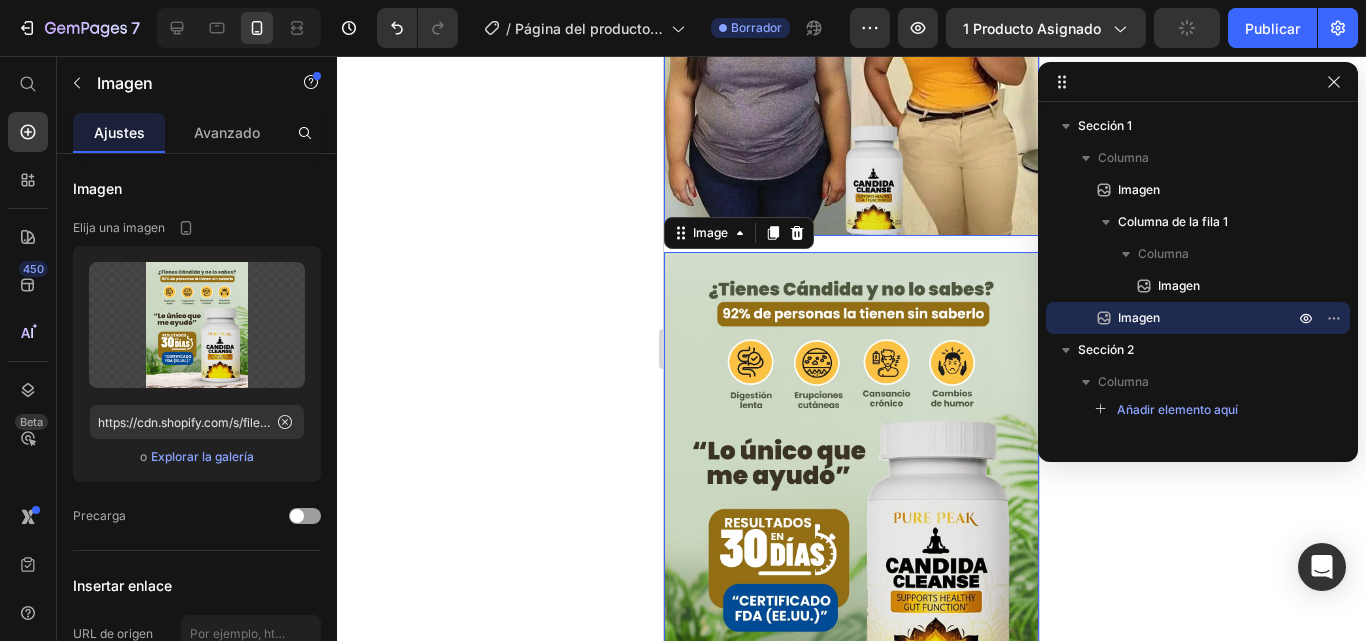 scroll, scrollTop: 700, scrollLeft: 0, axis: vertical 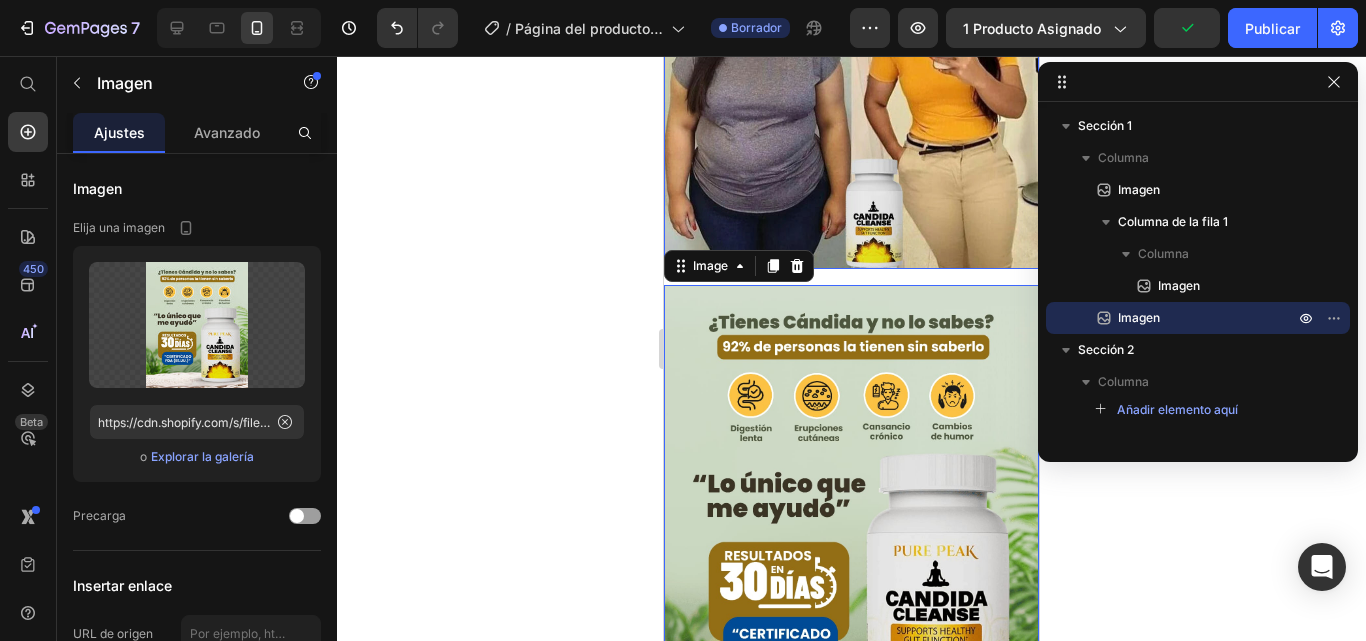 click at bounding box center (851, 81) 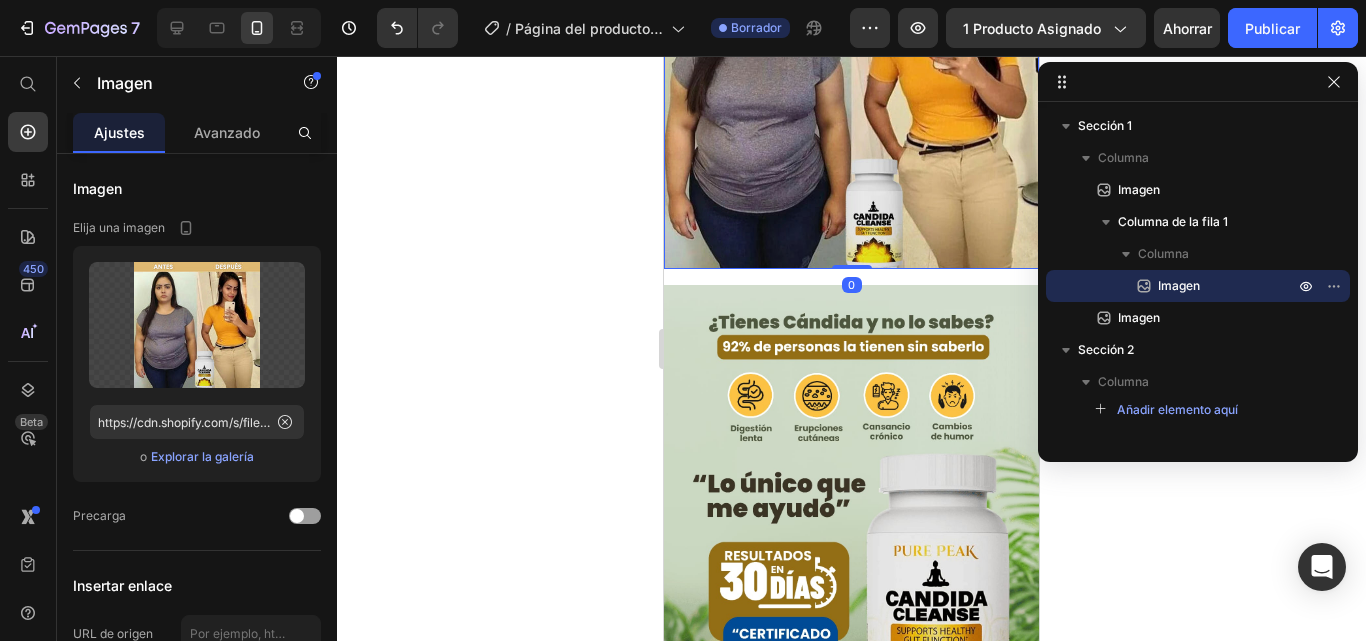 click on "Image   0" at bounding box center [851, 81] 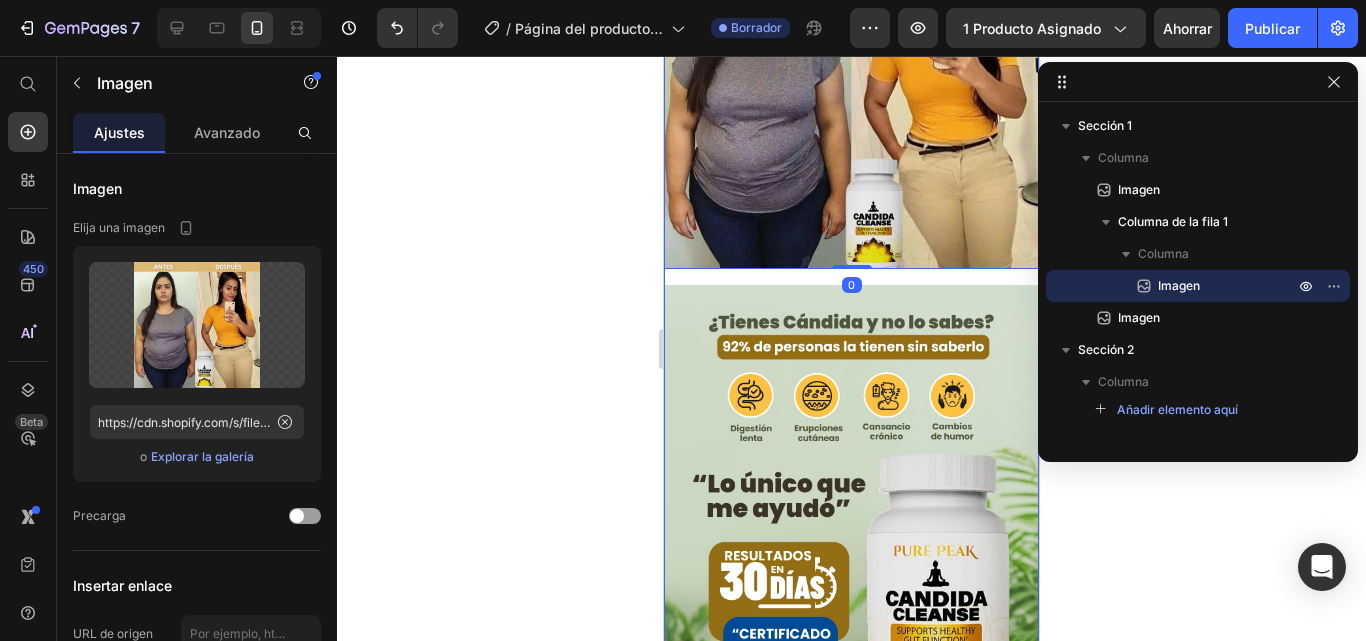 click at bounding box center [851, 517] 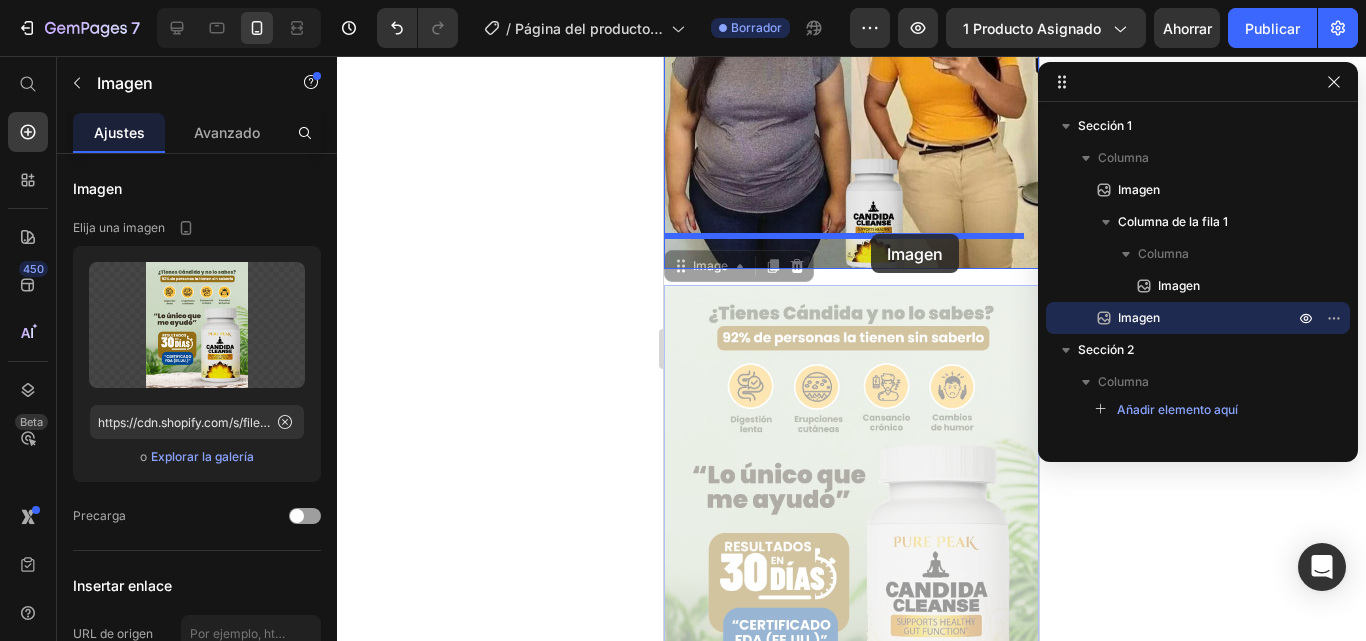 drag, startPoint x: 871, startPoint y: 254, endPoint x: 871, endPoint y: 234, distance: 20 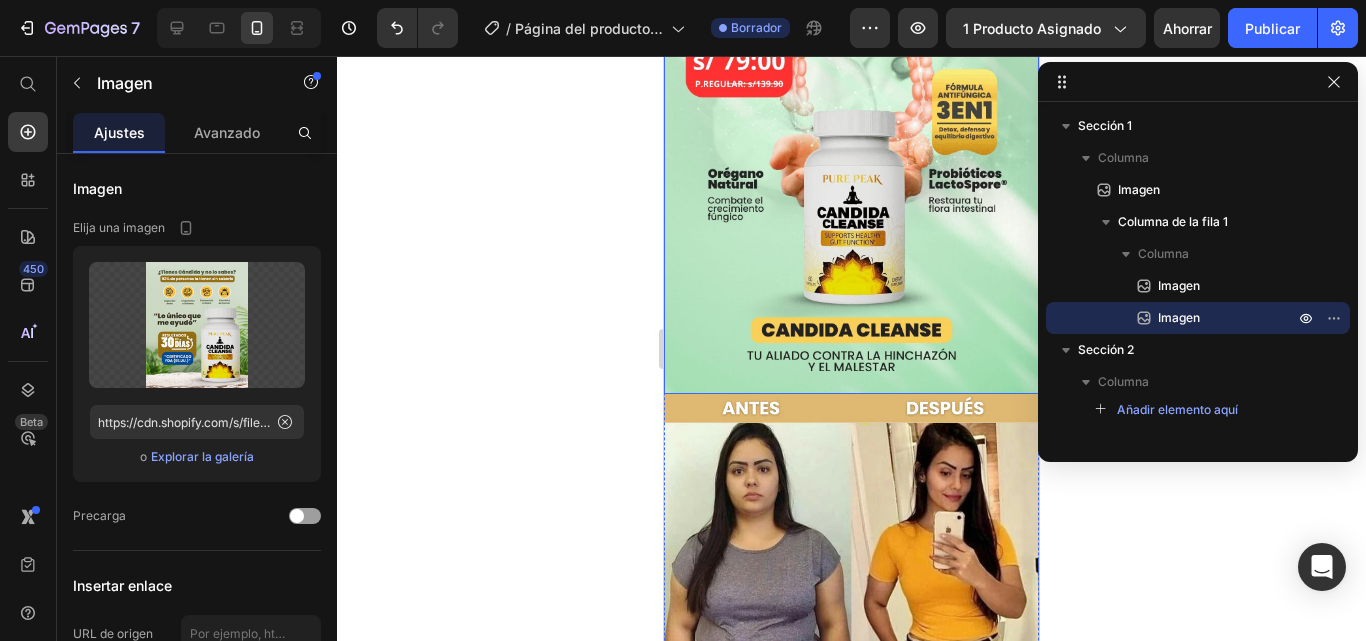 scroll, scrollTop: 0, scrollLeft: 0, axis: both 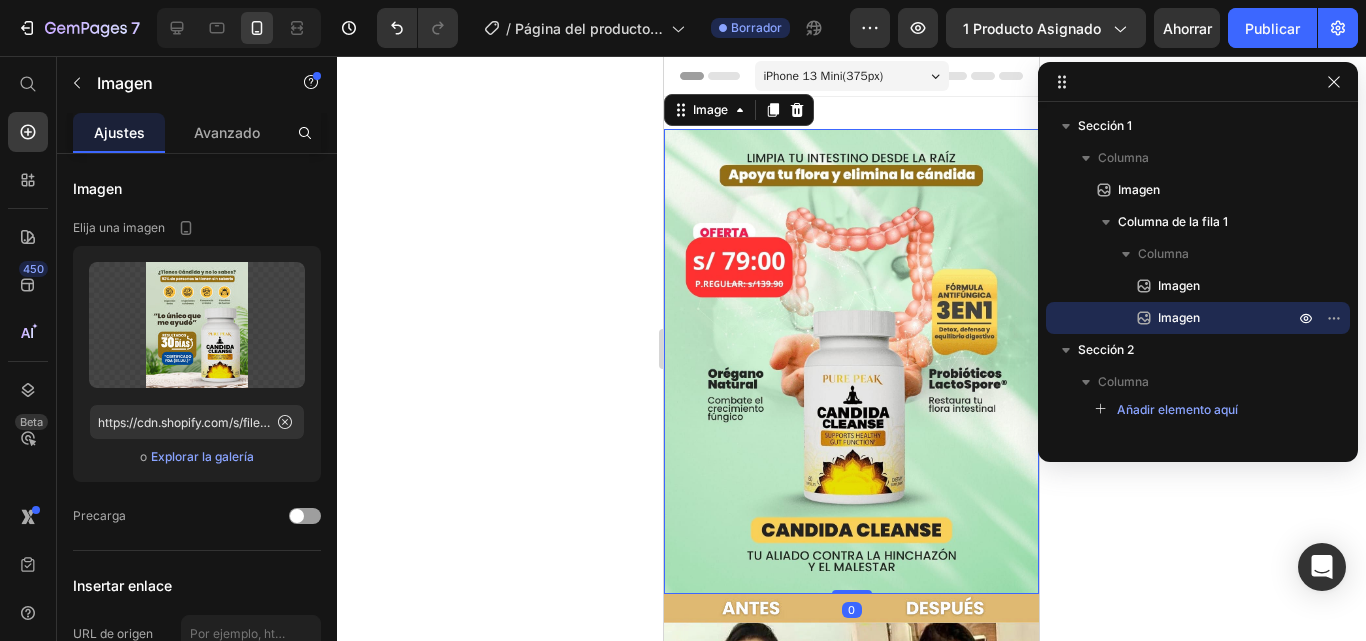 click at bounding box center [851, 361] 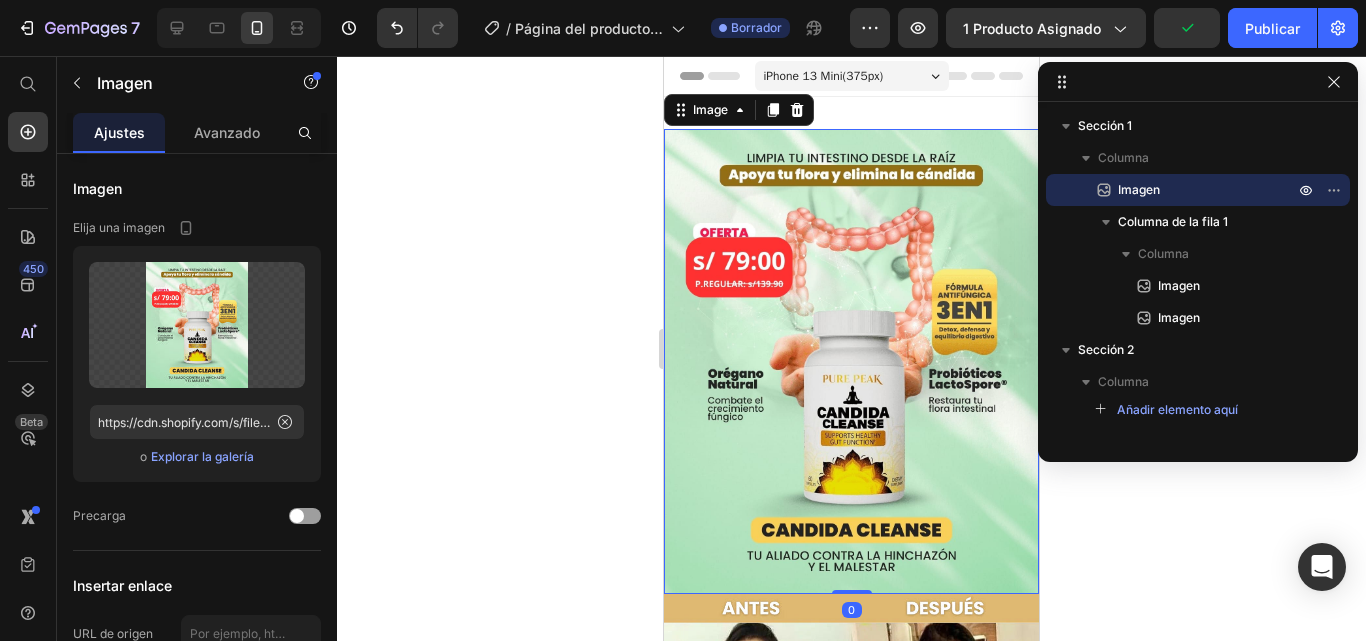 click 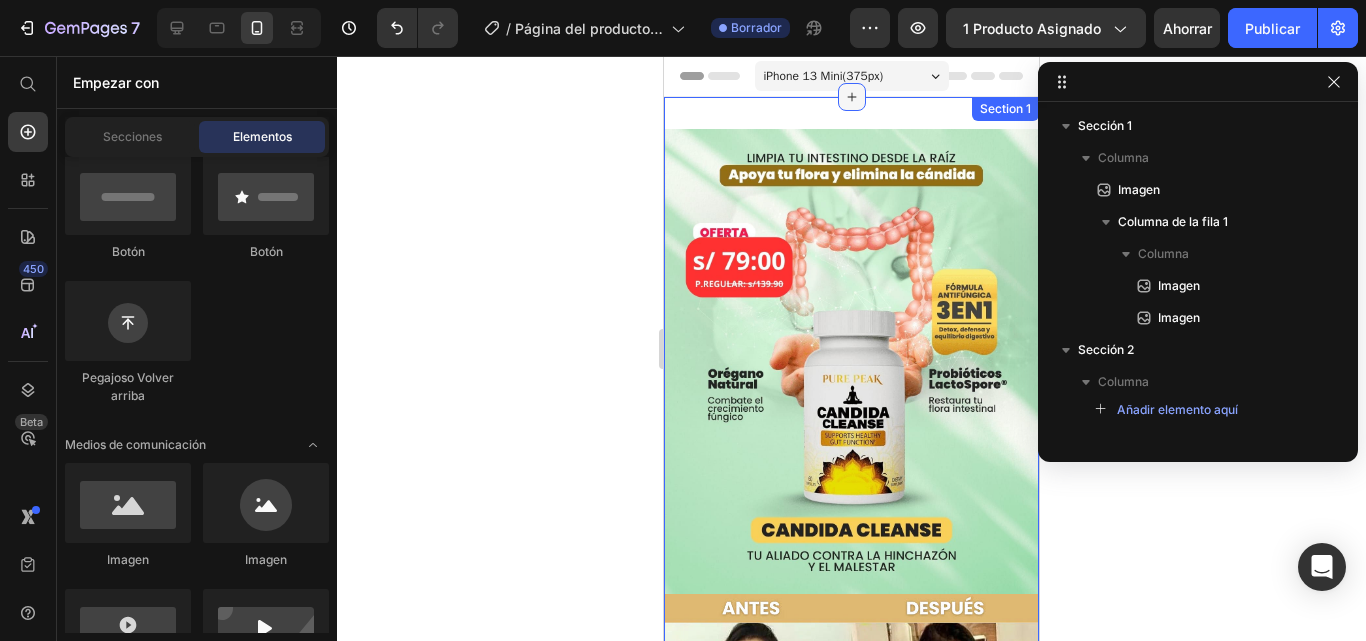 click 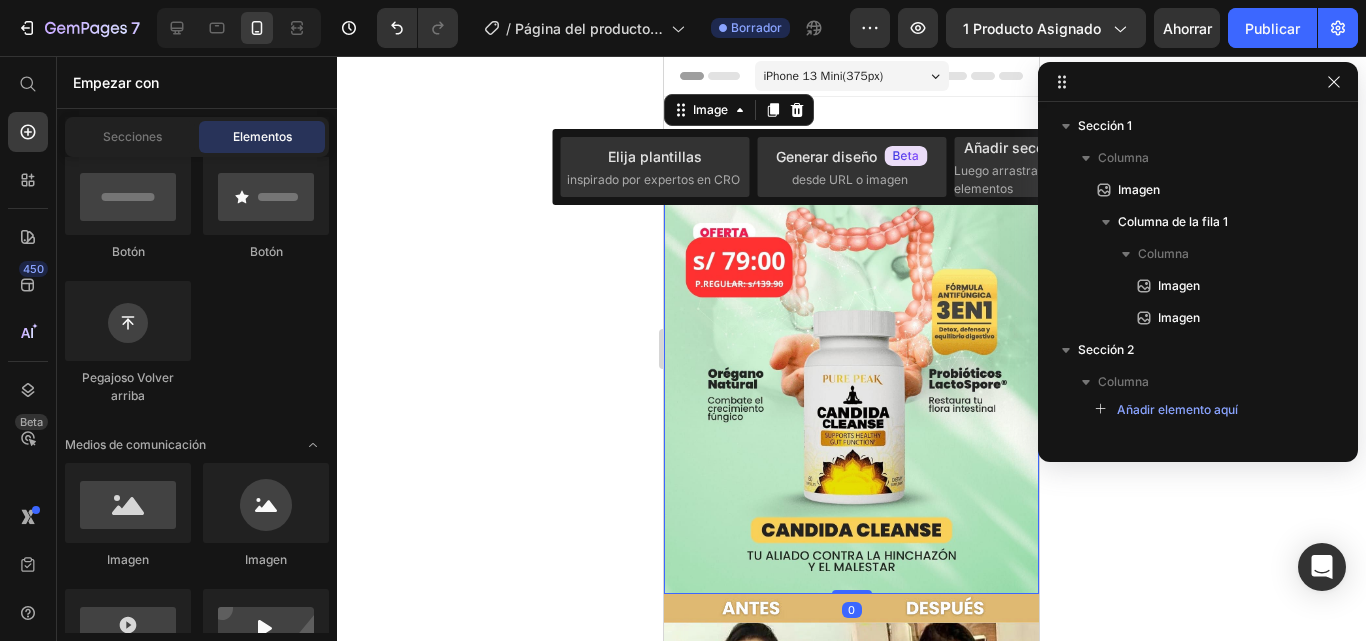click at bounding box center [851, 361] 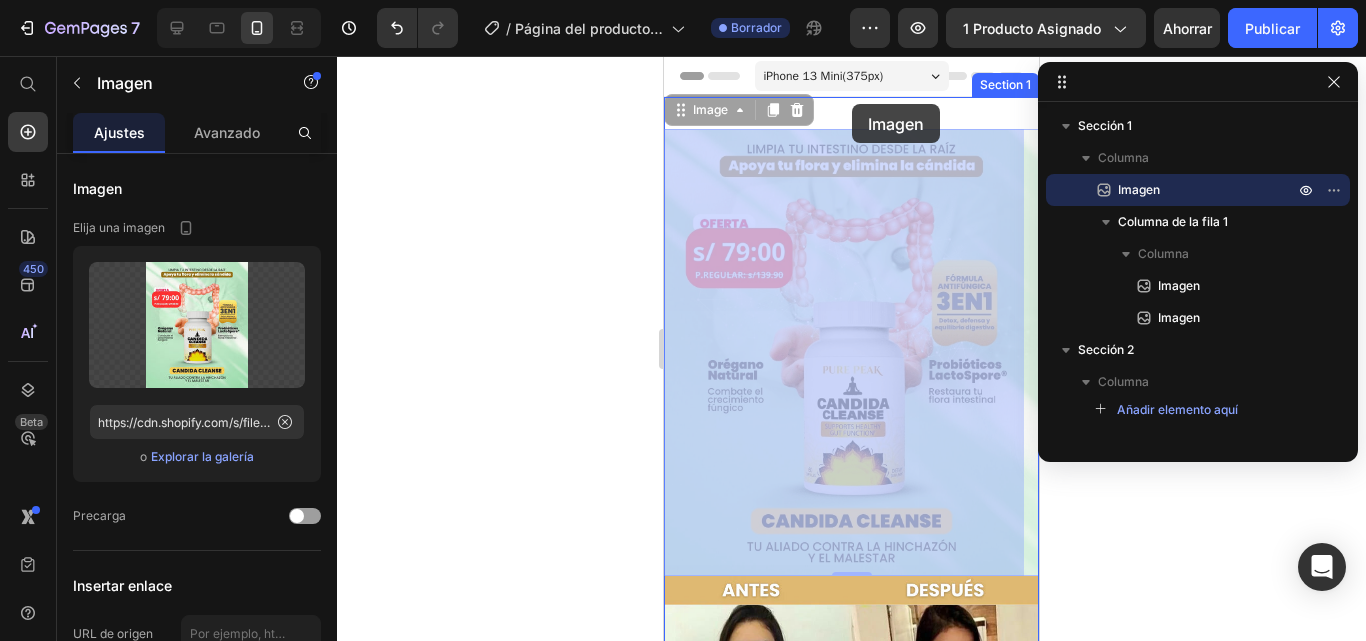 drag, startPoint x: 852, startPoint y: 129, endPoint x: 852, endPoint y: 104, distance: 25 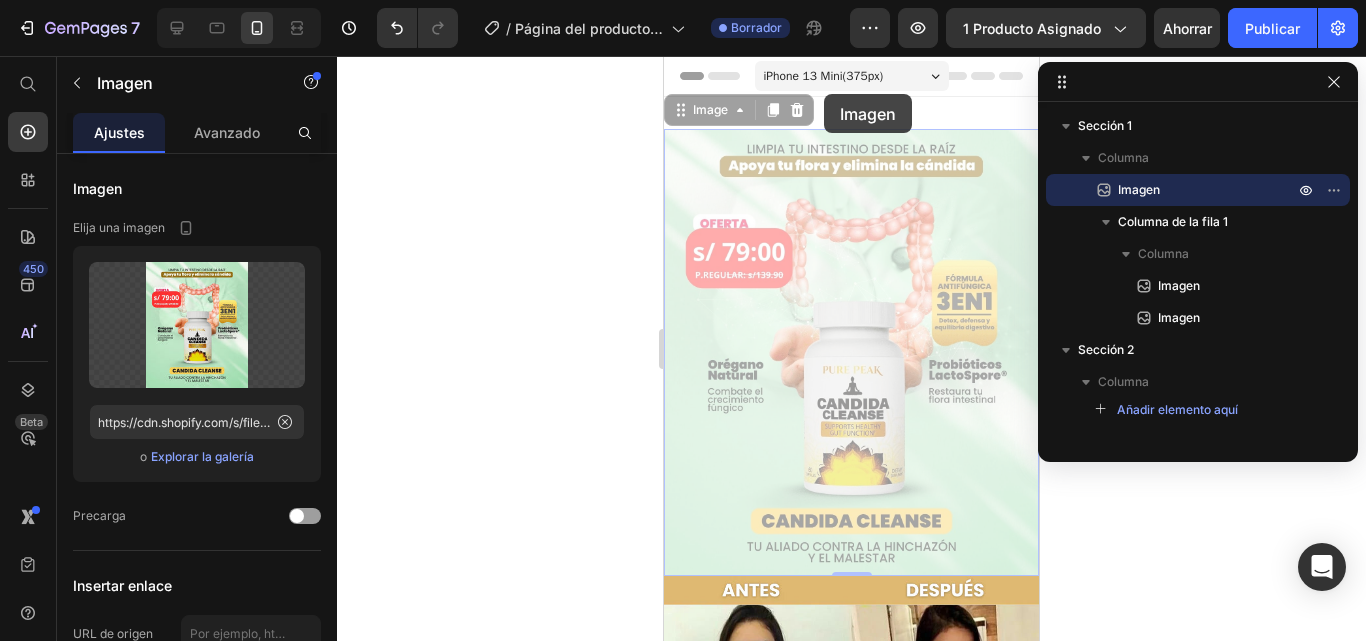 drag, startPoint x: 826, startPoint y: 131, endPoint x: 824, endPoint y: 94, distance: 37.054016 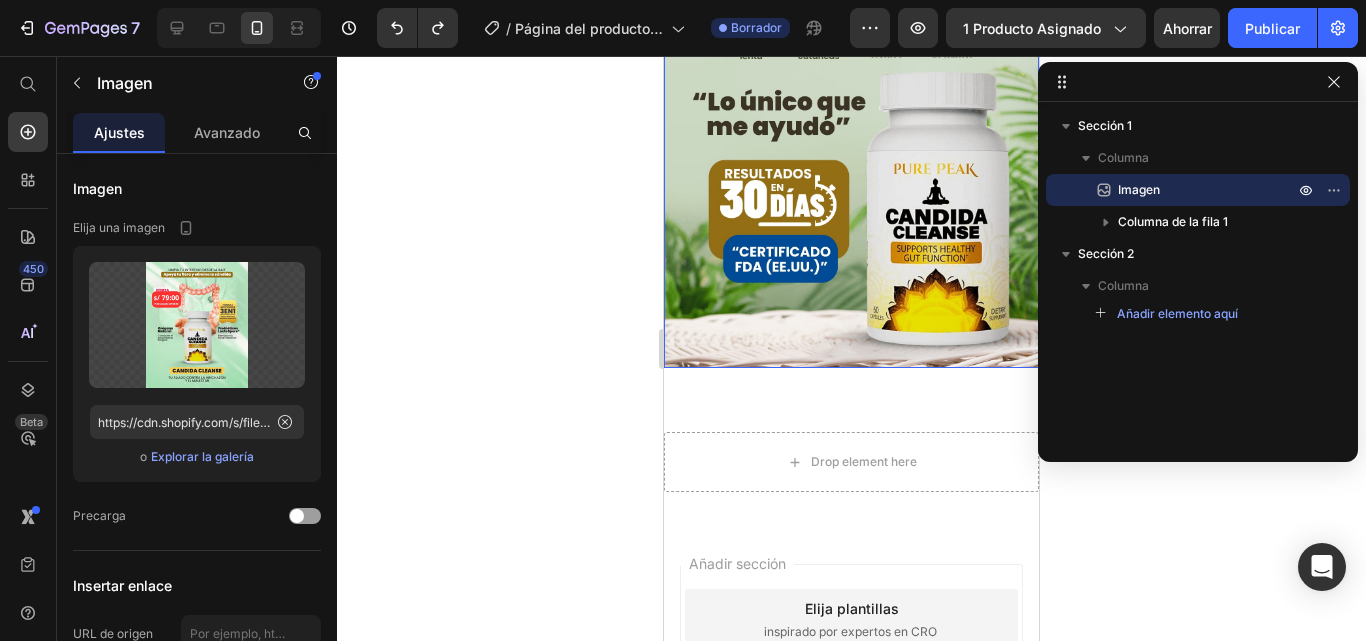 scroll, scrollTop: 1100, scrollLeft: 0, axis: vertical 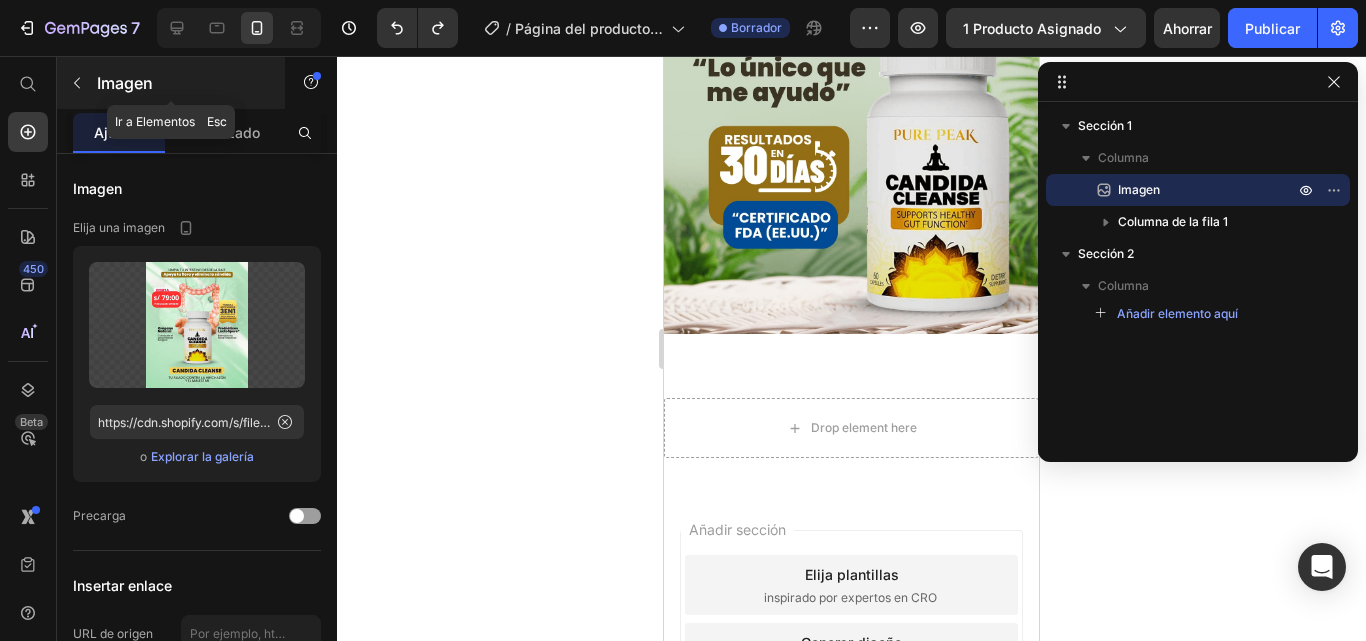 click at bounding box center (77, 83) 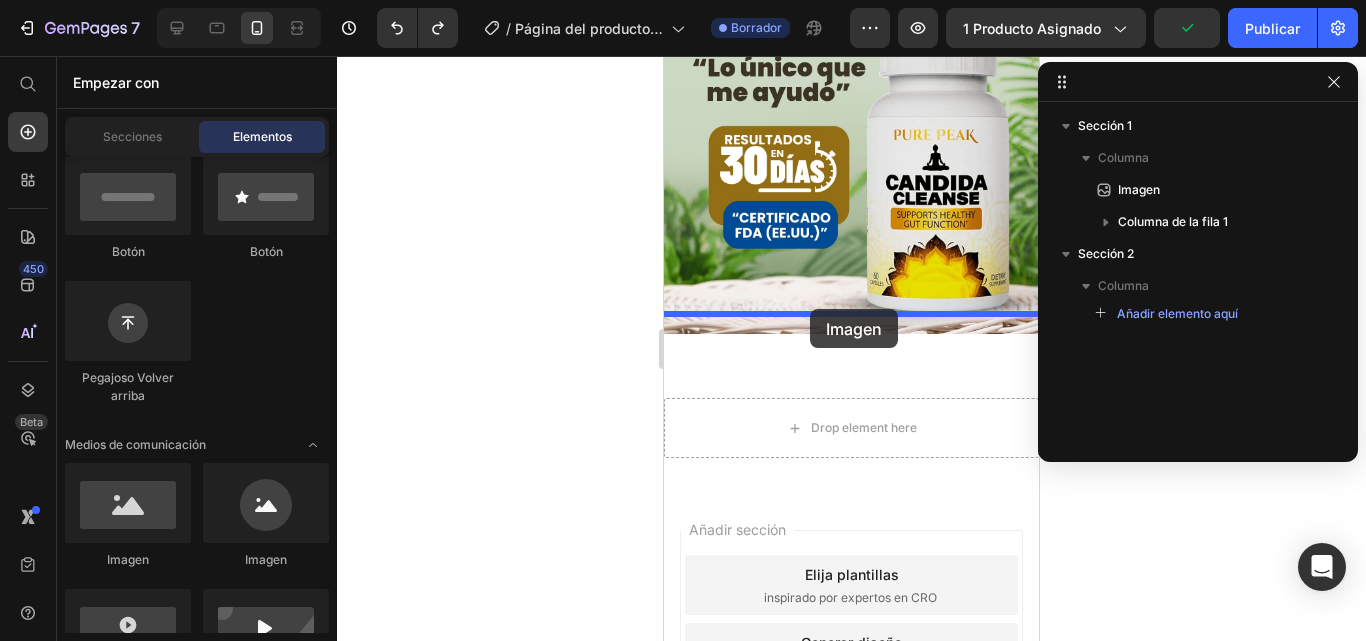 drag, startPoint x: 813, startPoint y: 557, endPoint x: 810, endPoint y: 309, distance: 248.01814 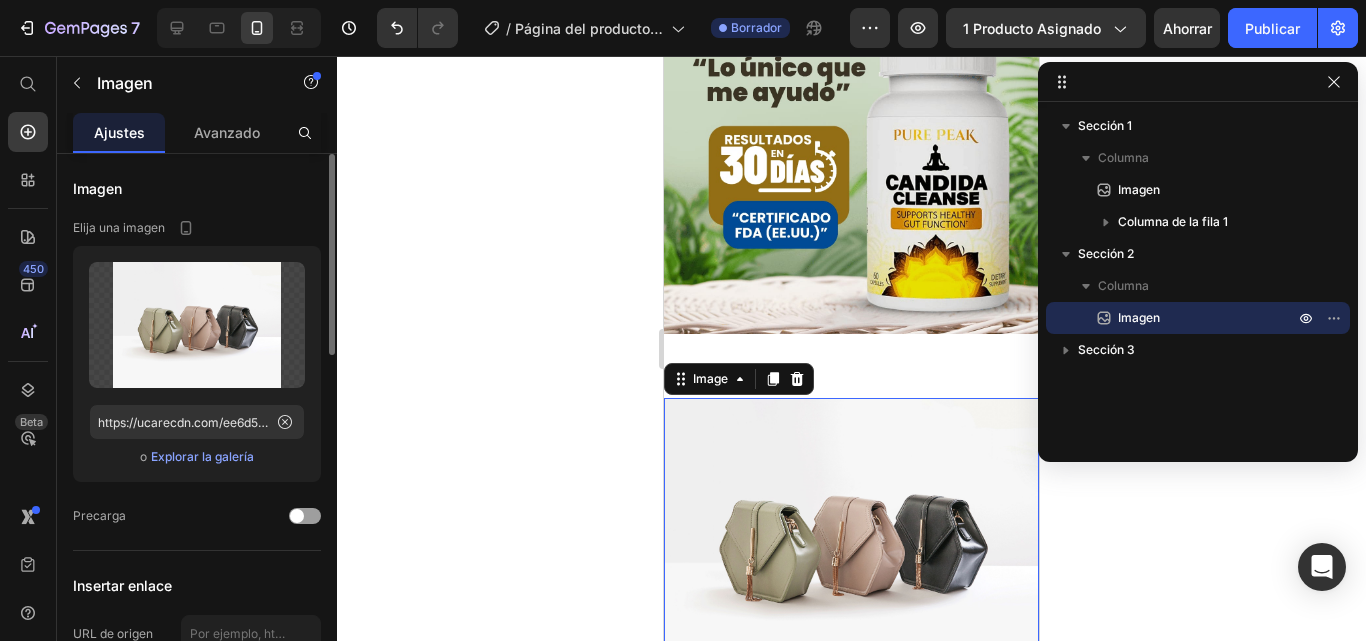 click on "Explorar la galería" at bounding box center [202, 456] 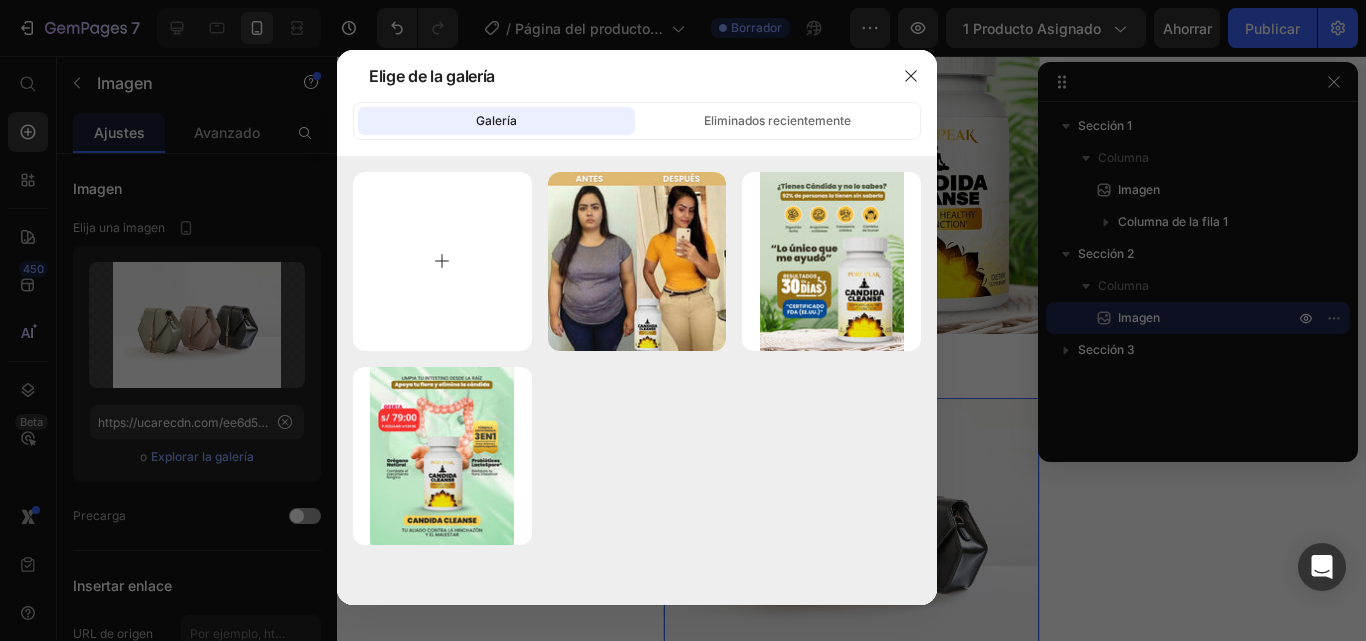 click at bounding box center (442, 261) 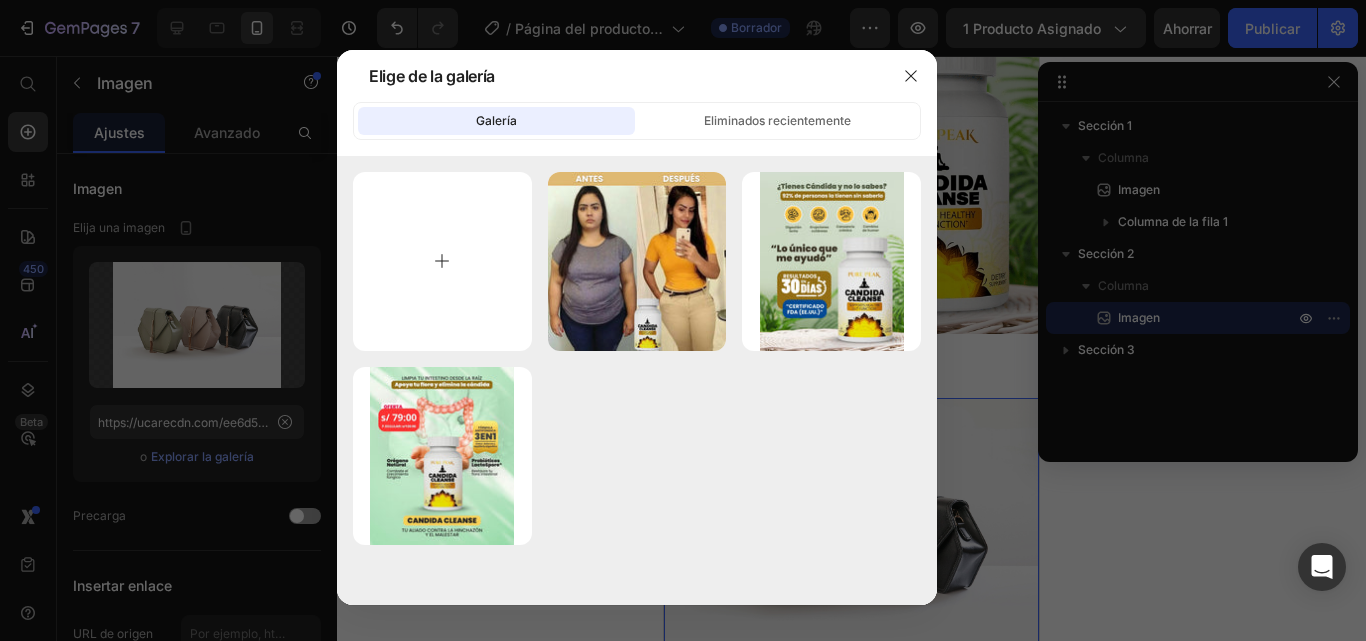 type on "C:\fakepath\[FILENAME].jpeg" 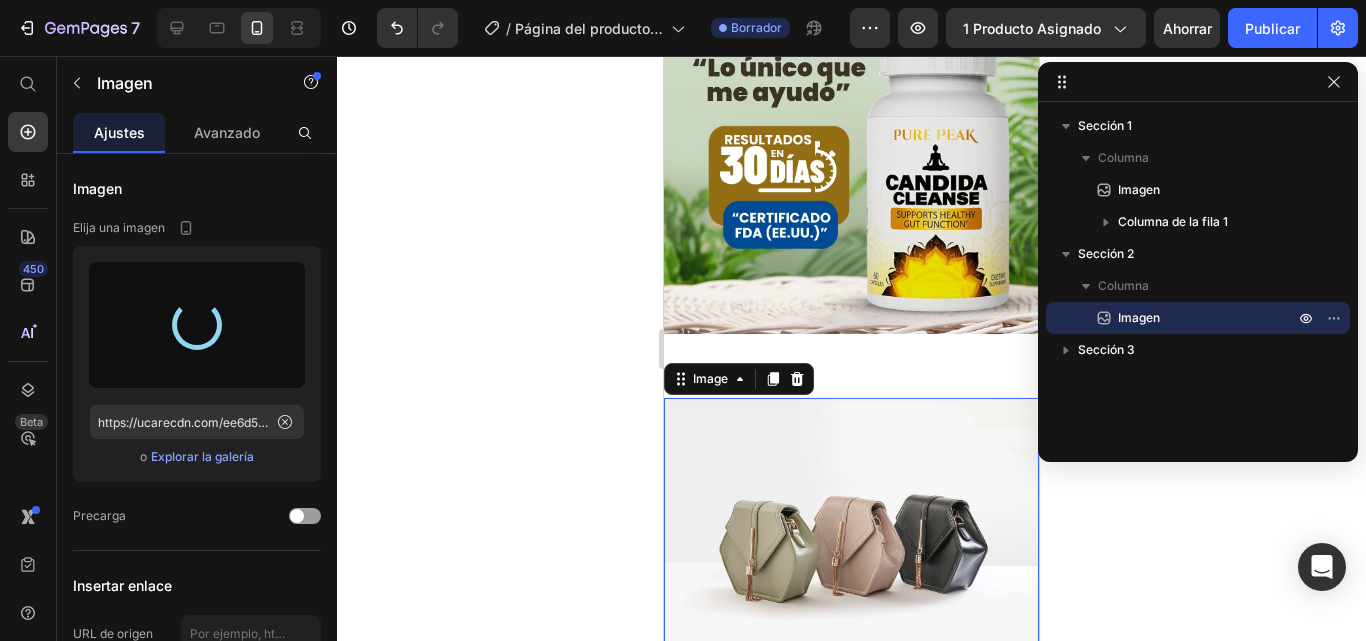 type on "https://cdn.shopify.com/s/files/1/0691/5719/1857/files/[FILENAME].jpg" 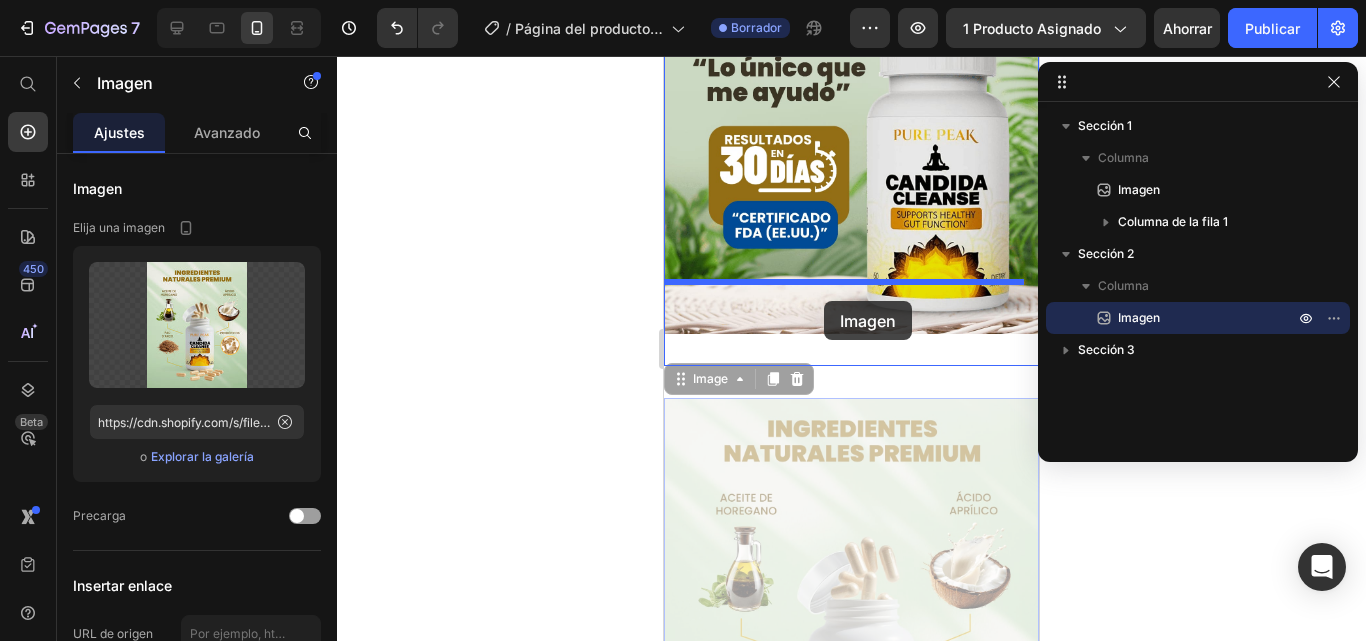 drag, startPoint x: 819, startPoint y: 393, endPoint x: 824, endPoint y: 297, distance: 96.13012 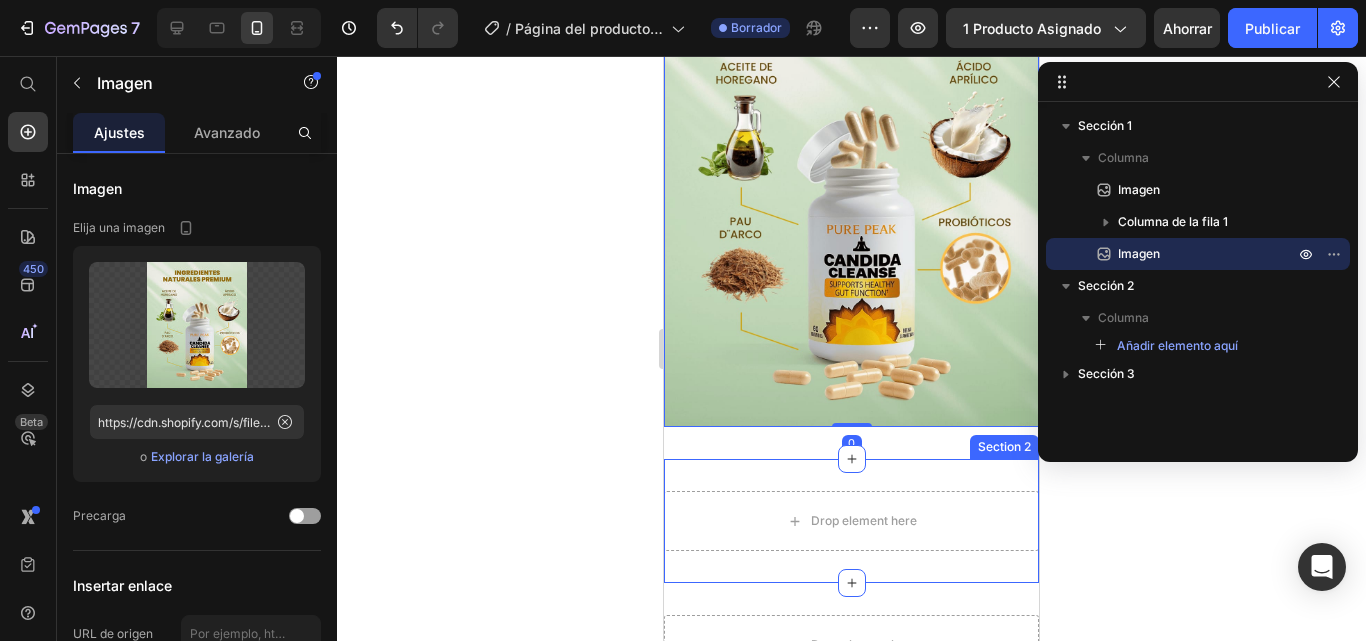 scroll, scrollTop: 1500, scrollLeft: 0, axis: vertical 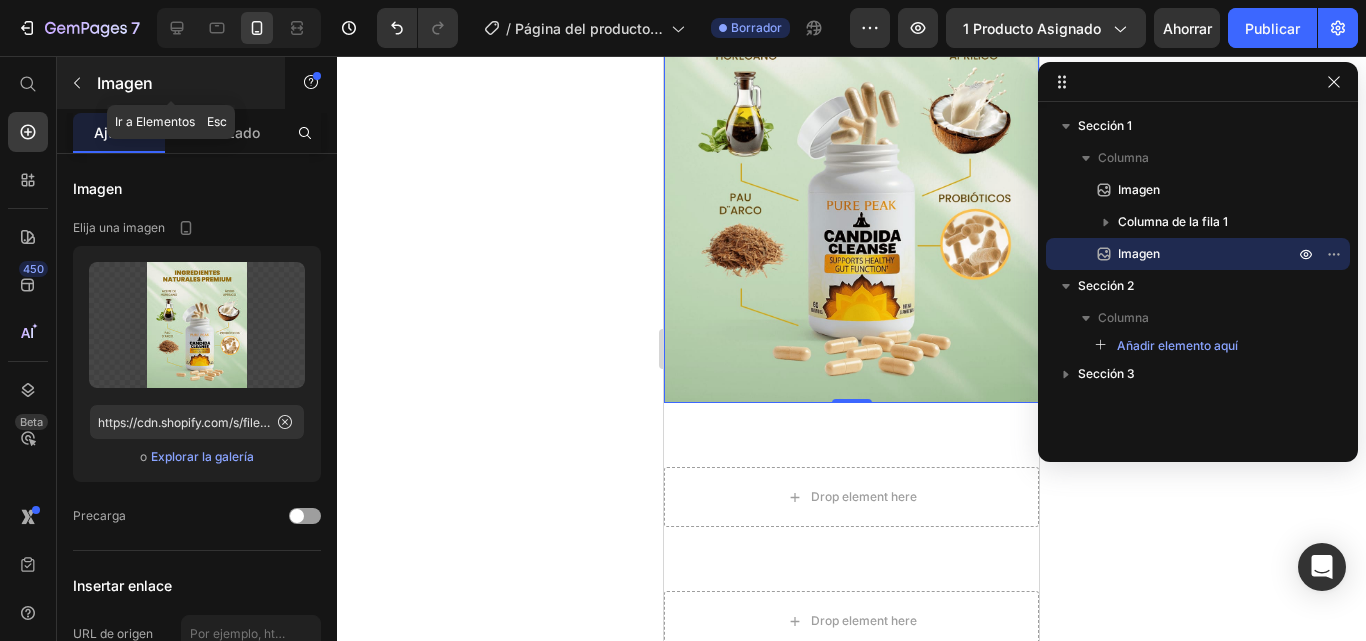 click 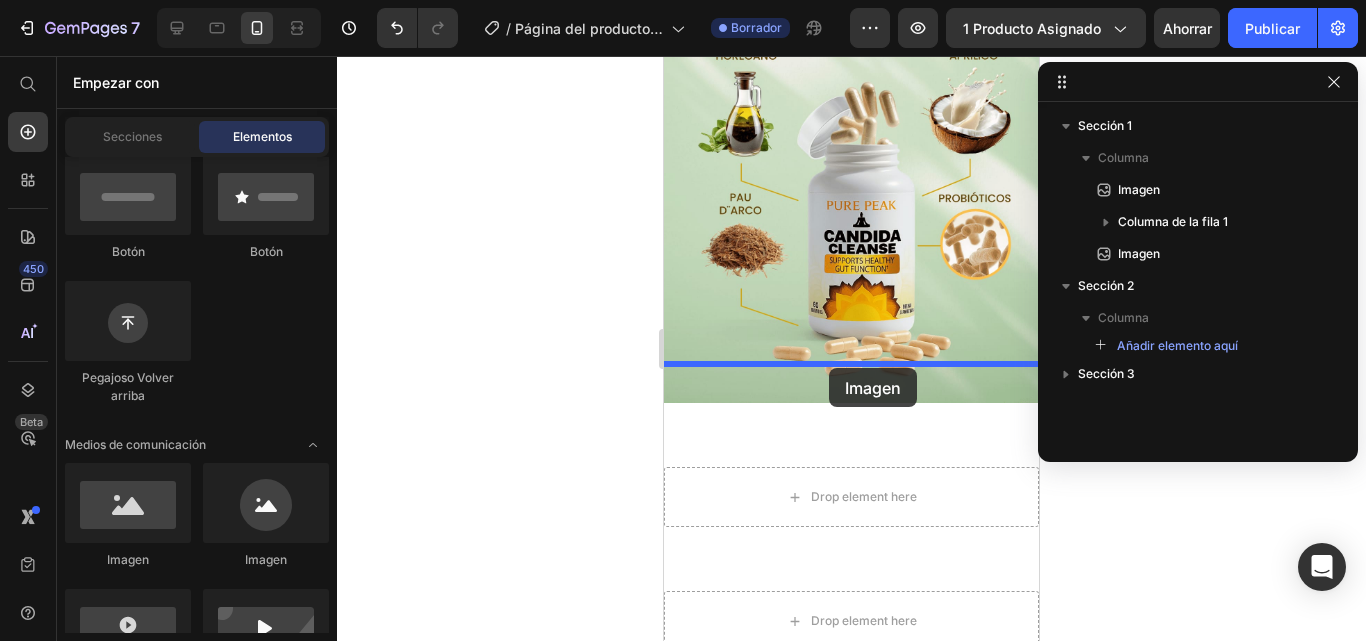 drag, startPoint x: 769, startPoint y: 553, endPoint x: 831, endPoint y: 368, distance: 195.1128 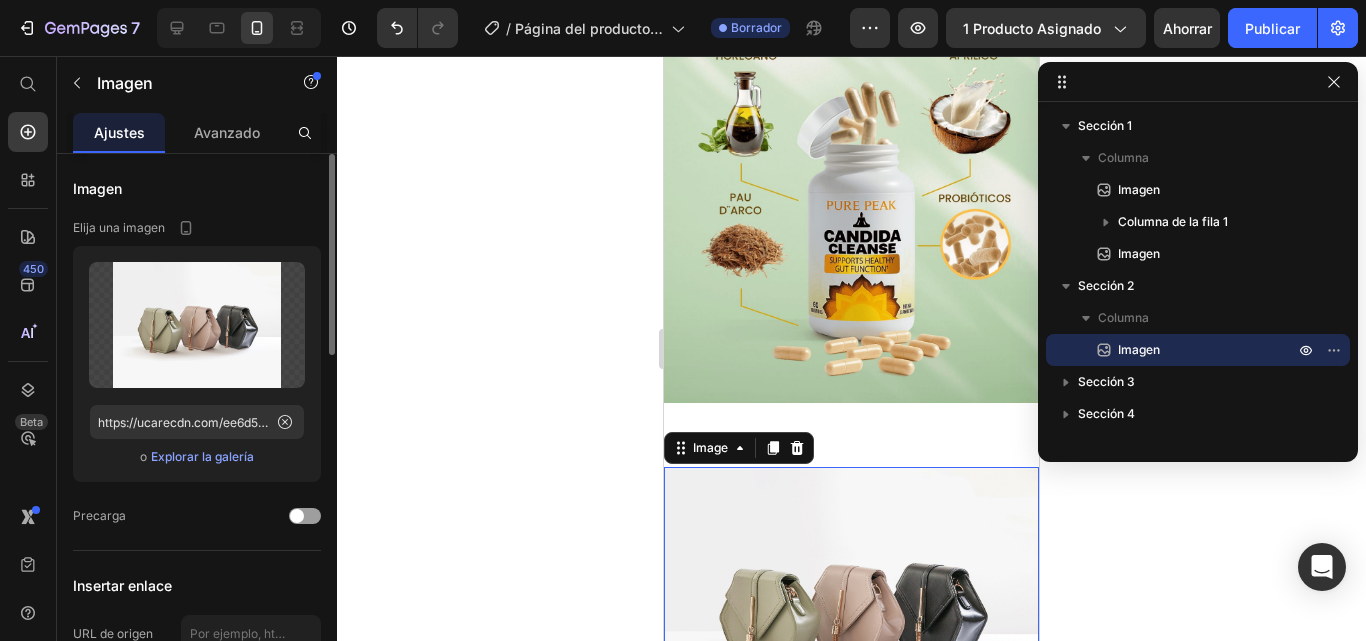 click on "Explorar la galería" at bounding box center [202, 456] 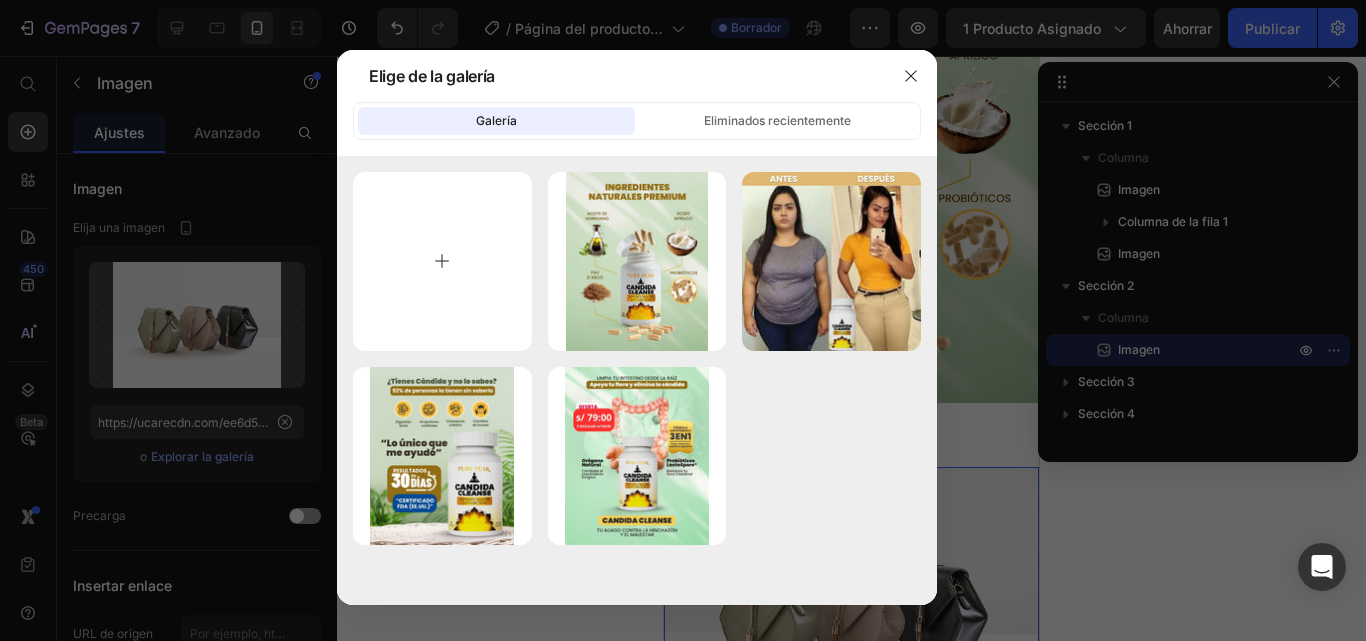 click at bounding box center [442, 261] 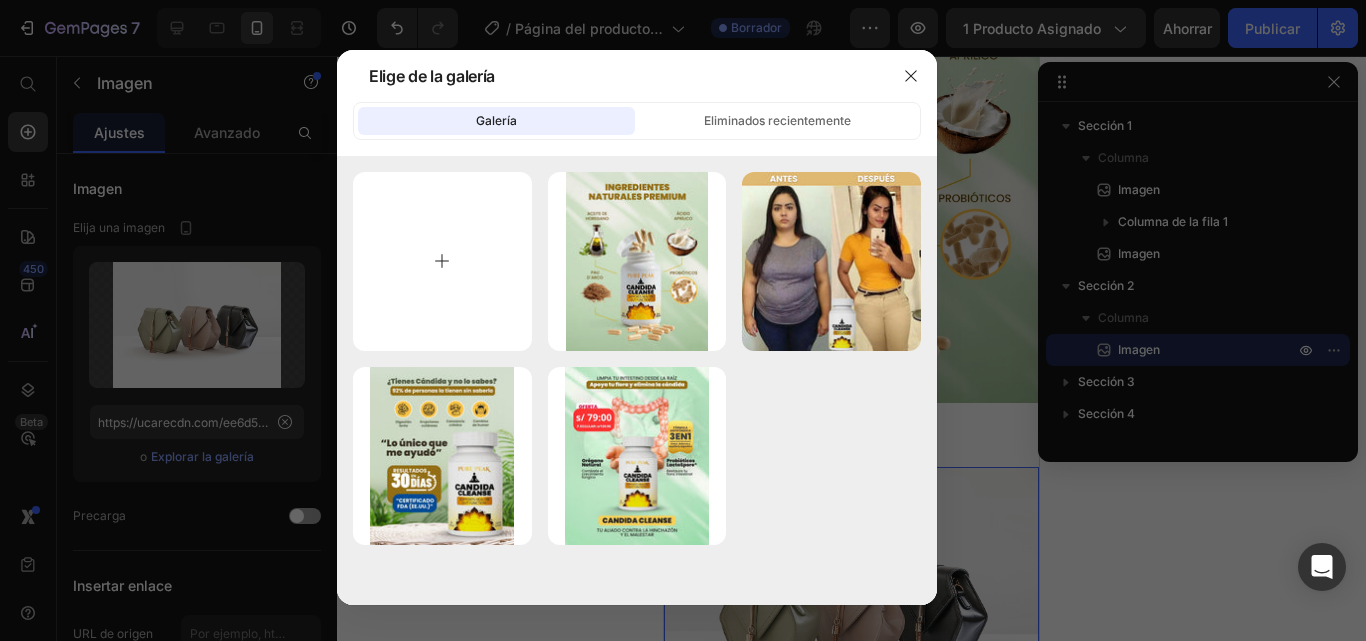 type on "C:\fakepath\[FILENAME].jpeg" 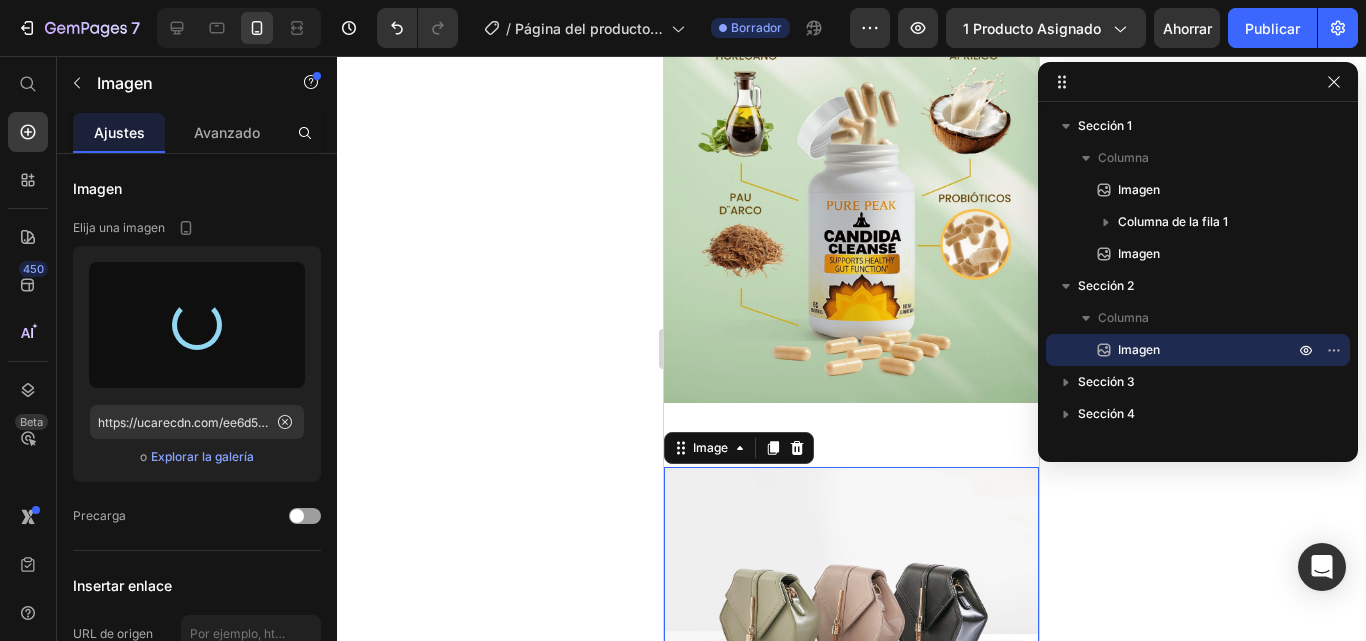 type on "https://cdn.shopify.com/s/files/1/0691/5719/1857/files/[FILENAME].jpg" 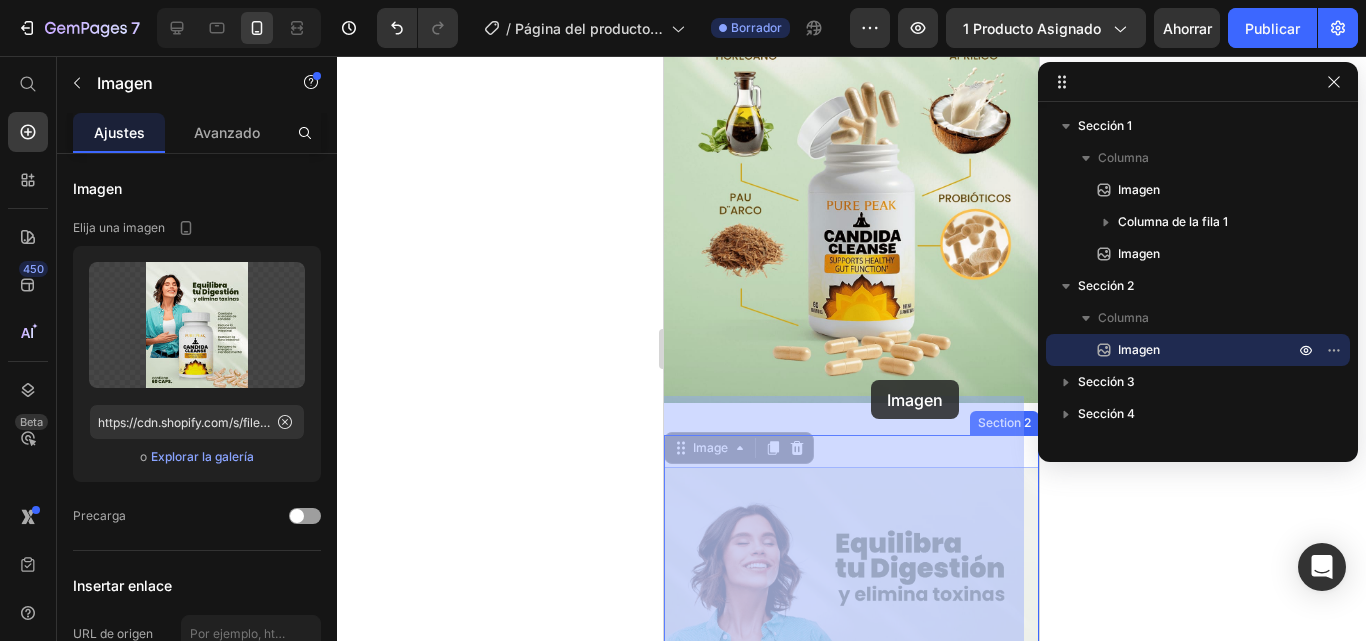 drag, startPoint x: 880, startPoint y: 463, endPoint x: 871, endPoint y: 375, distance: 88.45903 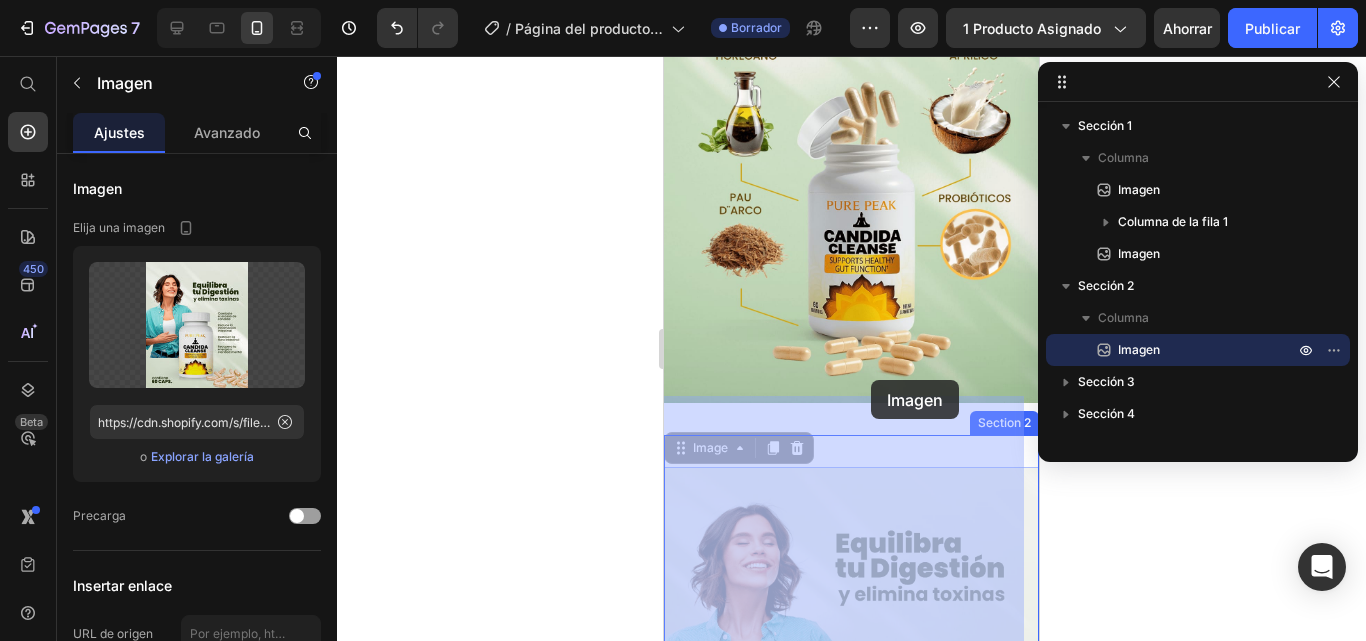 click on "iPhone 13 Mini  ( 375 px) iPhone 13 Mini iPhone 13 Pro iPhone 11 Pro Max iPhone 15 Pro Max Pixel 7 Galaxy S8+ Galaxy S20 Ultra iPad Mini iPad Air iPad Pro Encabezamiento Image Image Image Row Image Image Image Section 1 Image   0 Image   0 Section 2
Drop element here Section 3
Drop element here Section 4 Raíz Comience con las secciones de la barra lateral Agregar secciones Añadir elementos Comience generando desde URL o imagen Añadir sección Elija plantillas inspirado por expertos en CRO Generar diseño desde URL o imagen Añadir sección en blanco Luego arrastra y suelta elementos Pie de página" at bounding box center (851, 87) 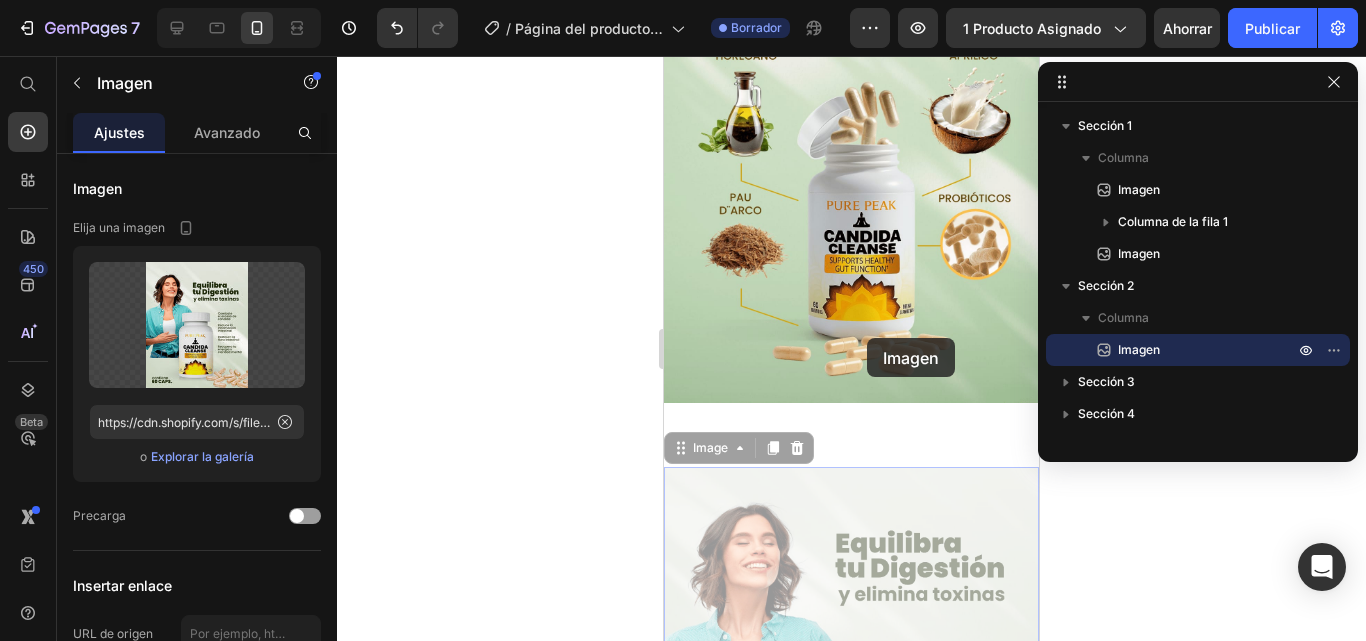 drag, startPoint x: 865, startPoint y: 463, endPoint x: 867, endPoint y: 338, distance: 125.016 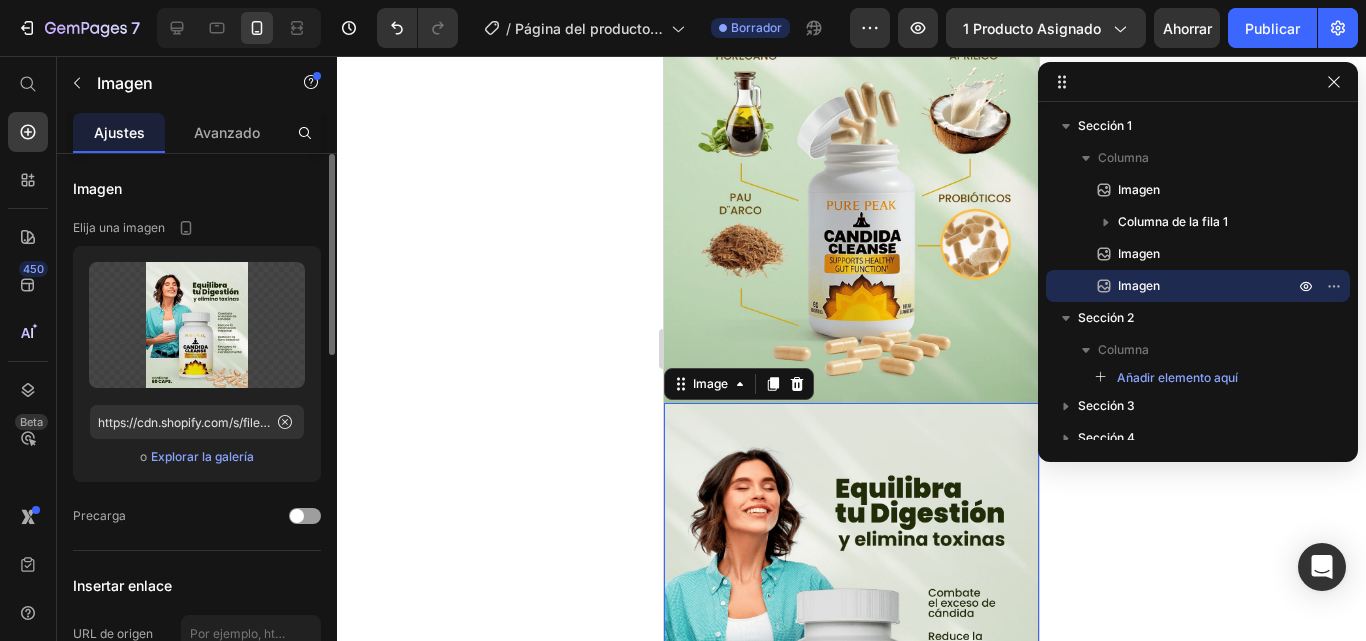 scroll, scrollTop: 200, scrollLeft: 0, axis: vertical 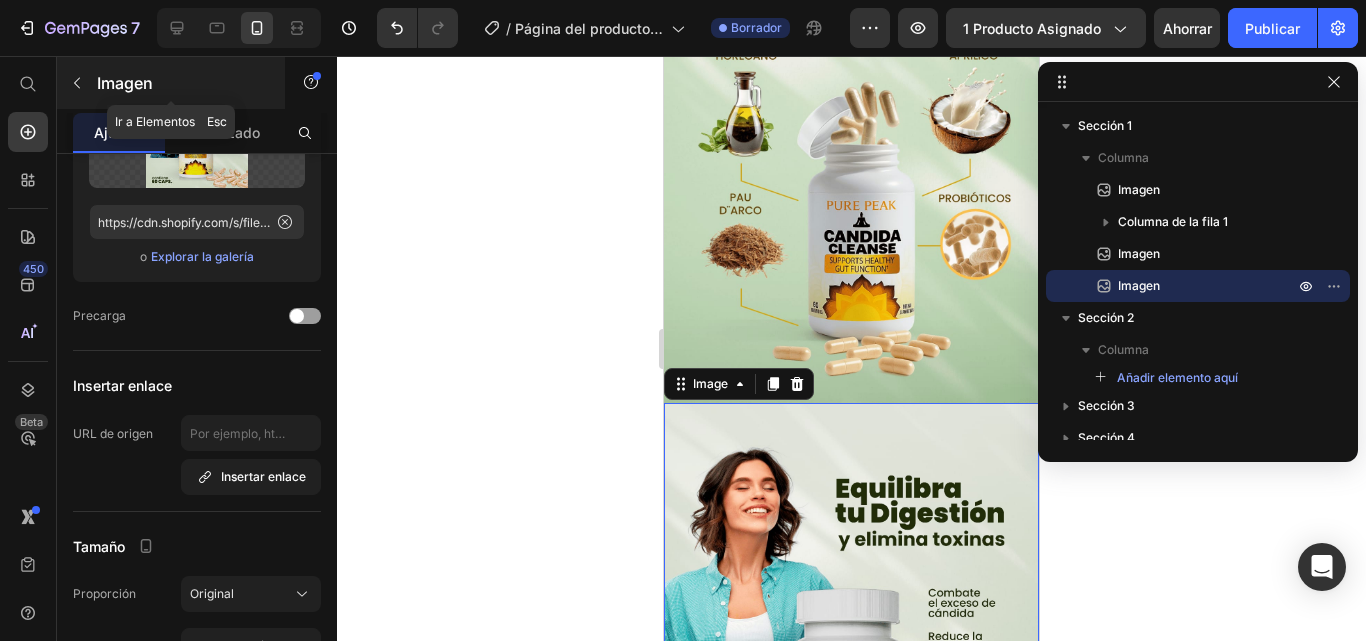 click 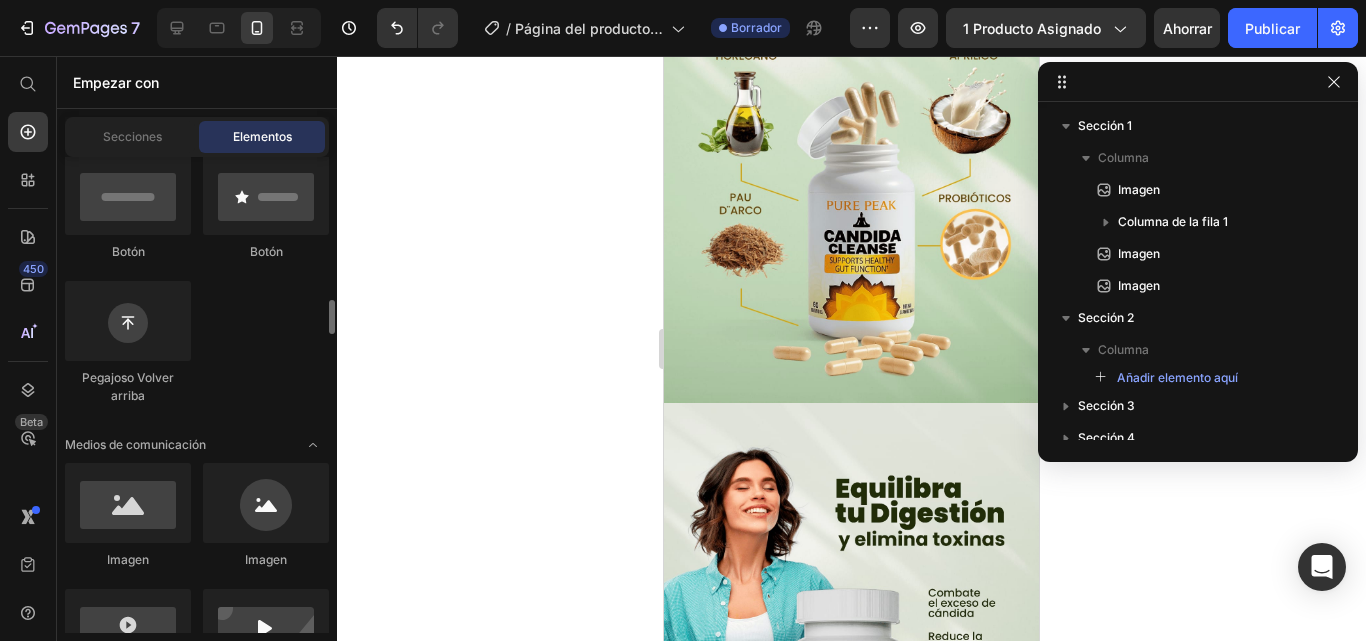 scroll, scrollTop: 600, scrollLeft: 0, axis: vertical 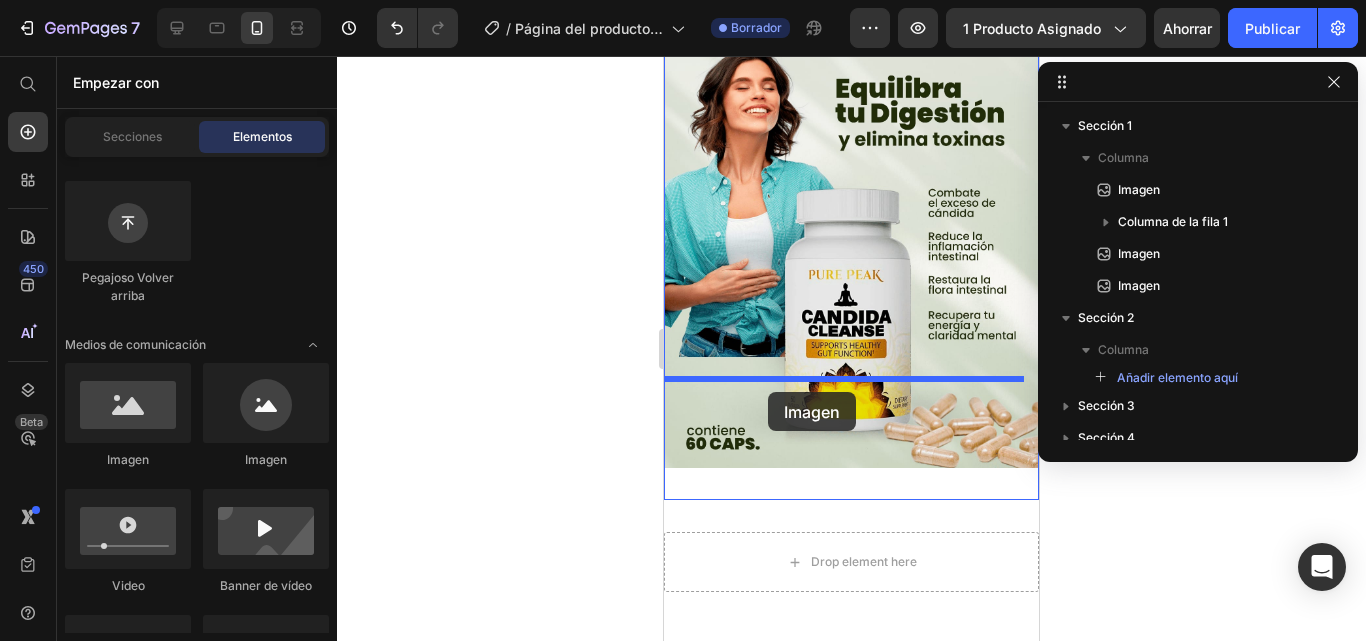 drag, startPoint x: 793, startPoint y: 466, endPoint x: 768, endPoint y: 392, distance: 78.1089 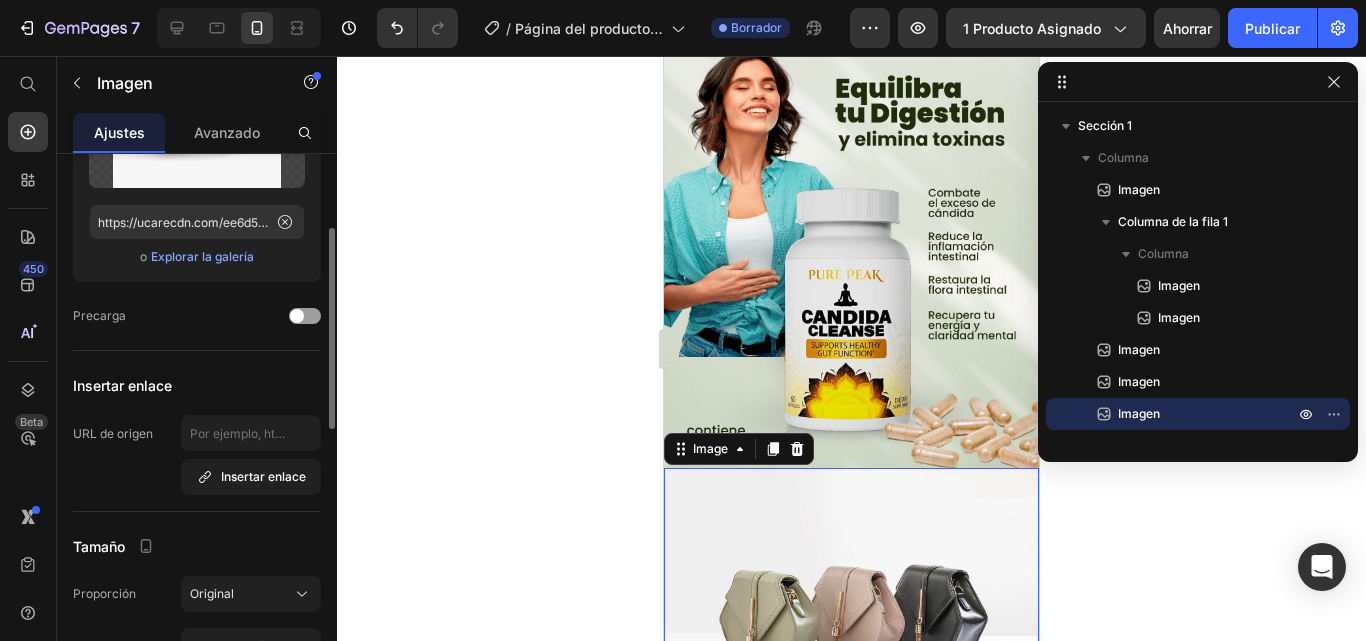 click on "Explorar la galería" at bounding box center [202, 256] 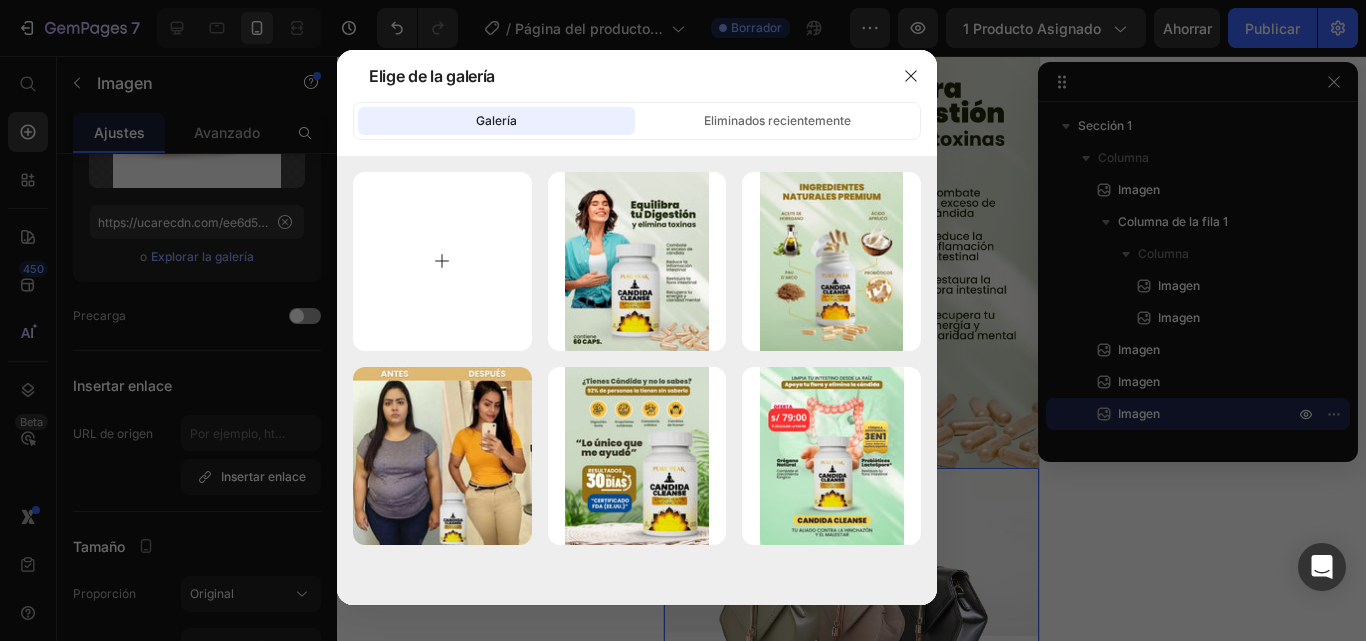 click at bounding box center [442, 261] 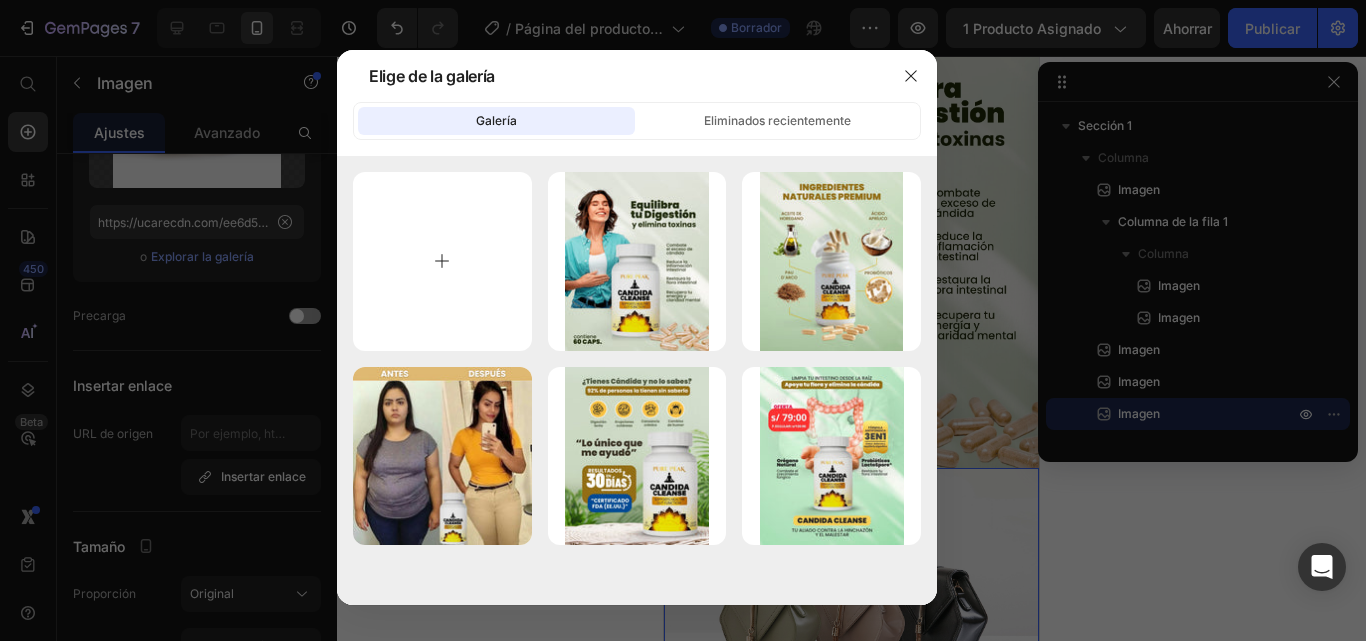 type on "C:\fakepath\[FILENAME].jpeg" 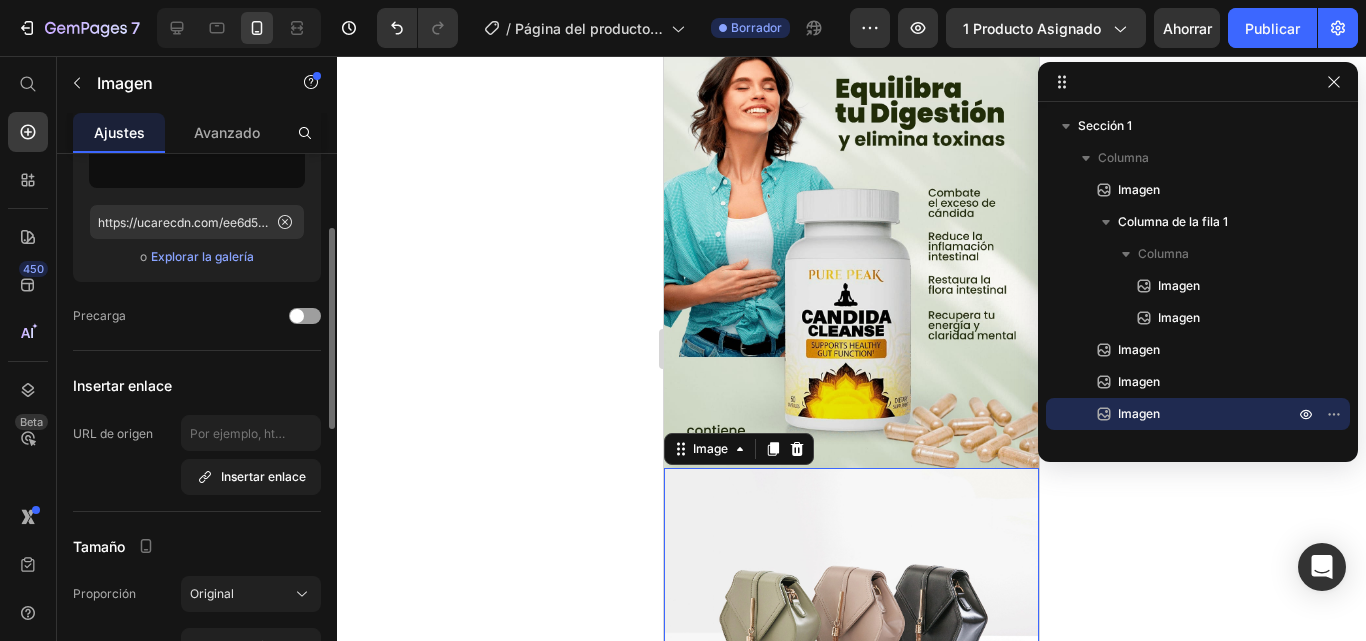 type on "https://cdn.shopify.com/s/files/1/0691/5719/1857/files/[FILENAME].jpg" 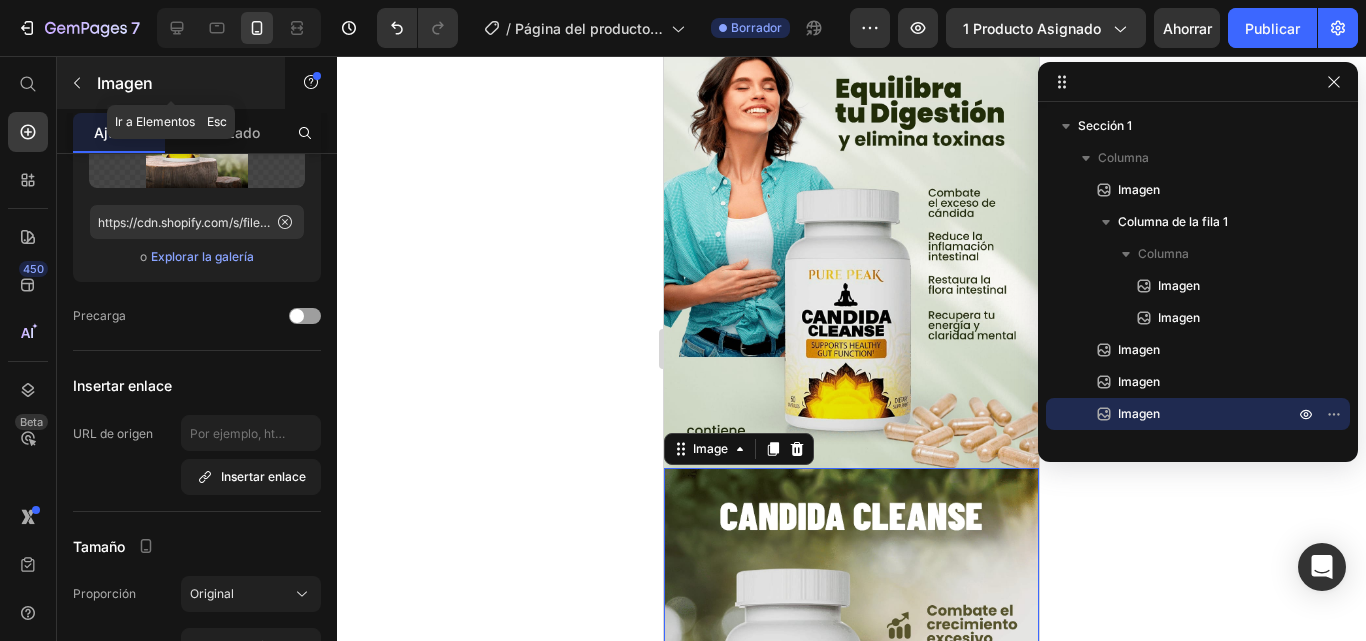 click at bounding box center (77, 83) 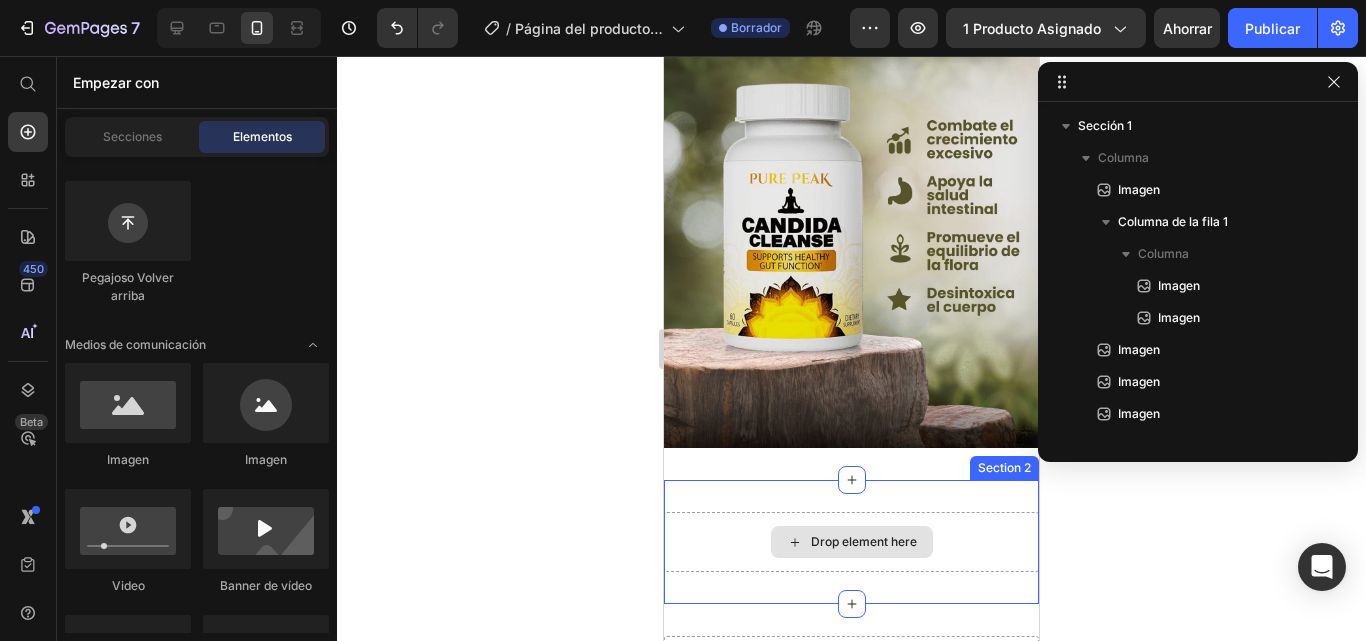 scroll, scrollTop: 2400, scrollLeft: 0, axis: vertical 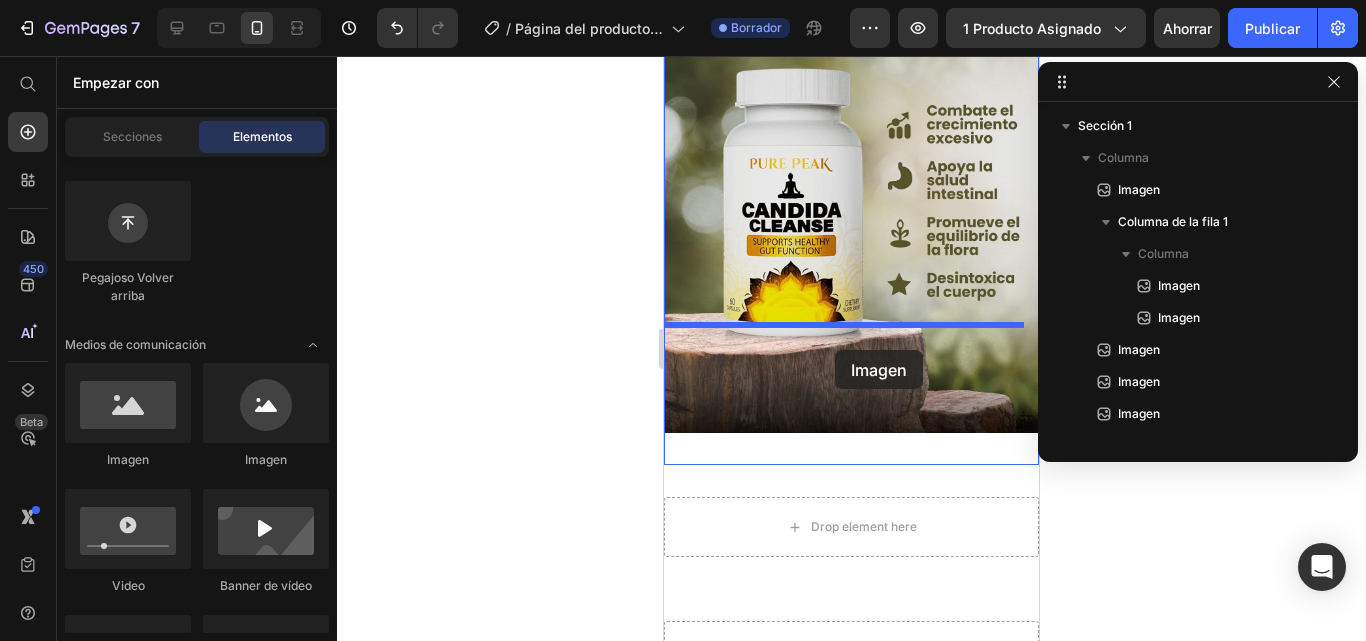 drag, startPoint x: 804, startPoint y: 453, endPoint x: 835, endPoint y: 350, distance: 107.563934 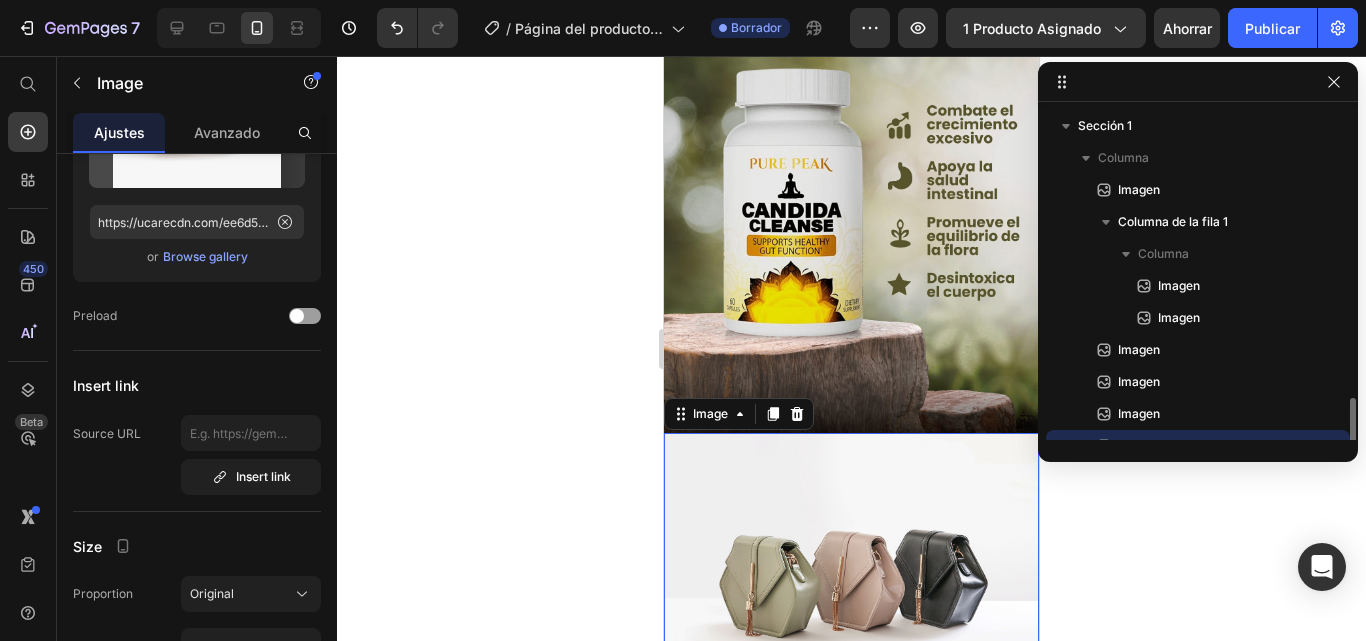 scroll, scrollTop: 174, scrollLeft: 0, axis: vertical 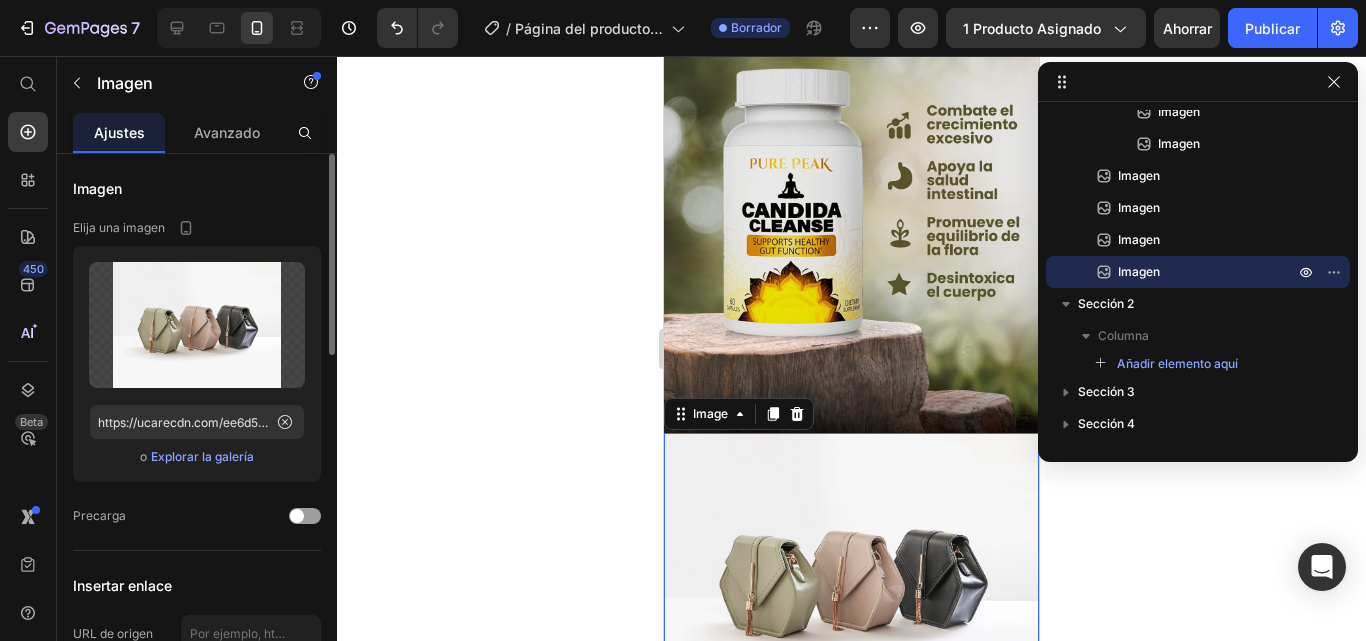 click on "Explorar la galería" at bounding box center [202, 456] 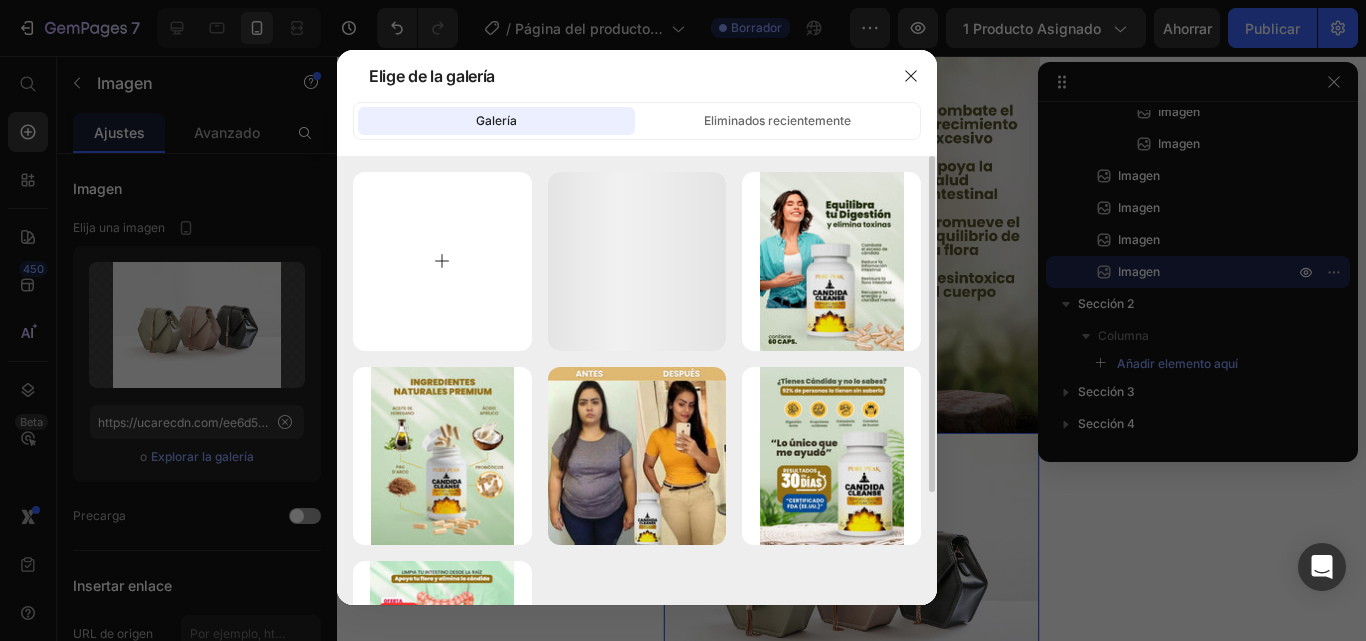 click at bounding box center [442, 261] 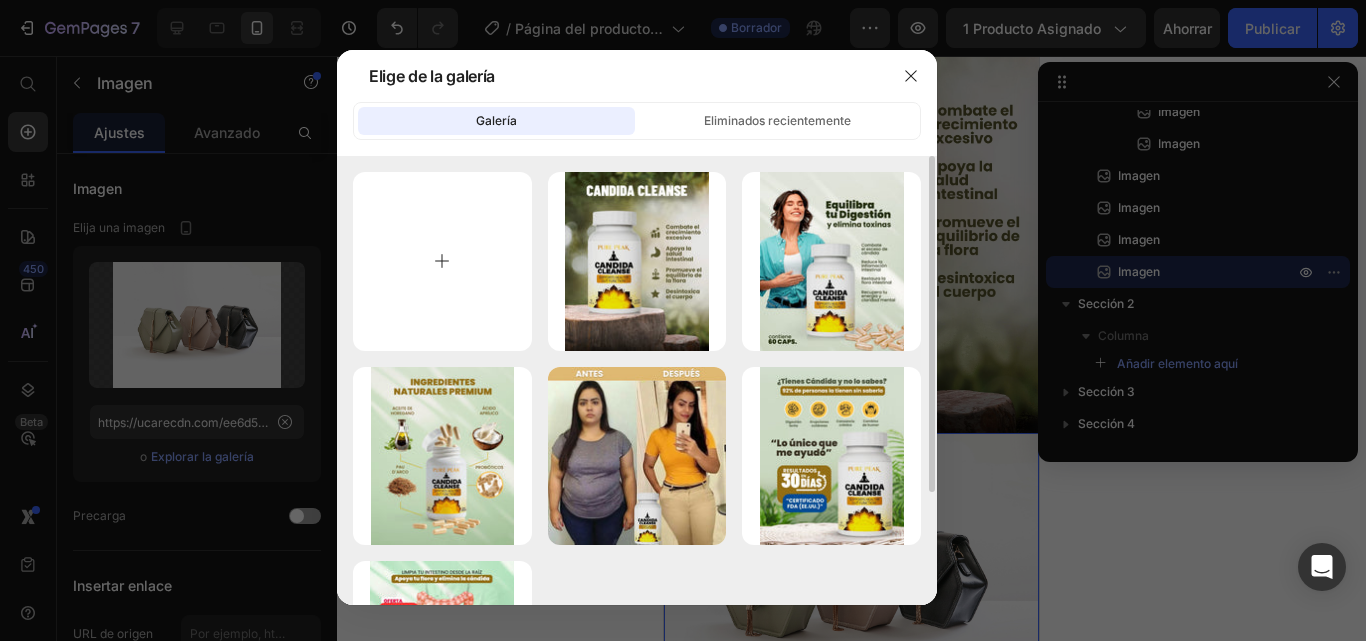 type on "C:\fakepath\[FILENAME].jpeg" 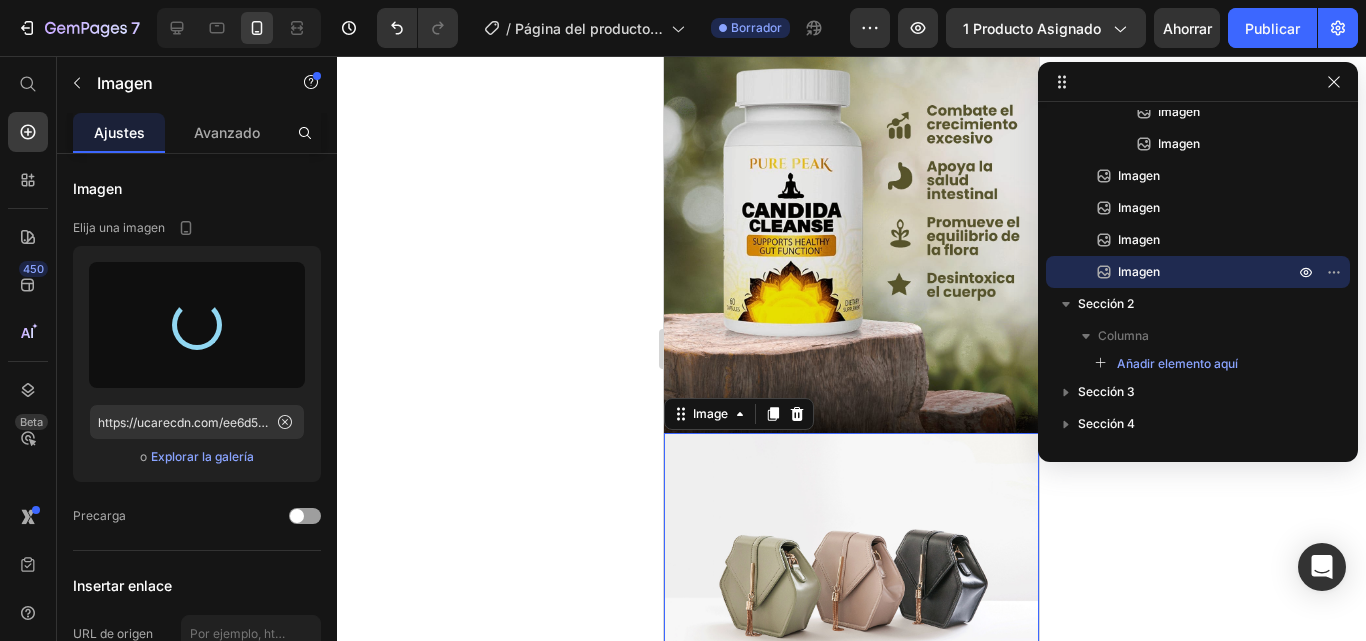 type on "https://cdn.shopify.com/s/files/1/0691/5719/1857/files/[FILENAME].jpg" 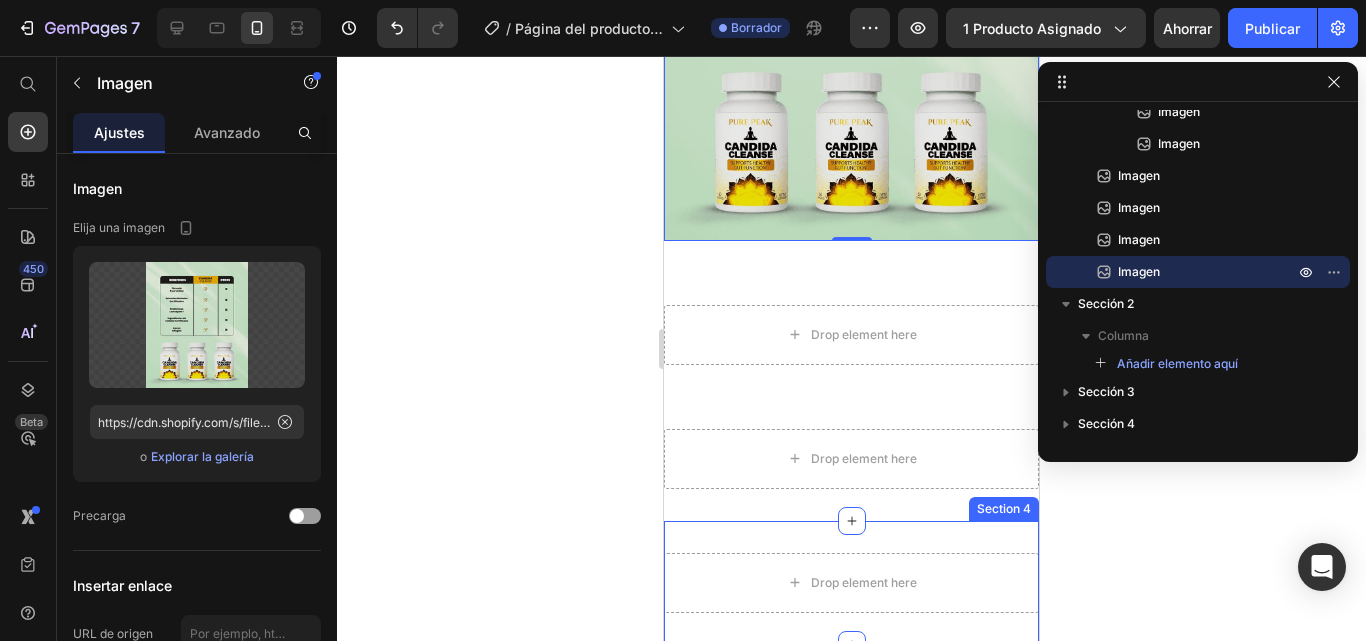 scroll, scrollTop: 3059, scrollLeft: 0, axis: vertical 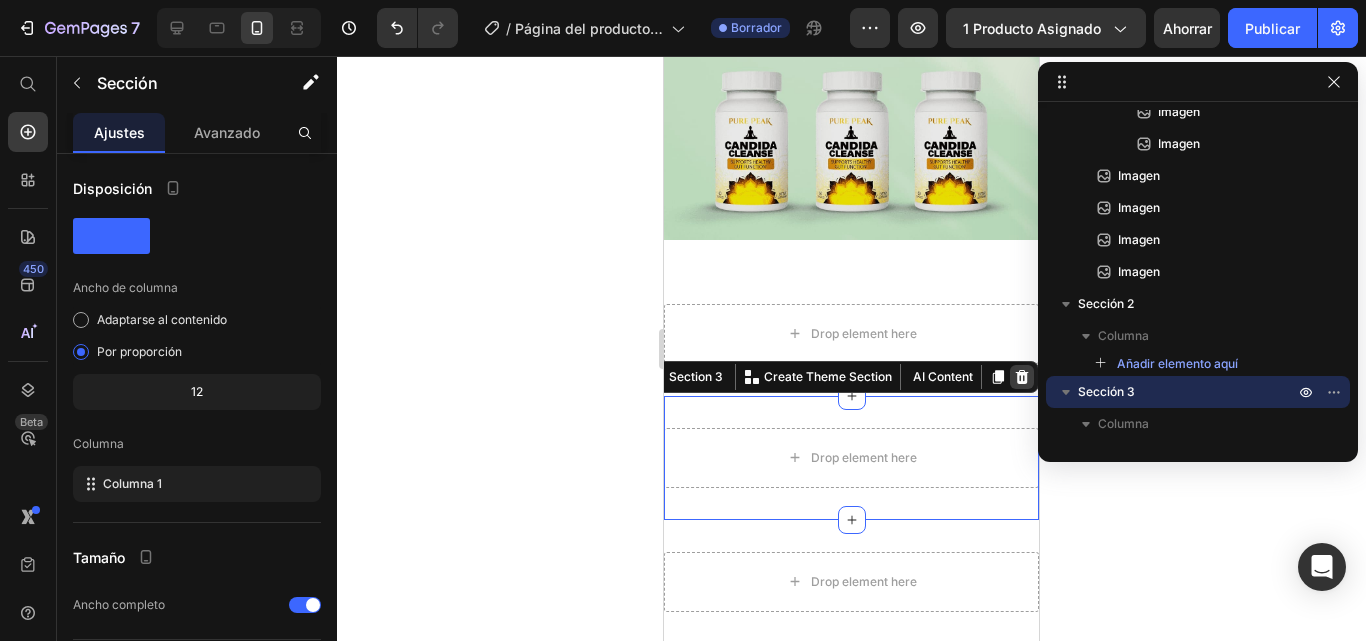 click 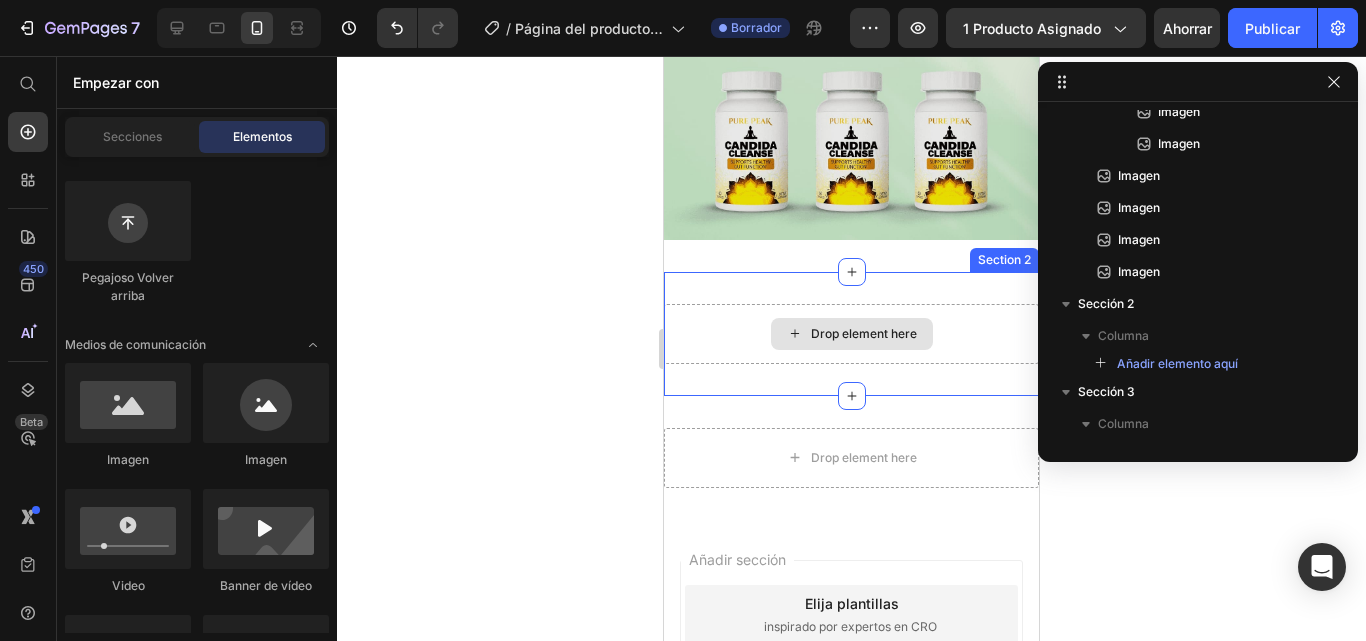 click on "Drop element here" at bounding box center [851, 334] 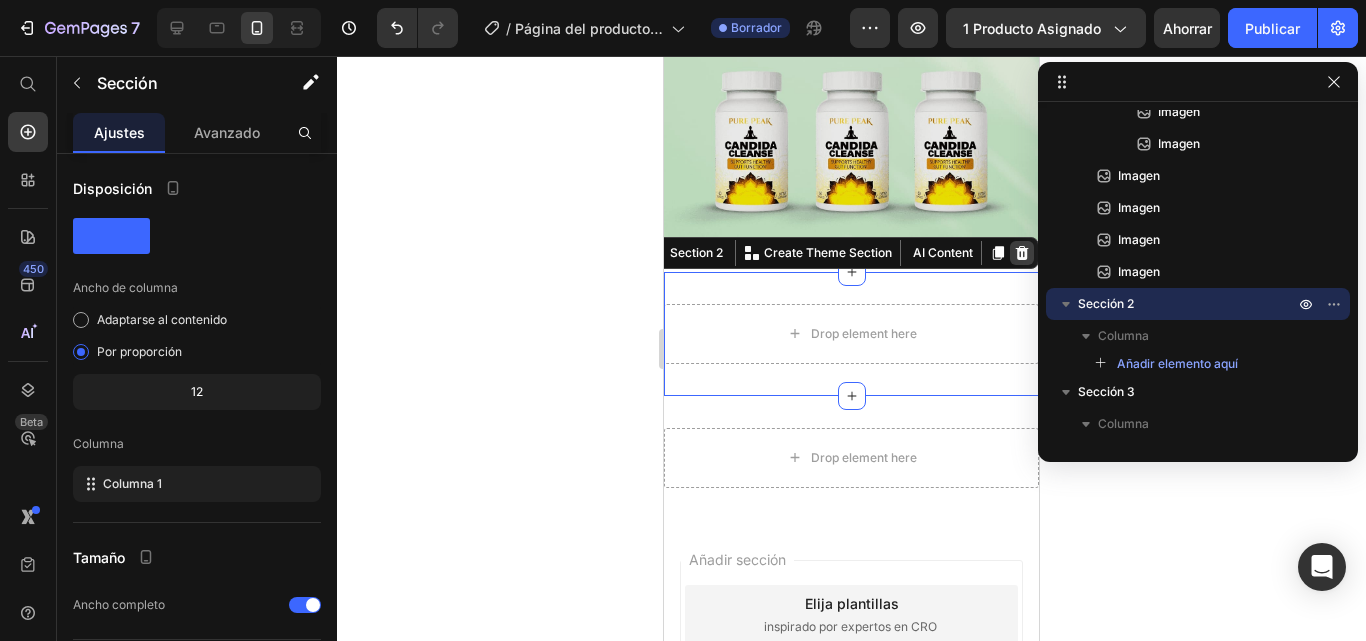 click 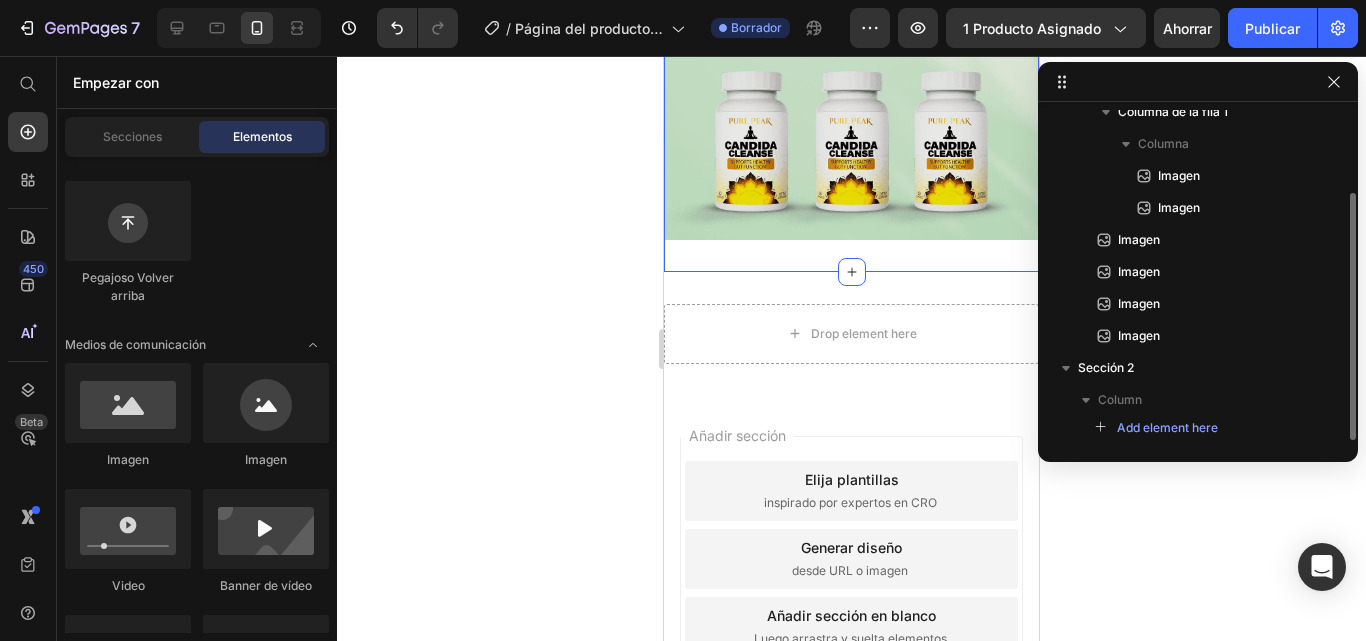scroll, scrollTop: 110, scrollLeft: 0, axis: vertical 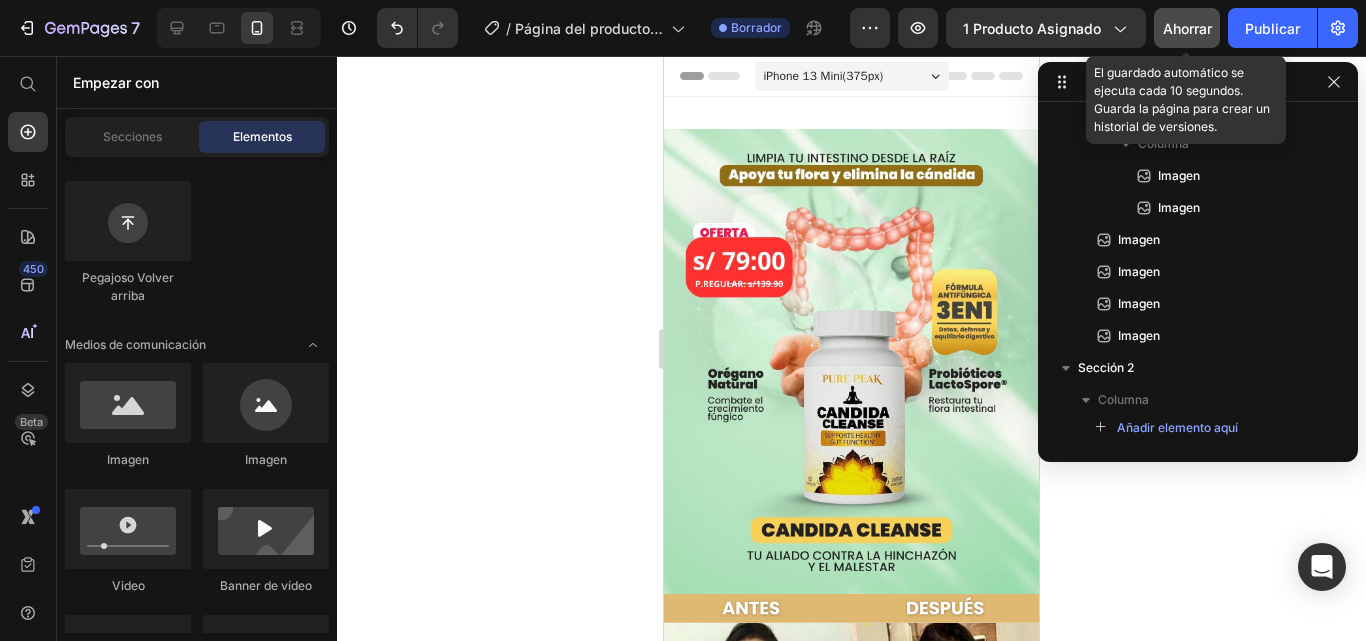 click on "Ahorrar" at bounding box center (1187, 28) 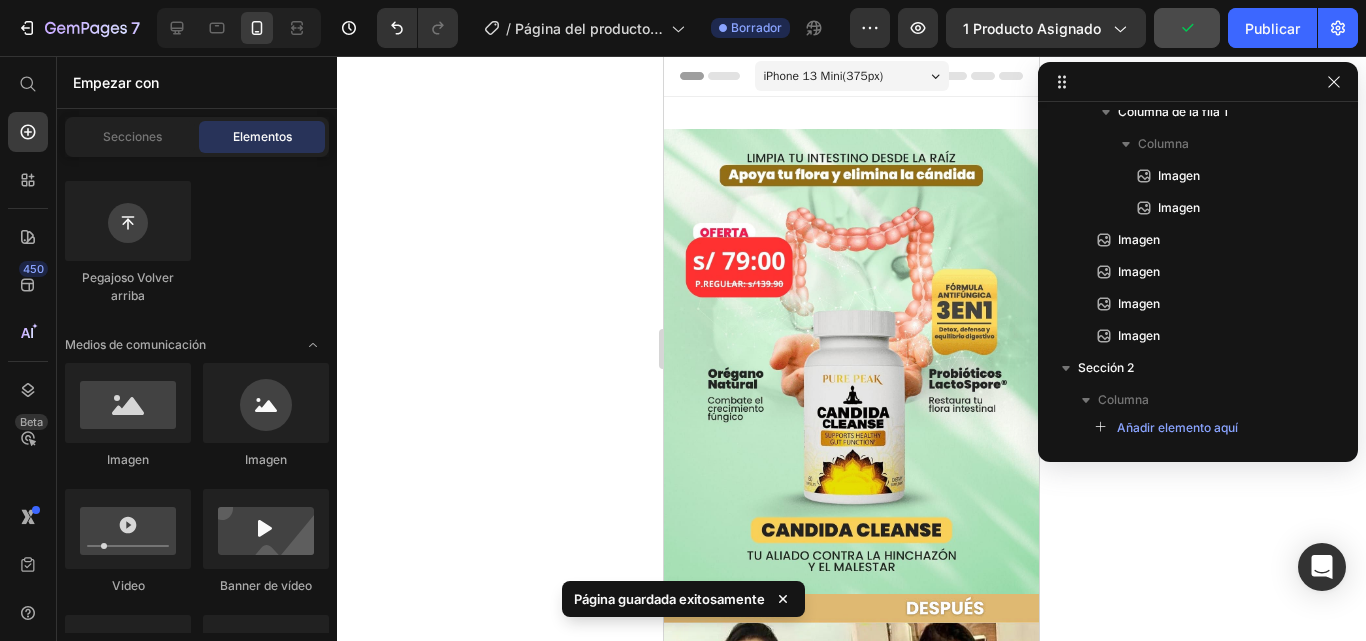 type 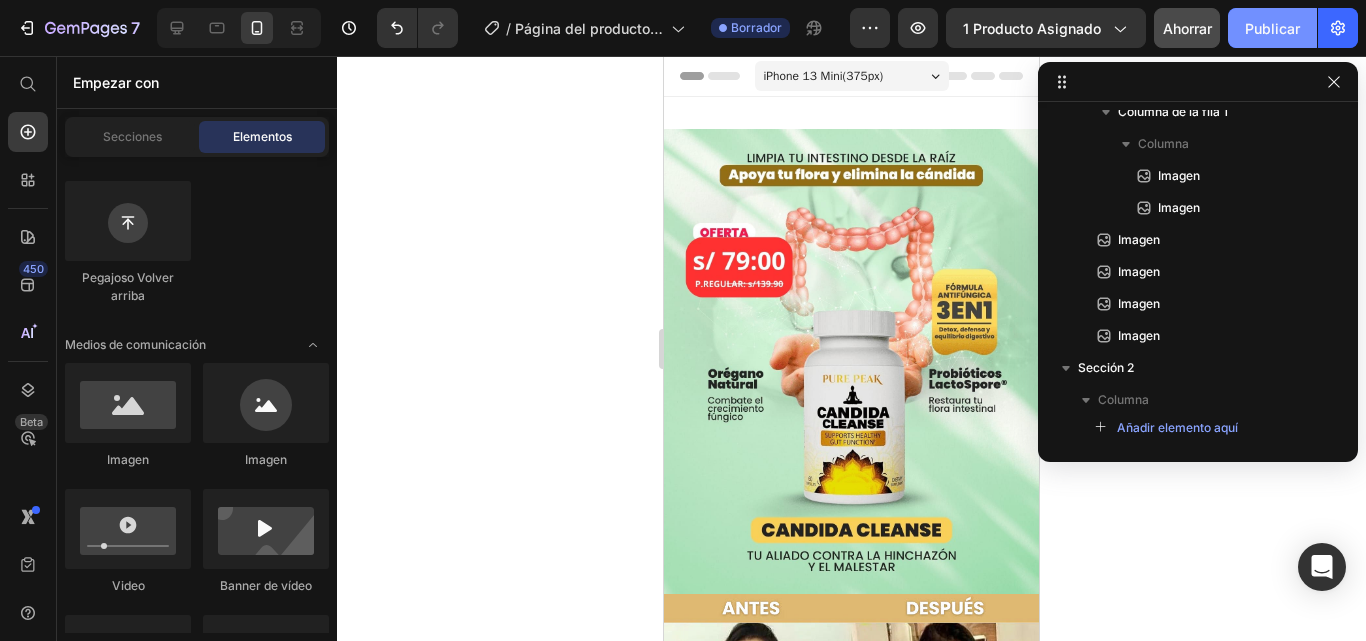 click on "Publicar" at bounding box center (1272, 28) 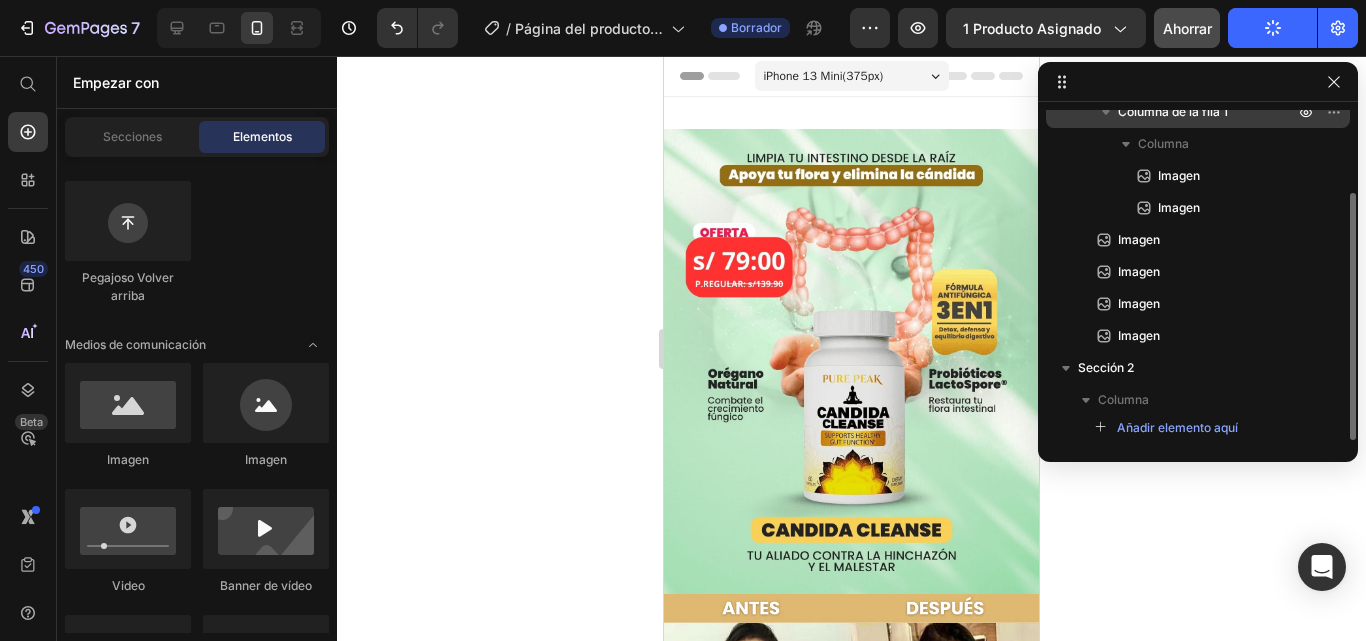 type 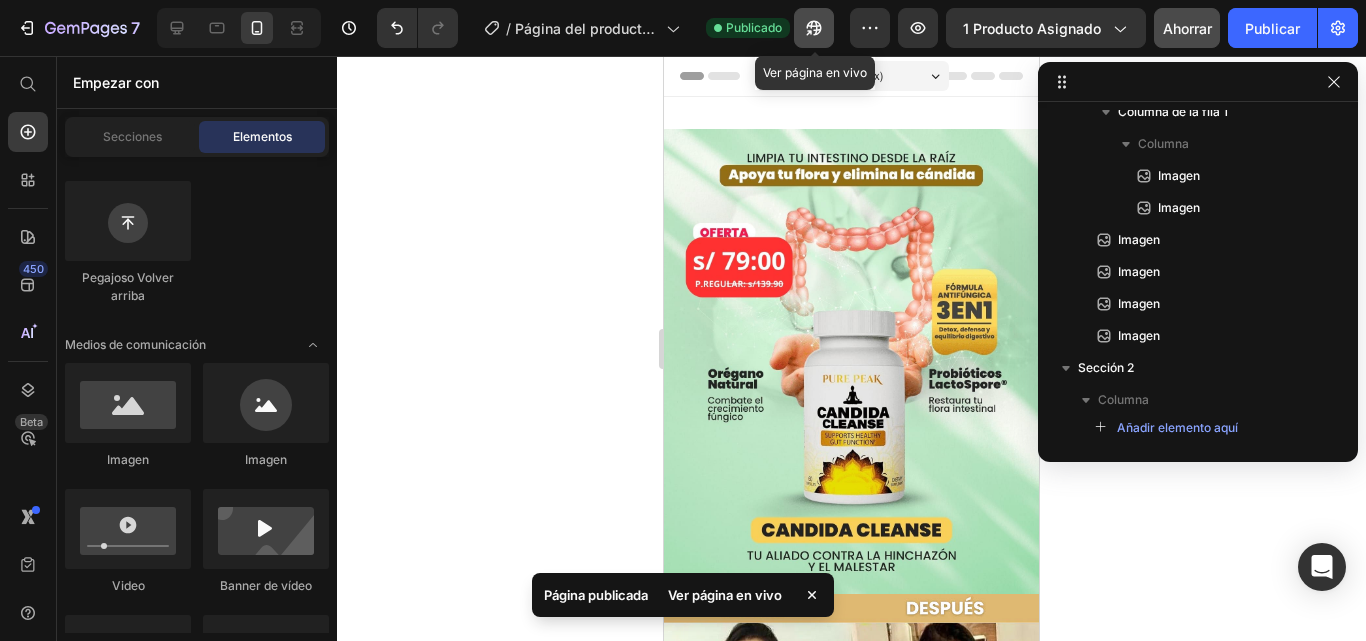 click 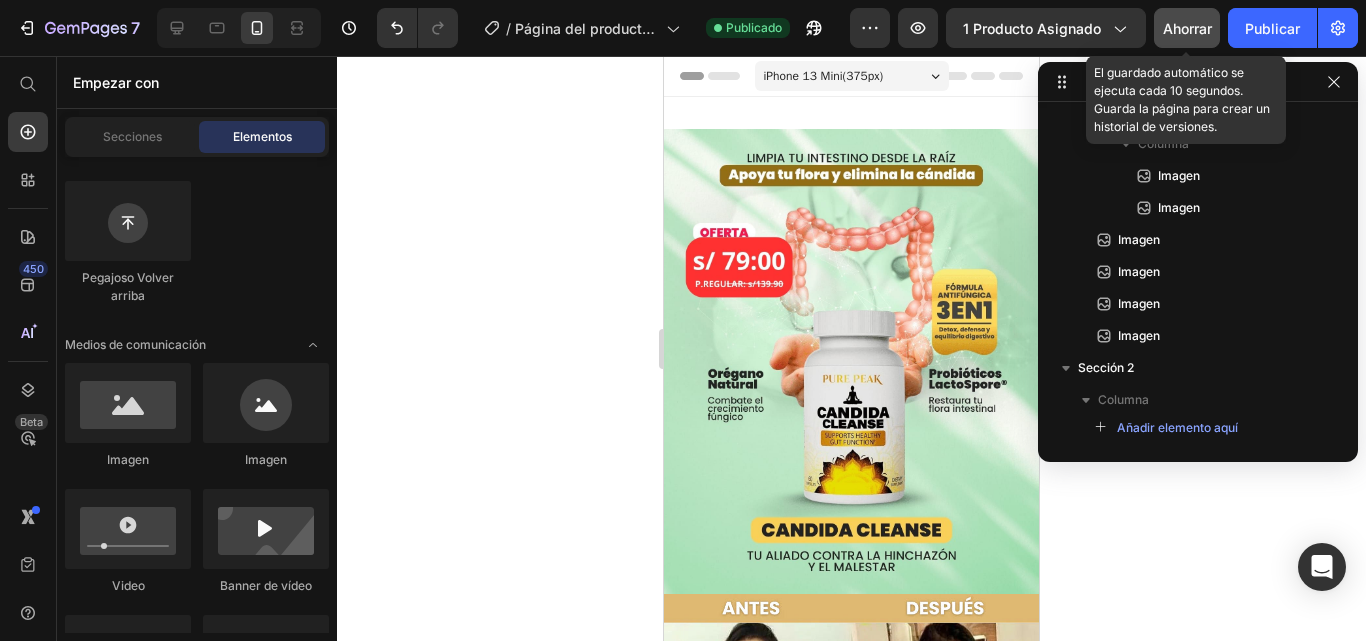 click on "Ahorrar" at bounding box center (1187, 28) 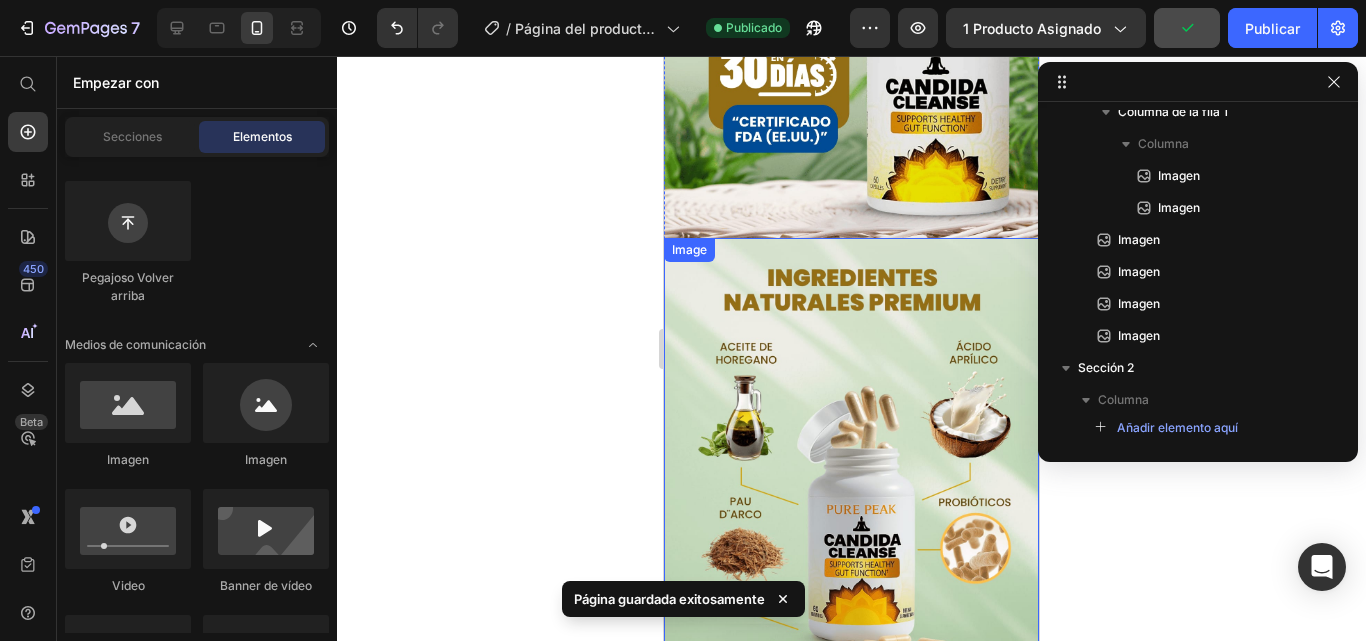 scroll, scrollTop: 1300, scrollLeft: 0, axis: vertical 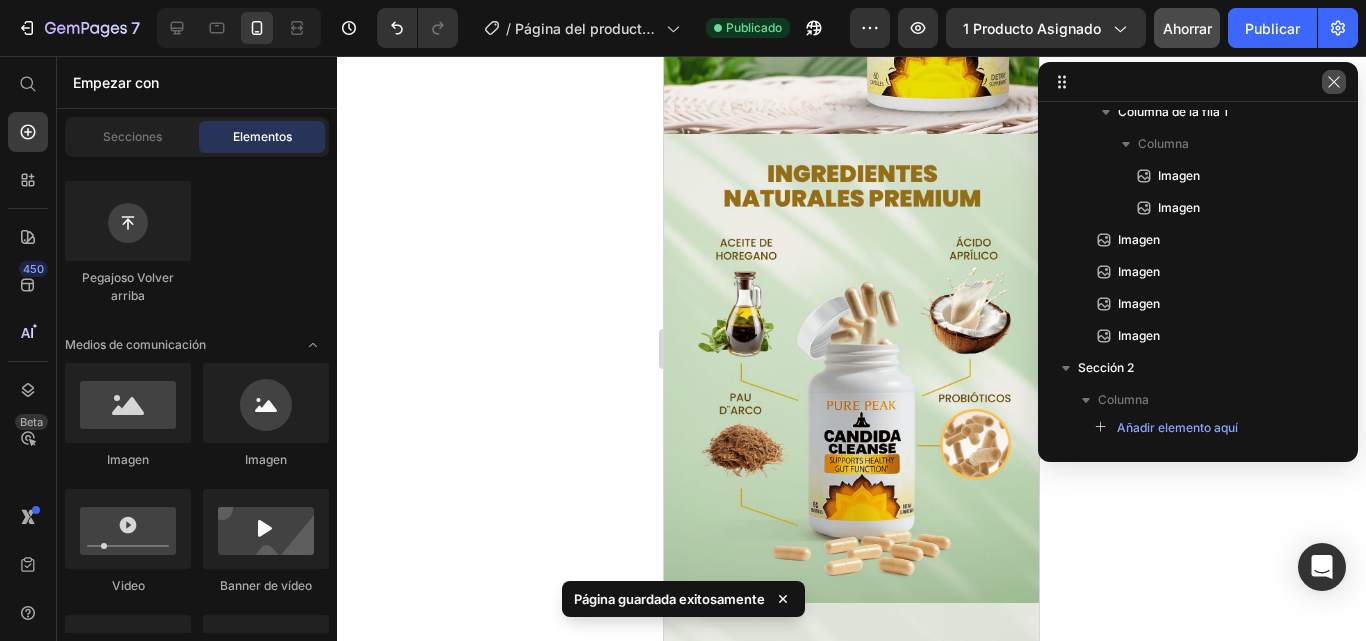 click 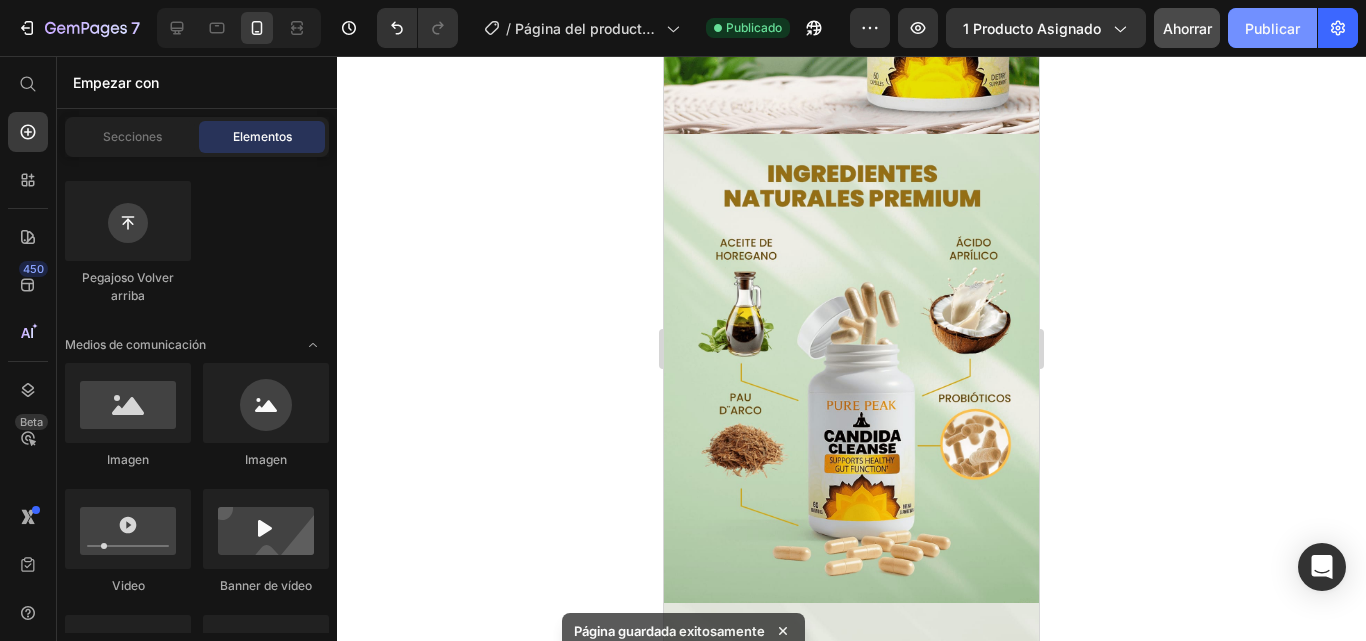 click on "Publicar" at bounding box center [1272, 28] 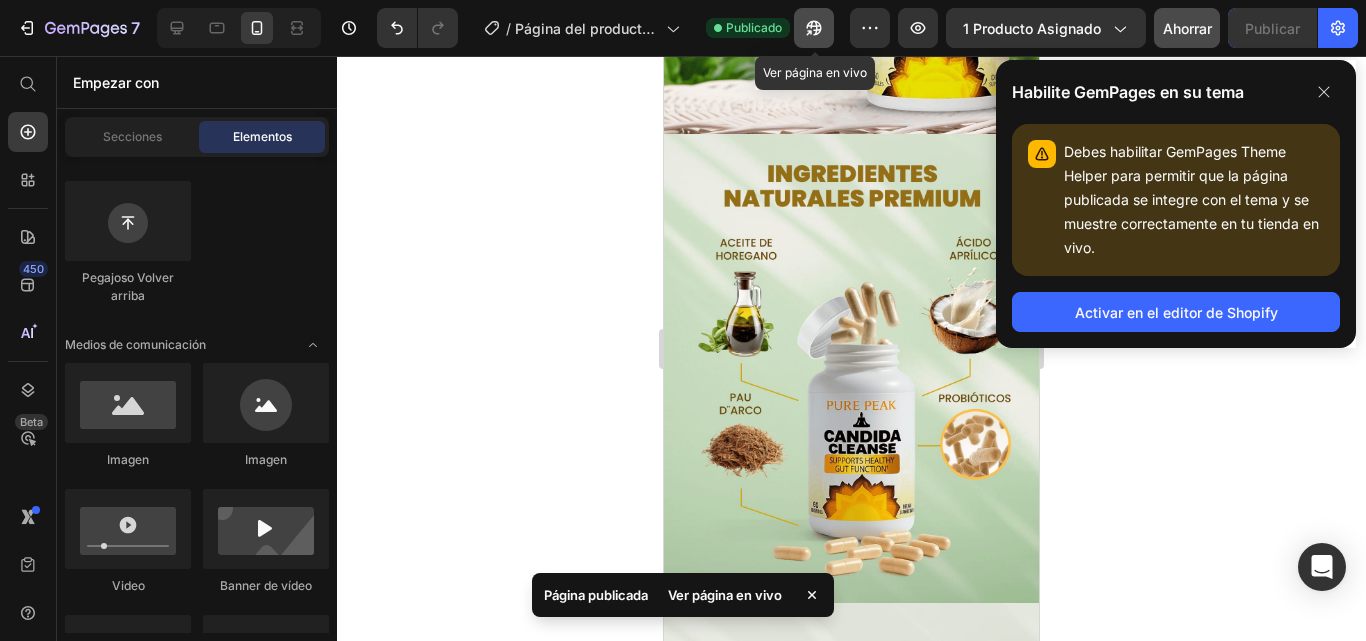 click 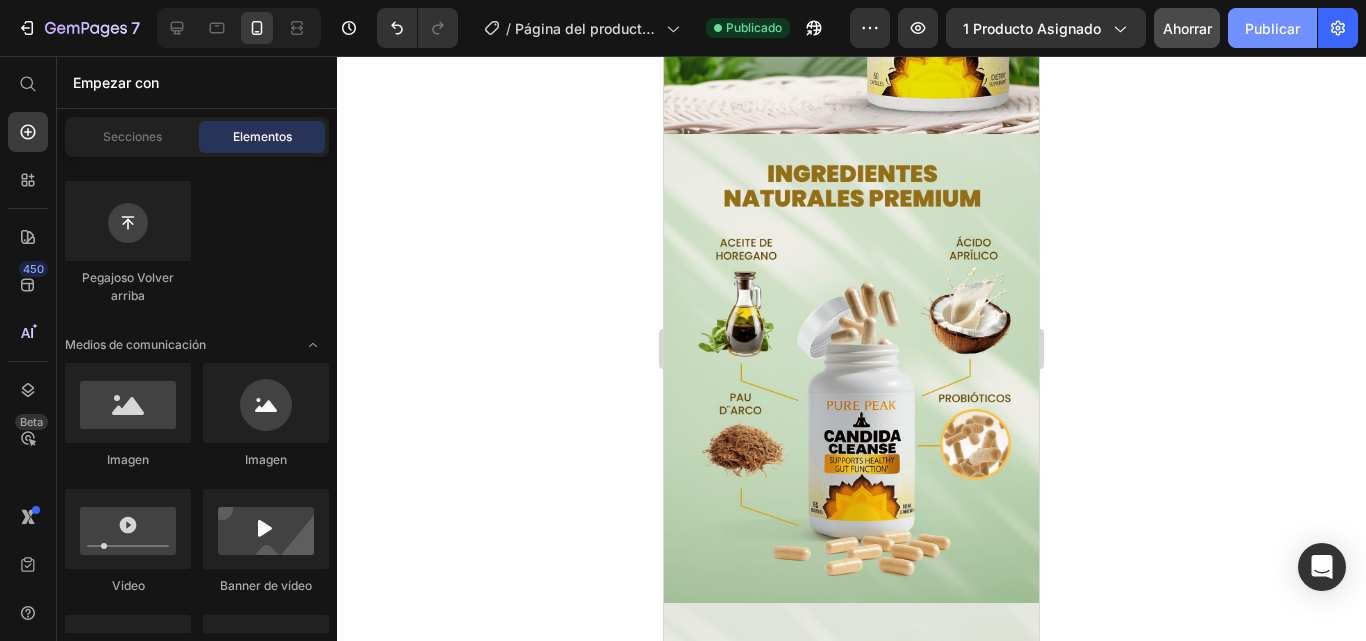 click on "Publicar" at bounding box center [1272, 28] 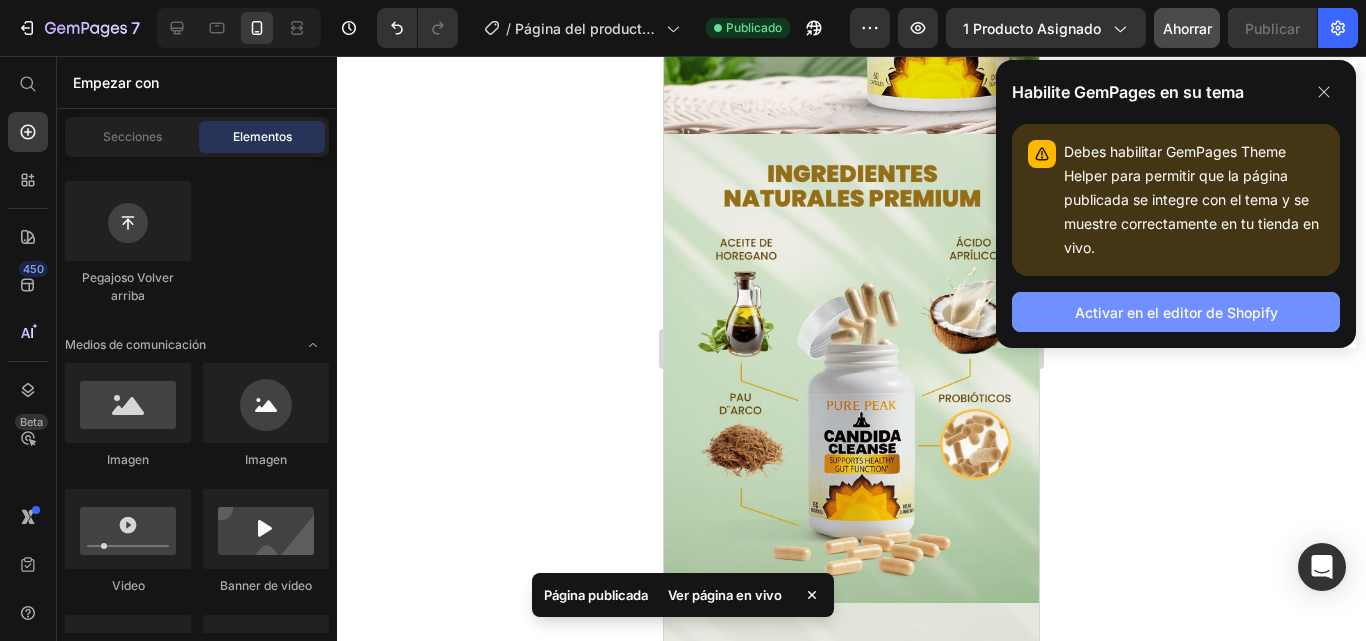 click on "Activar en el editor de Shopify" at bounding box center (1176, 312) 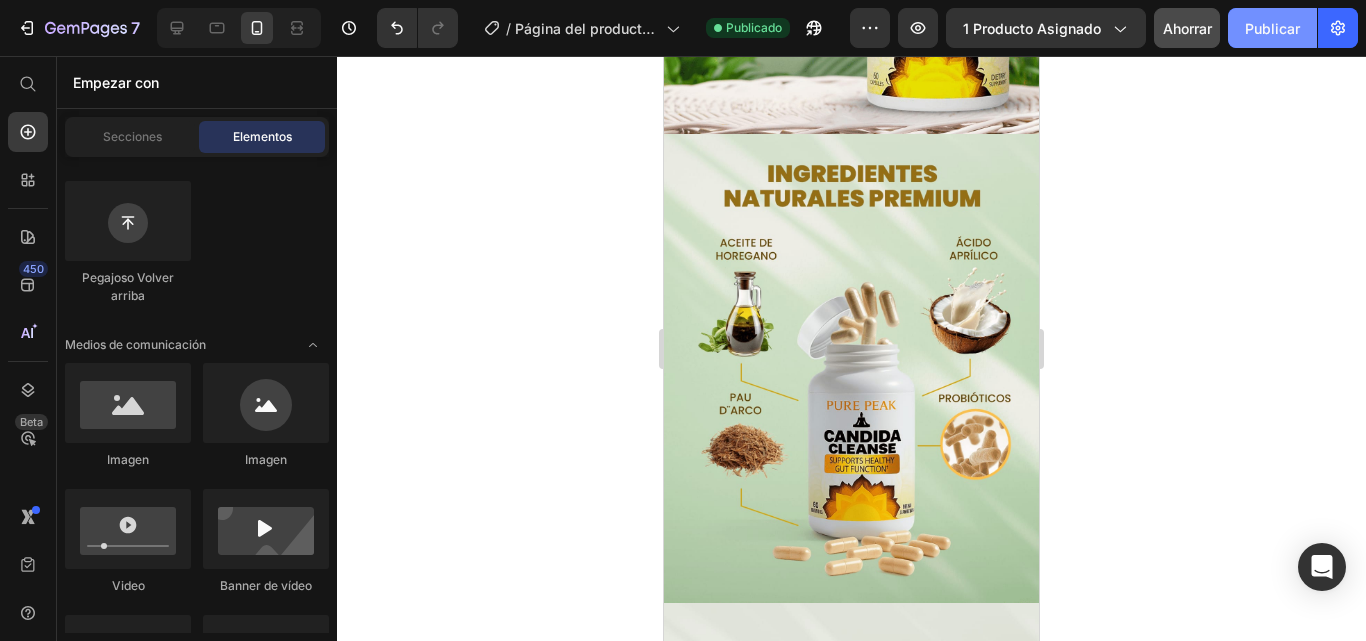 click on "Publicar" 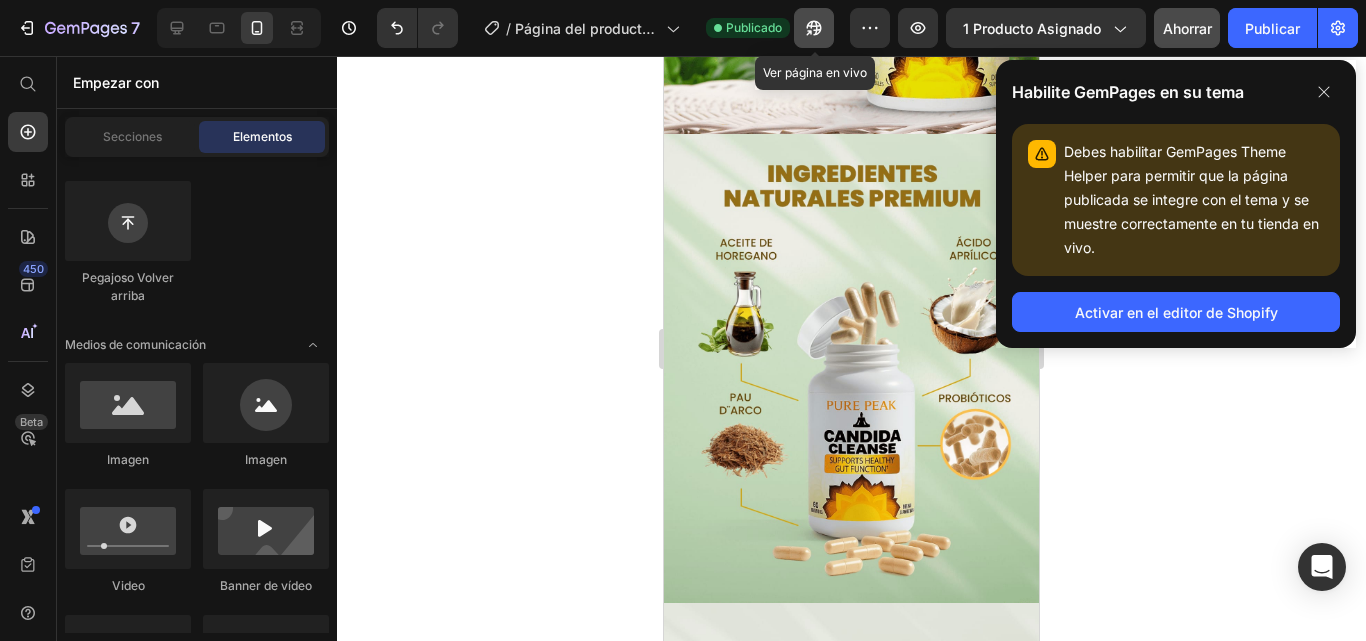 click 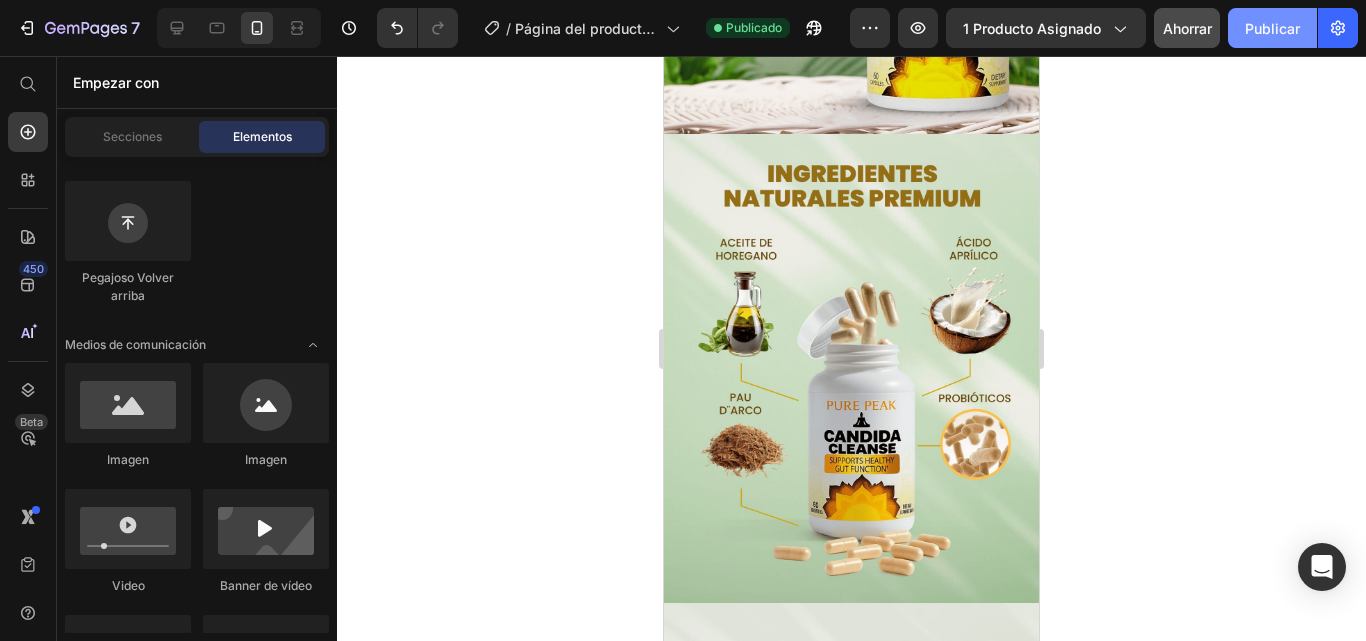 click on "Publicar" at bounding box center [1272, 28] 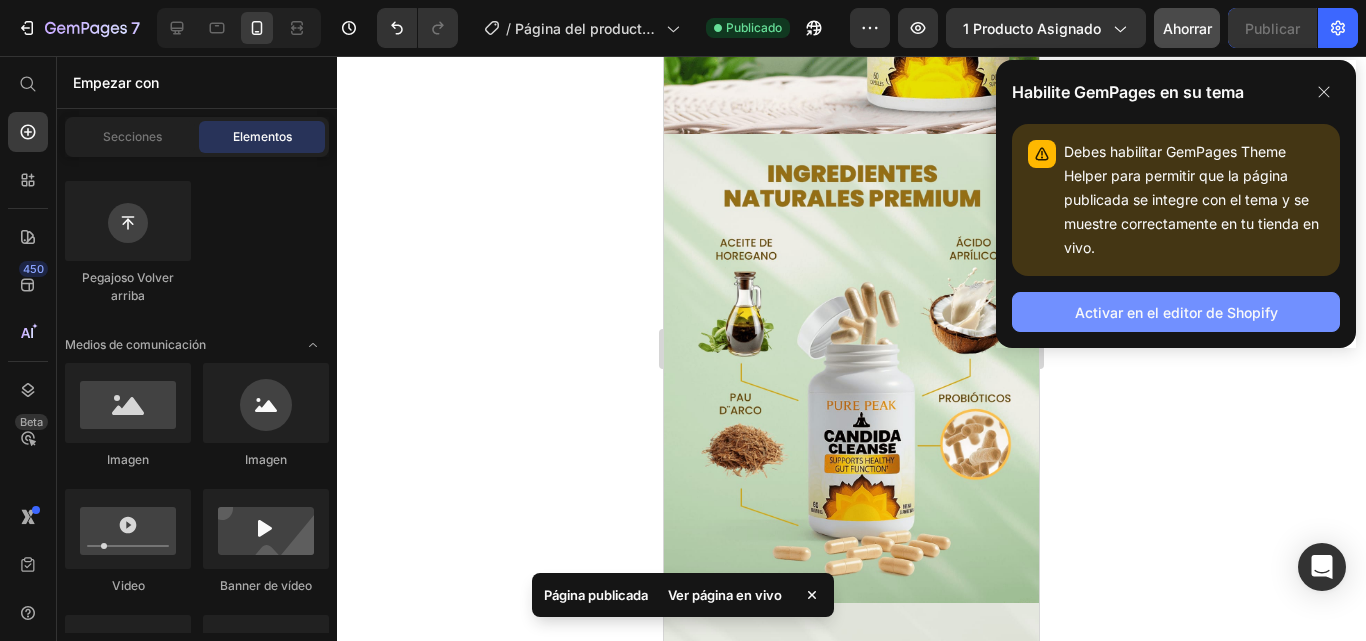 click on "Activar en el editor de Shopify" at bounding box center [1176, 312] 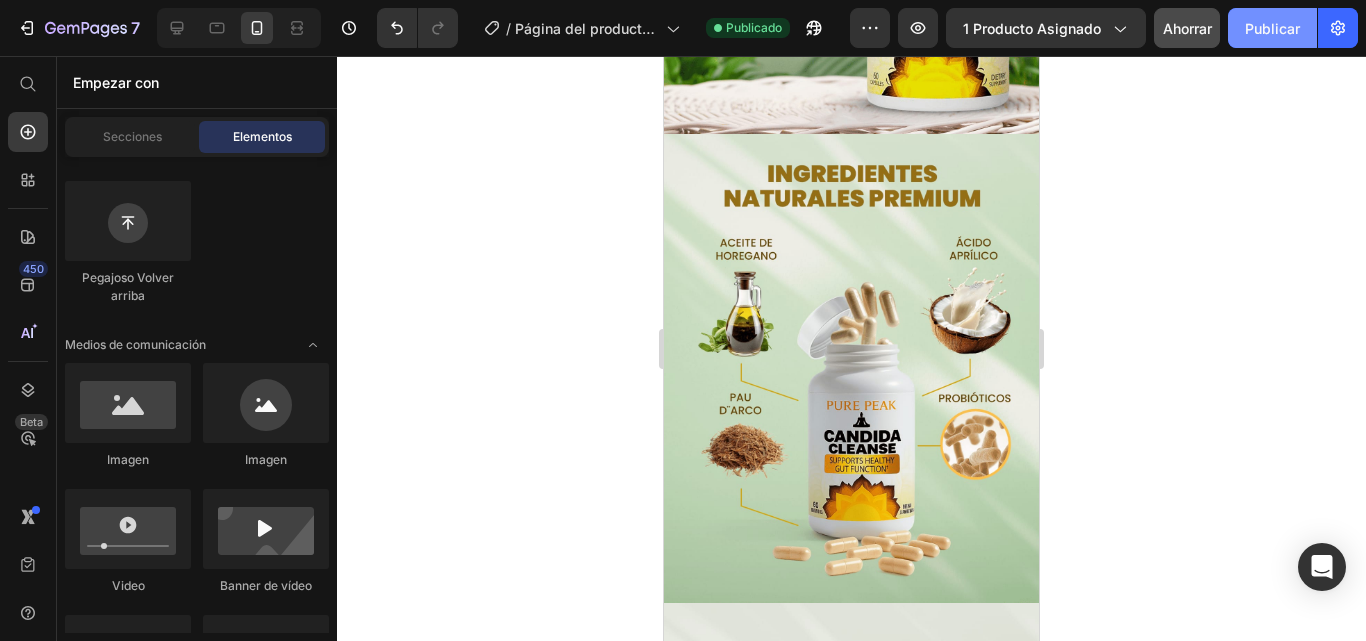 click on "Publicar" at bounding box center (1272, 28) 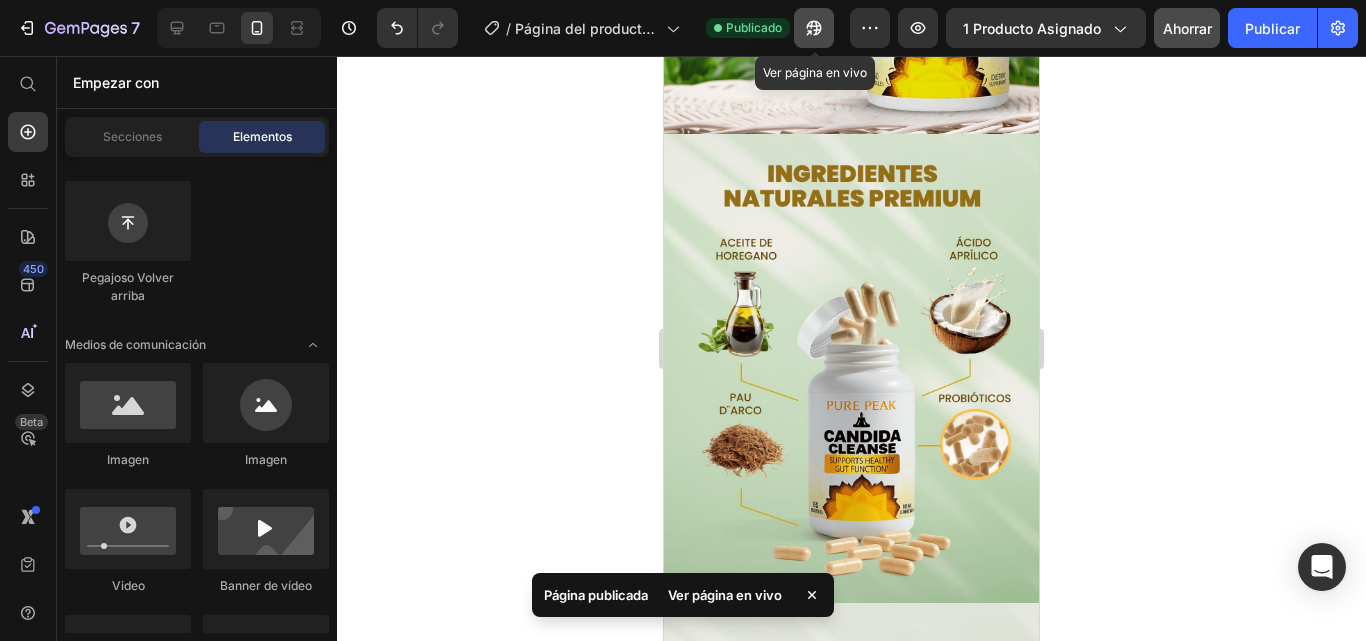 click 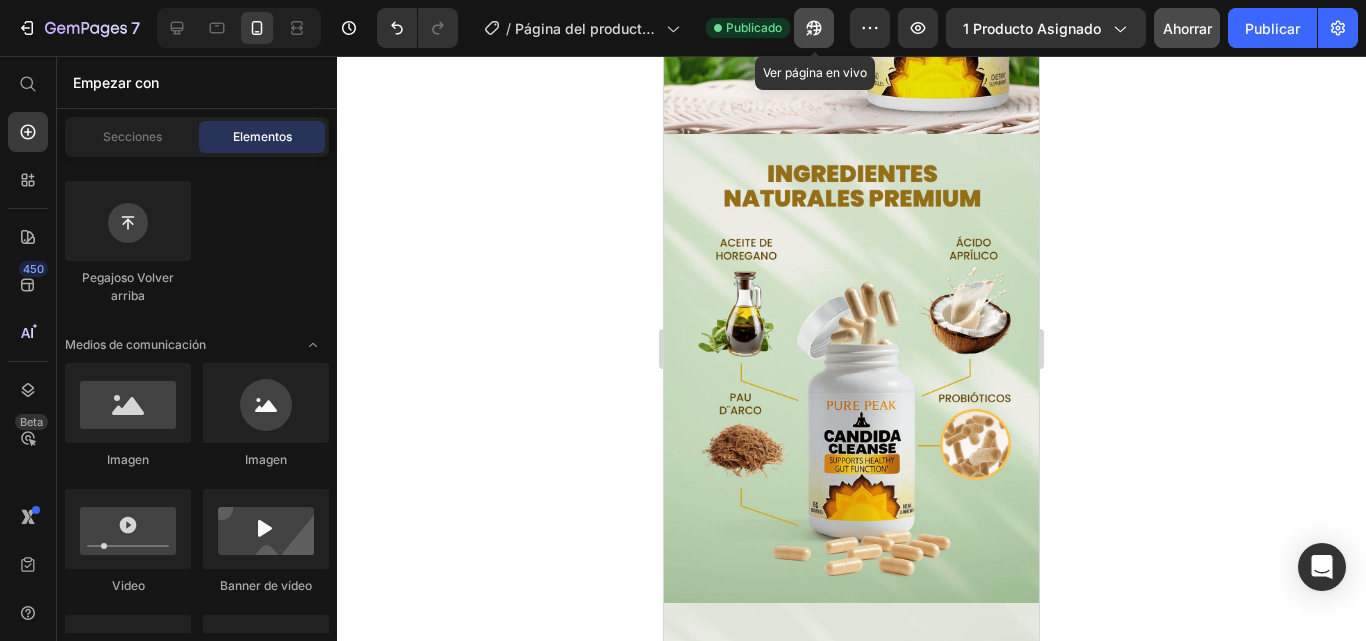 click 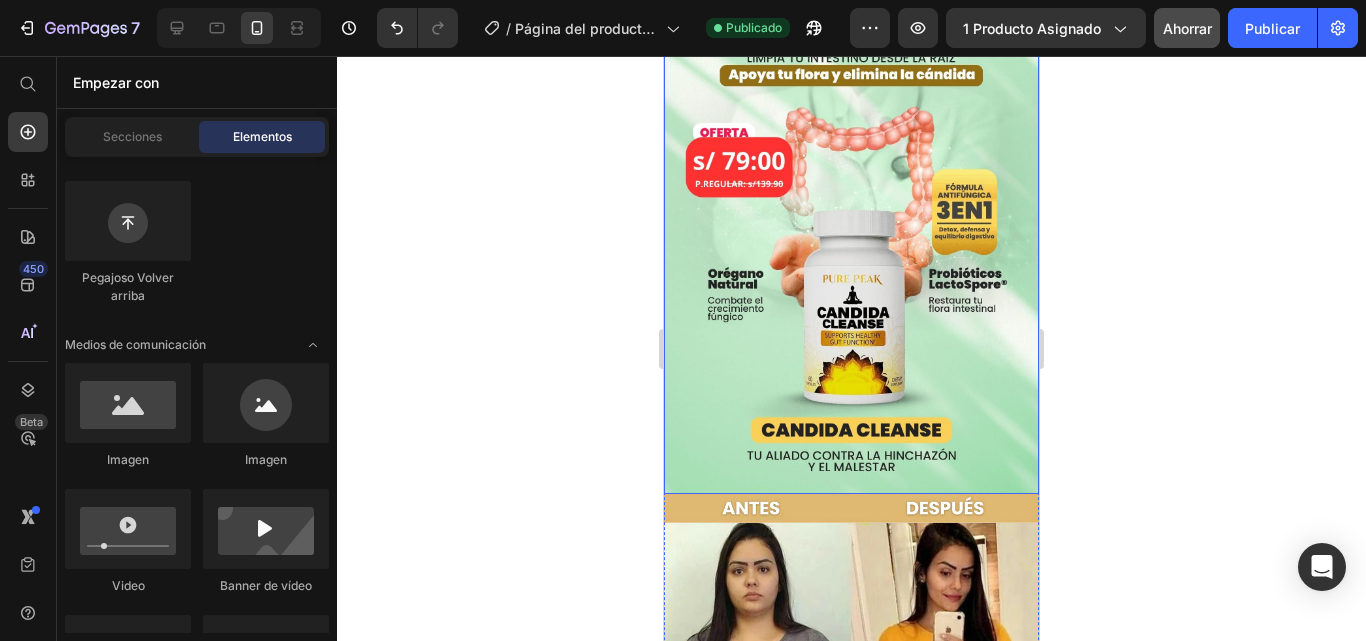 scroll, scrollTop: 0, scrollLeft: 0, axis: both 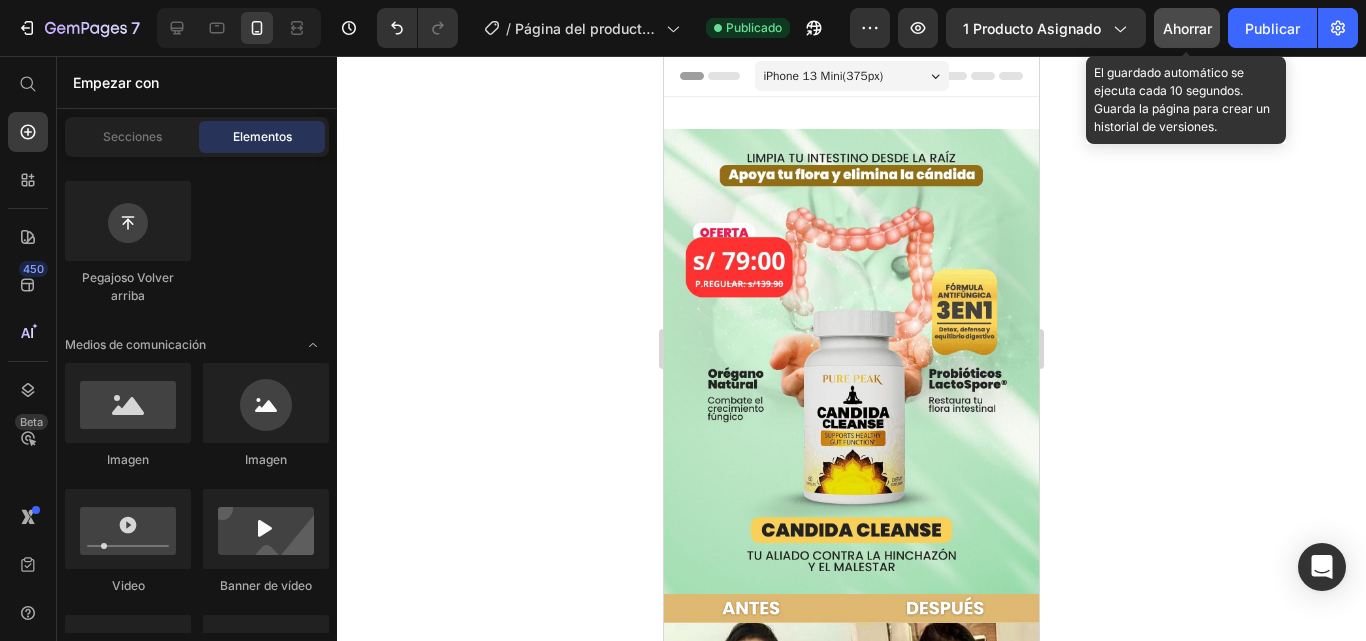 click on "Ahorrar" 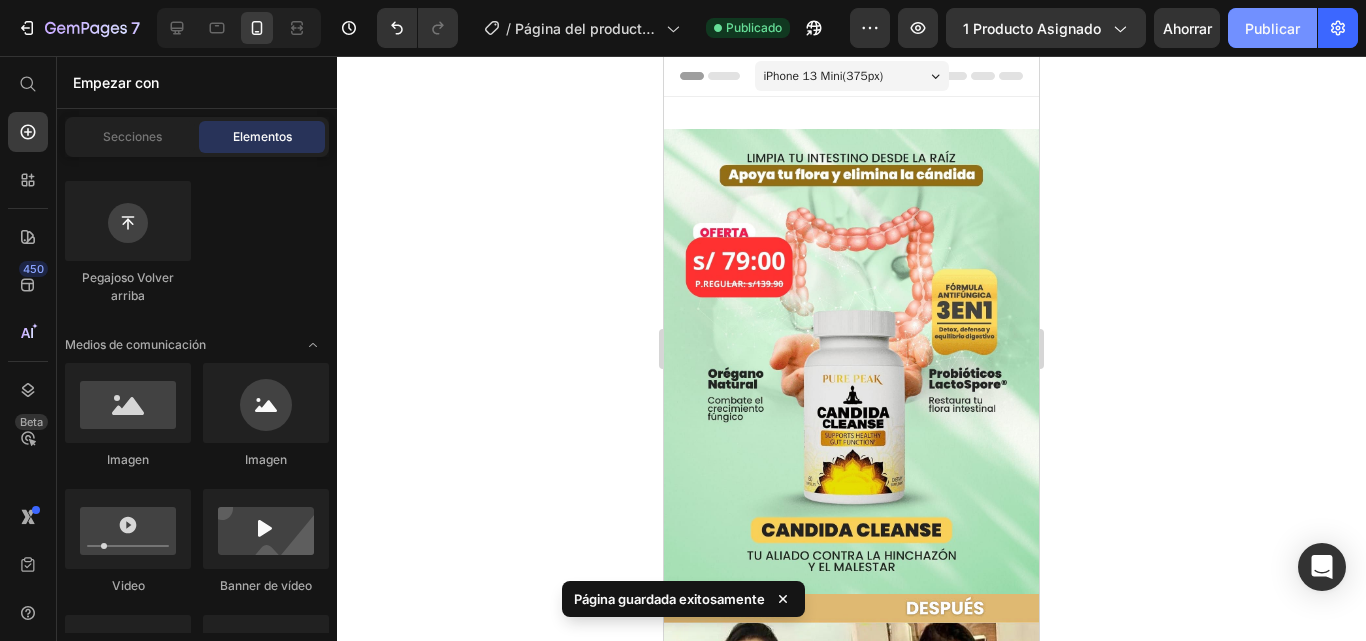 click on "Publicar" at bounding box center [1272, 28] 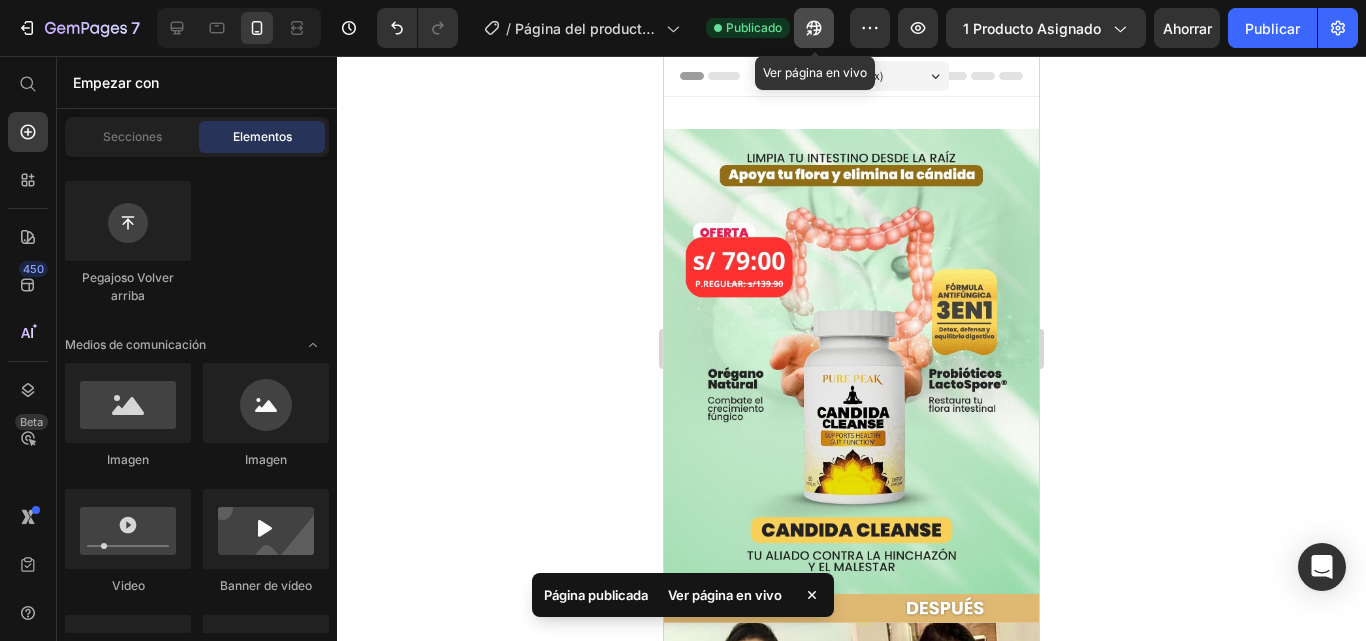 click 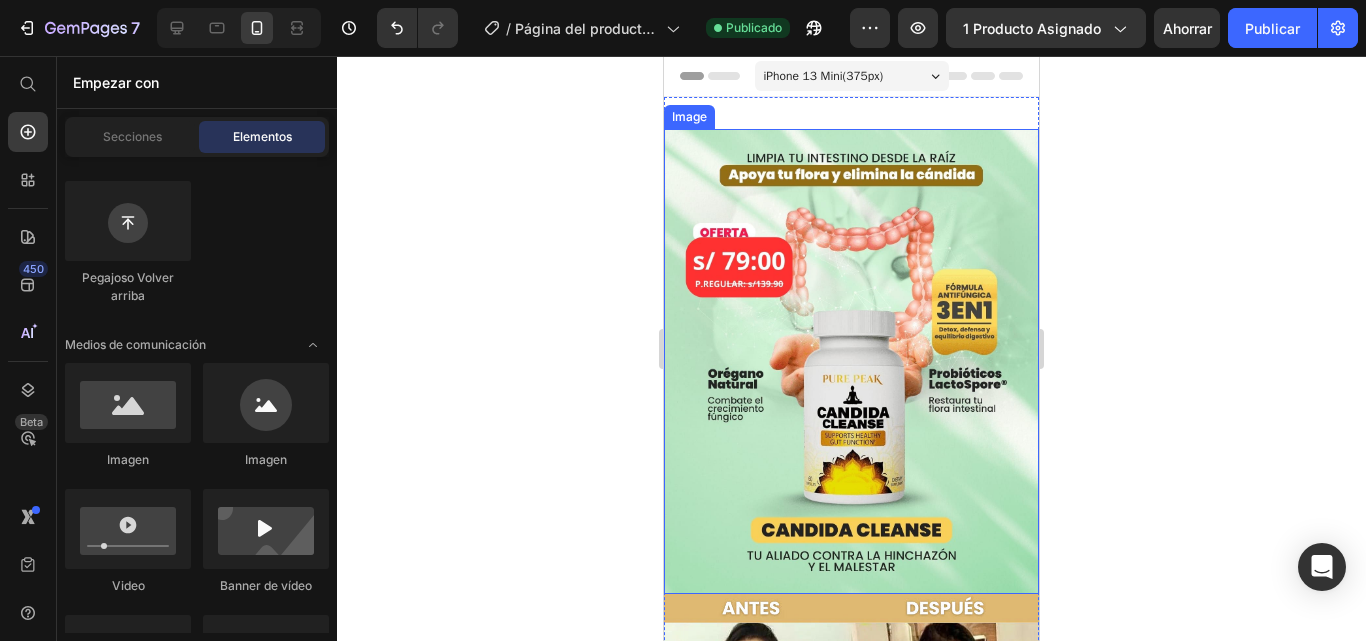 click 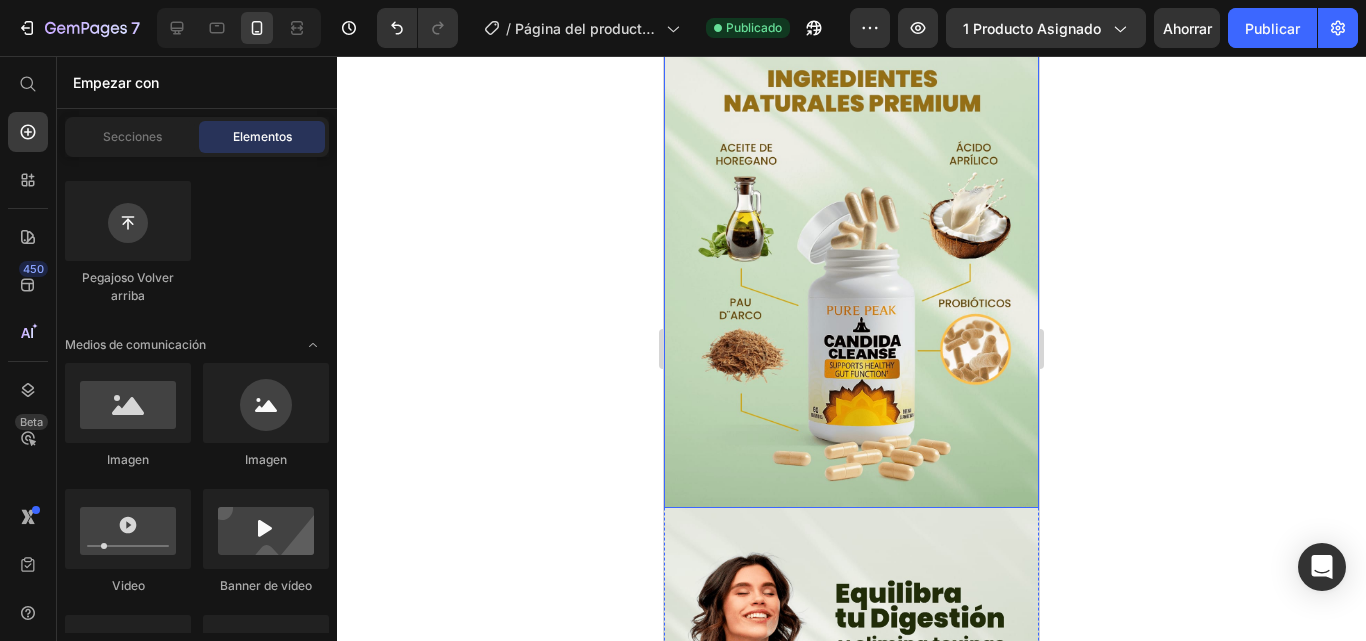 scroll, scrollTop: 1800, scrollLeft: 0, axis: vertical 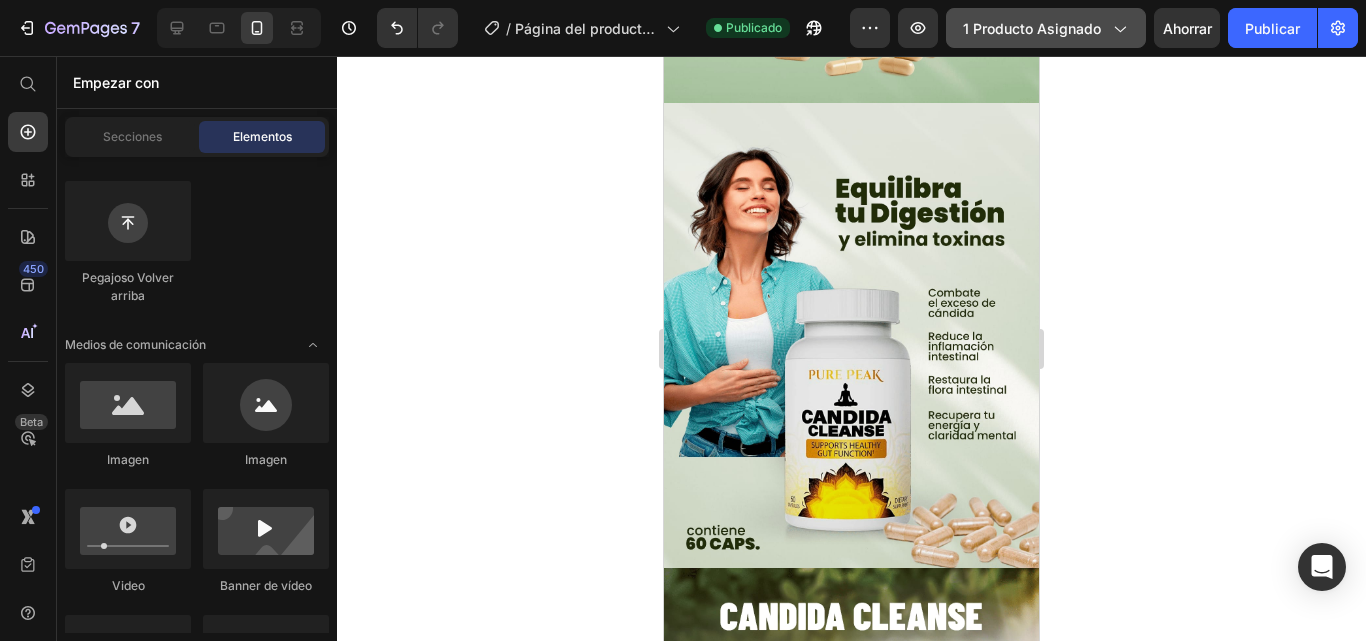 click on "1 producto asignado" at bounding box center [1032, 28] 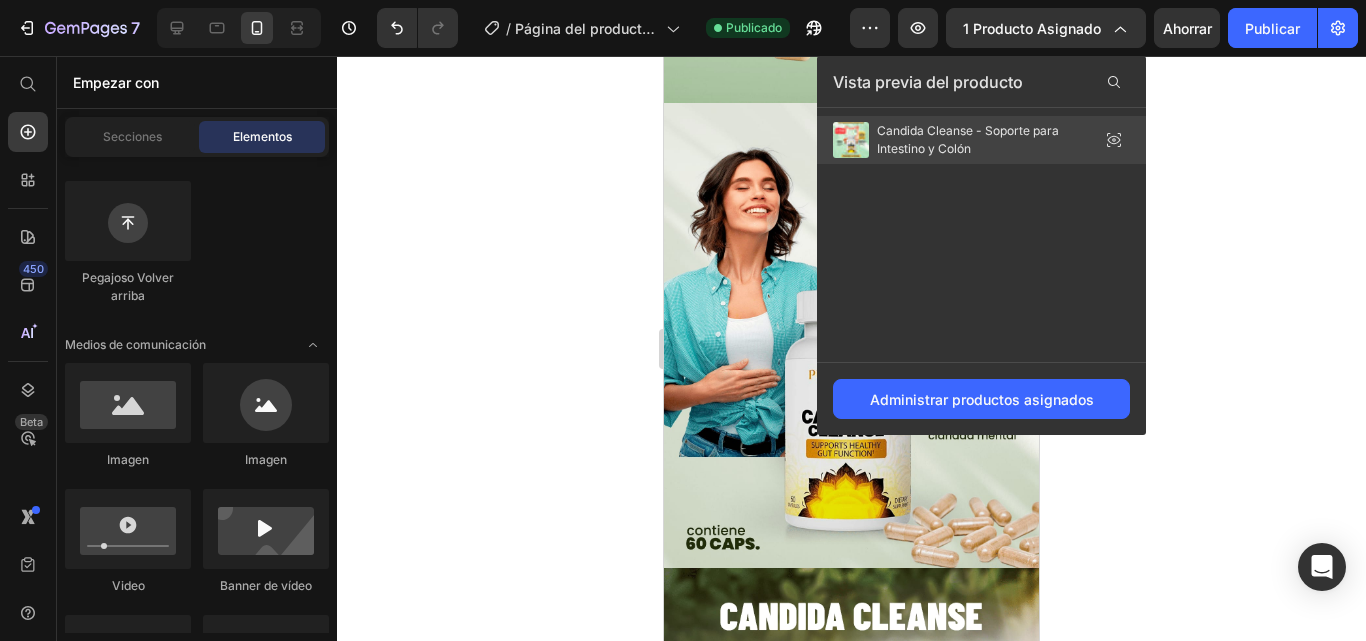 click 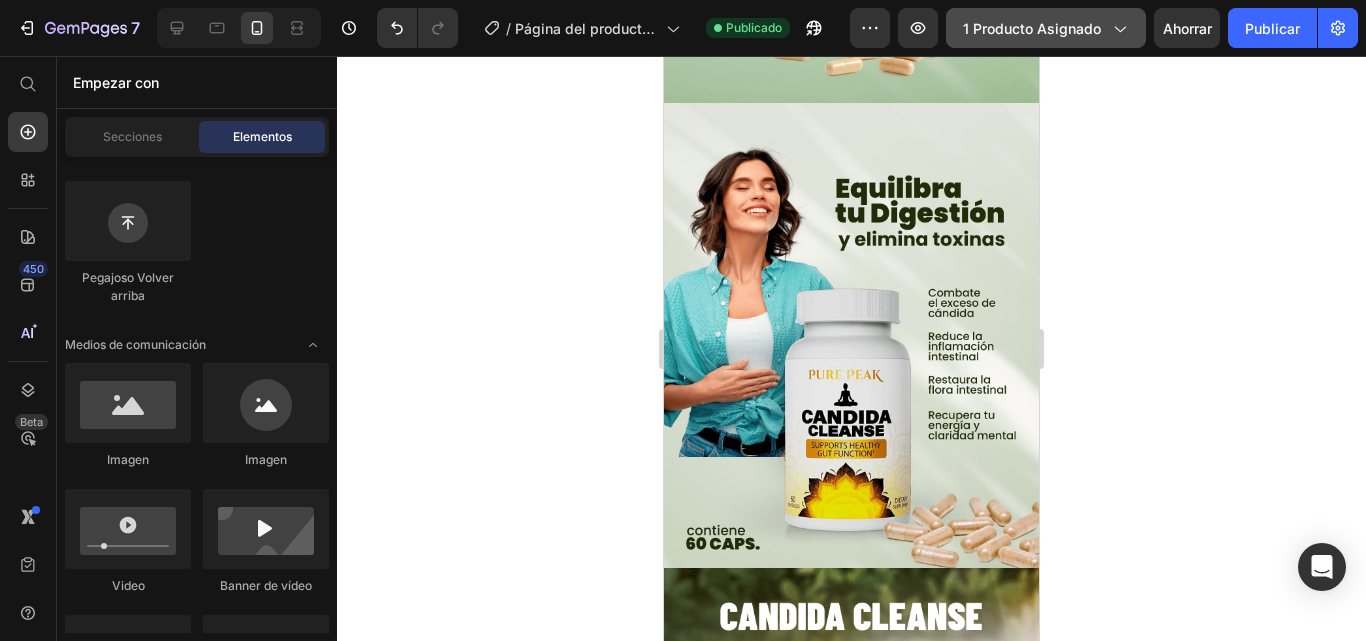 click on "1 producto asignado" at bounding box center [1046, 28] 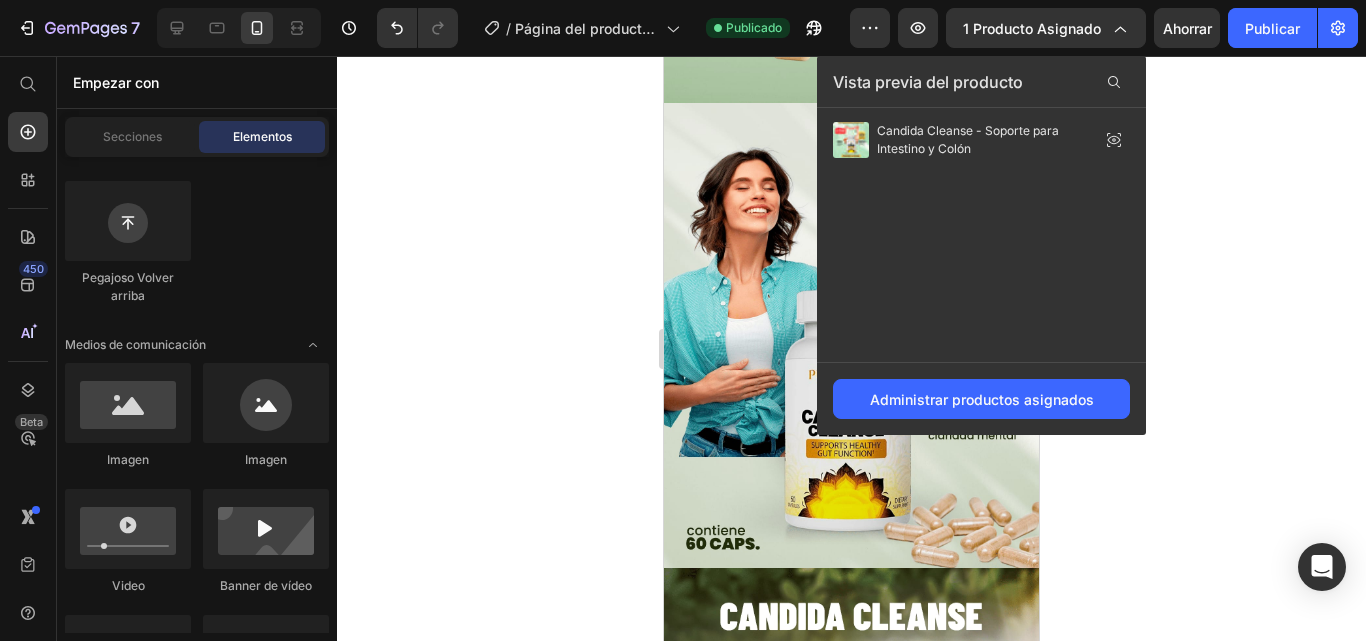 click 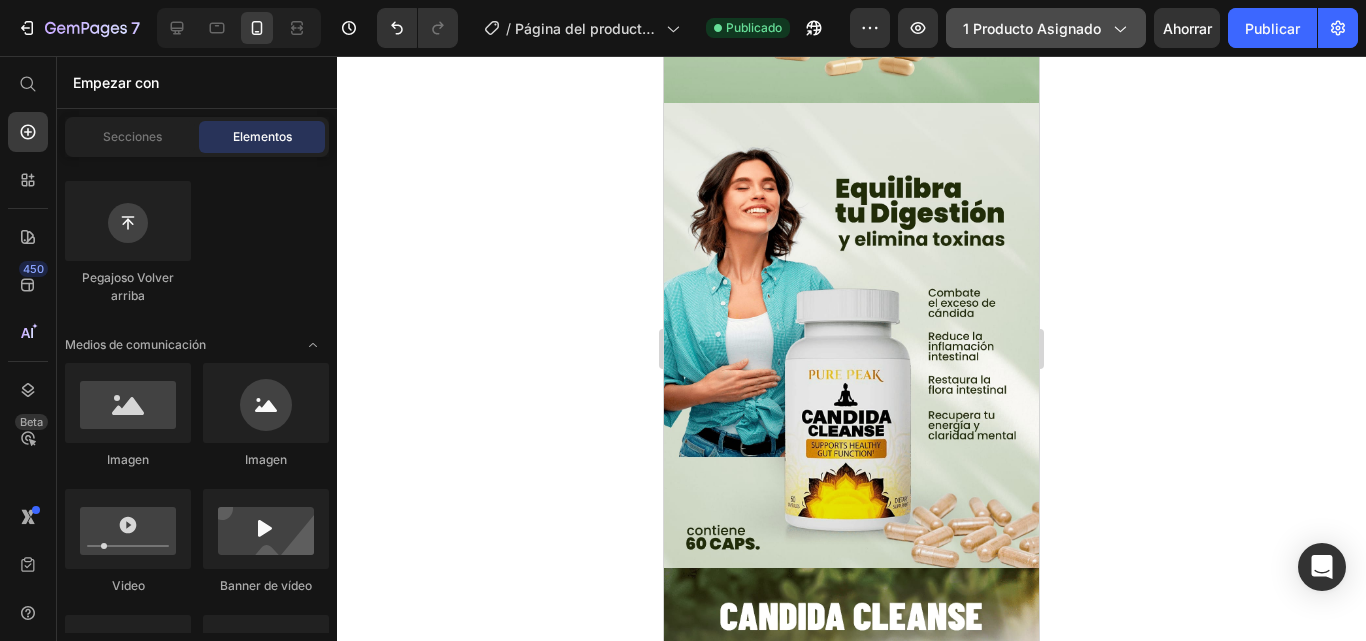 click on "1 producto asignado" at bounding box center [1046, 28] 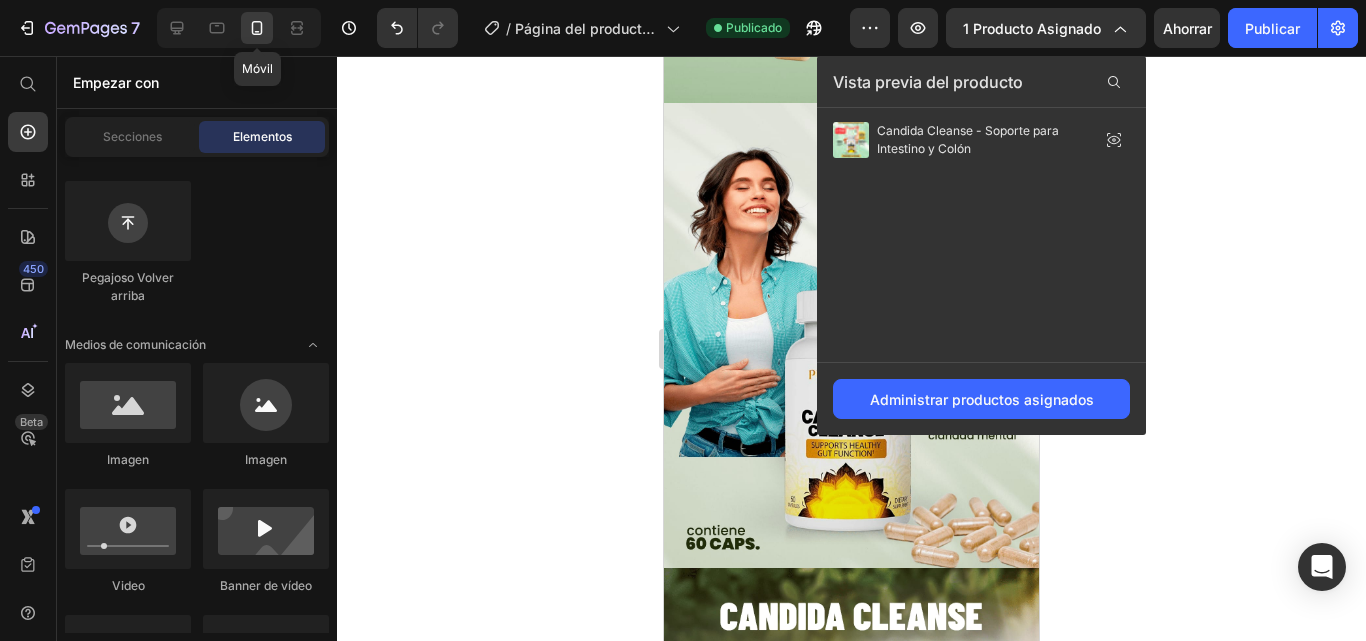 click 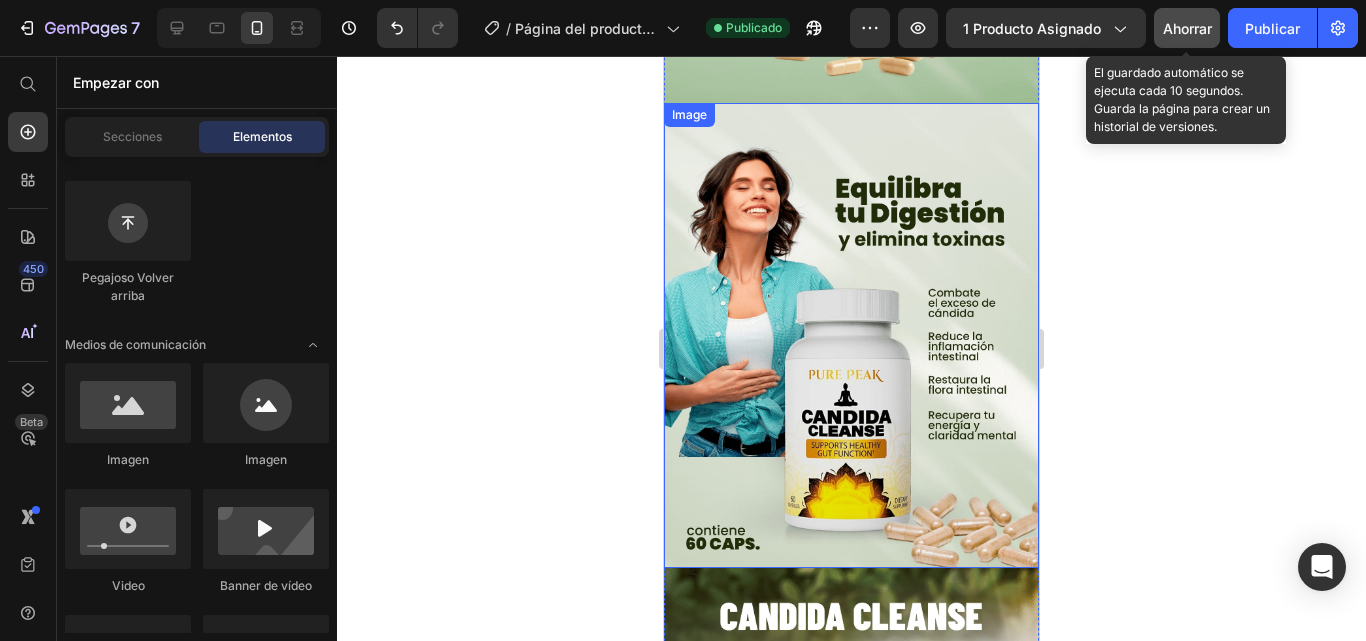 click on "Ahorrar" at bounding box center [1187, 28] 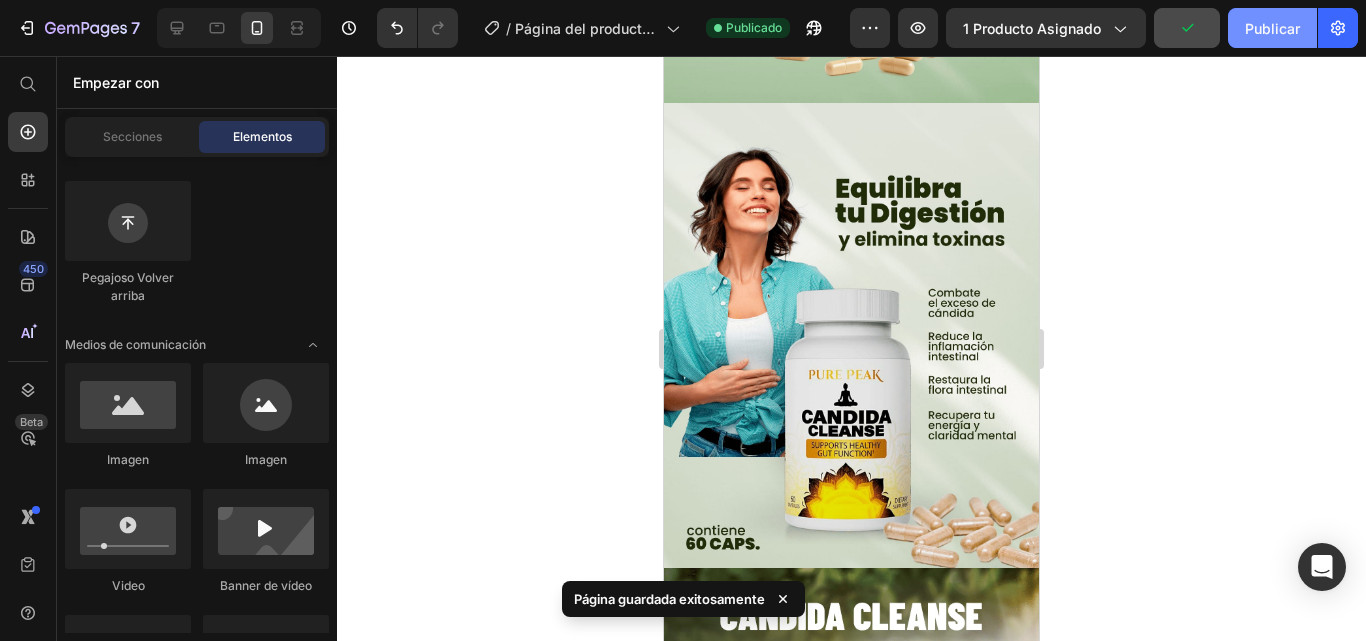 click on "Publicar" 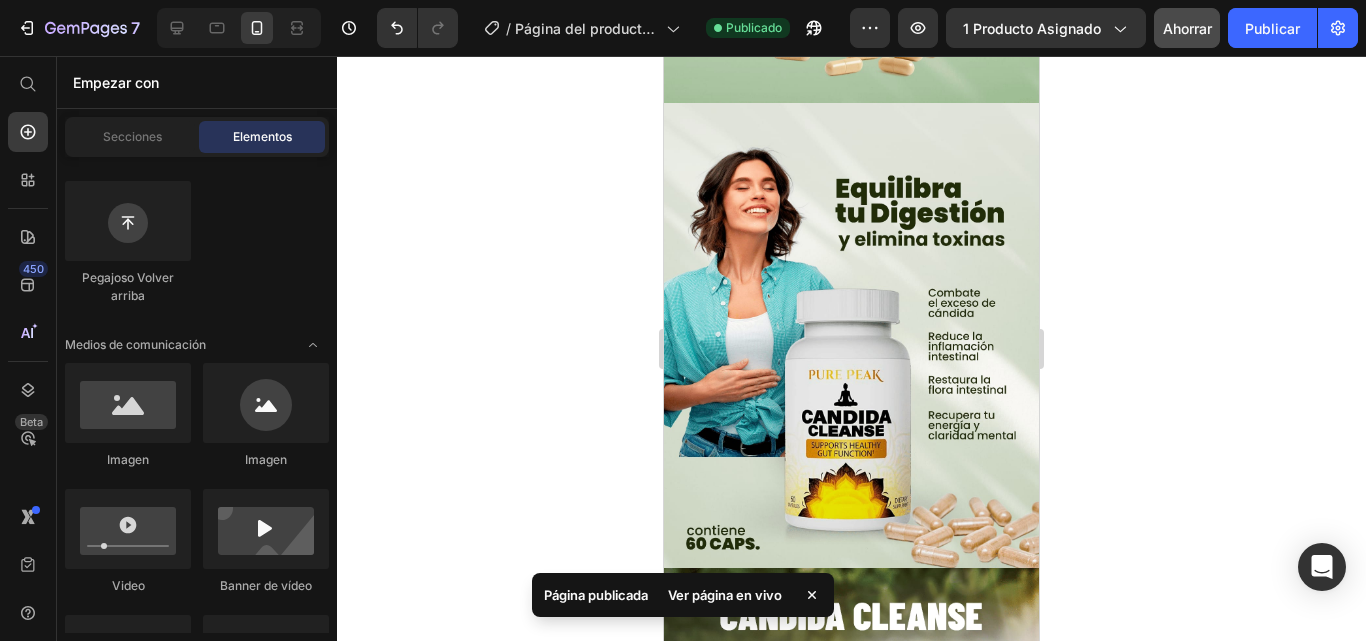 click on "Ver página en vivo" at bounding box center (725, 595) 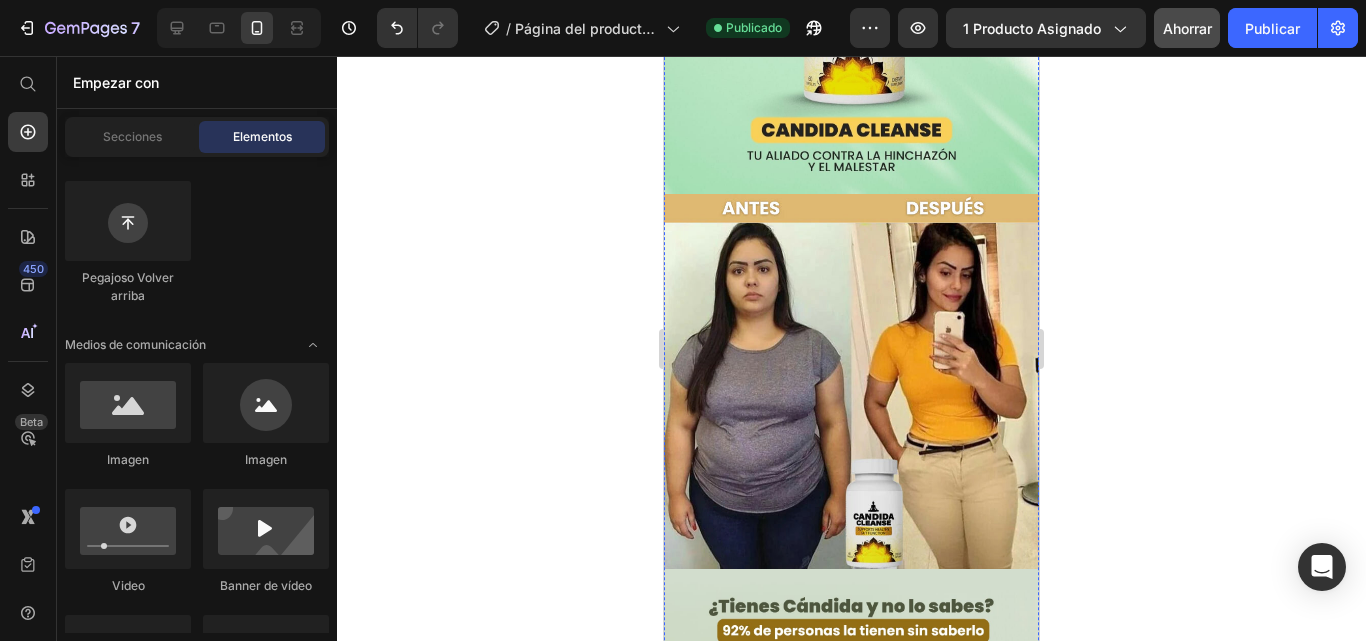 scroll, scrollTop: 0, scrollLeft: 0, axis: both 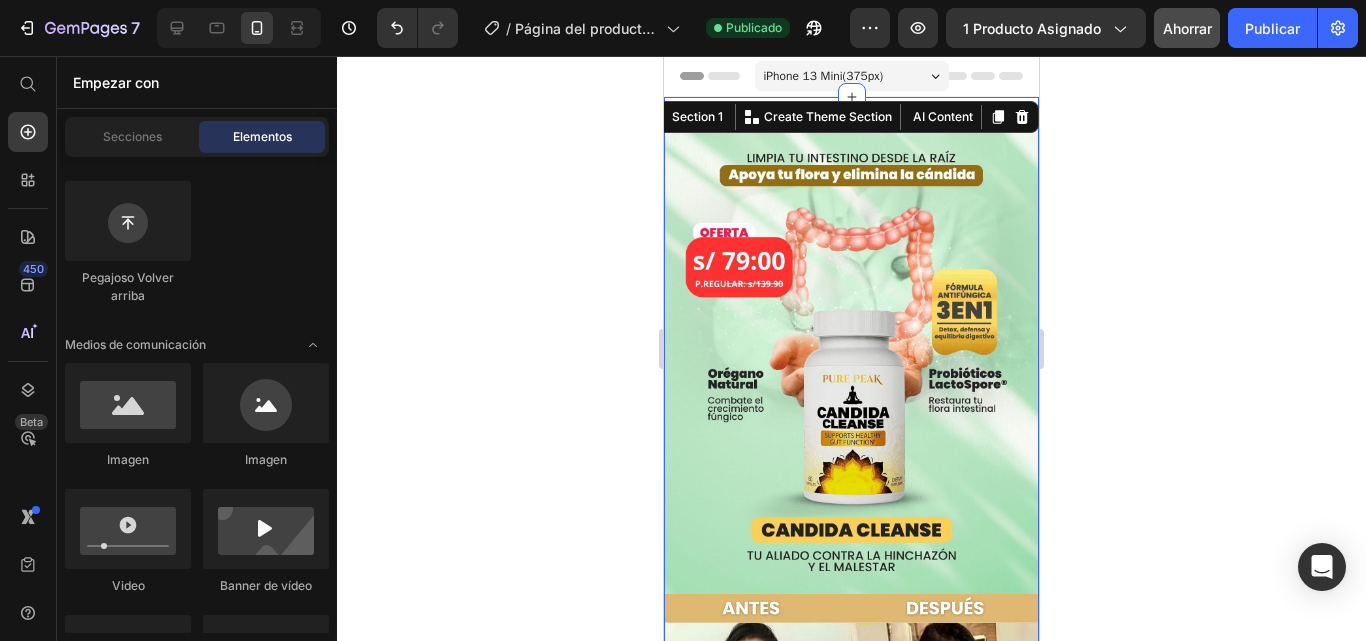 click on "Image Image Image Row Image Image Image Image Section 1   You can create reusable sections Create Theme Section AI Content Write with GemAI What would you like to describe here? Tone and Voice Persuasive Product Show more Generate" at bounding box center (851, 1714) 